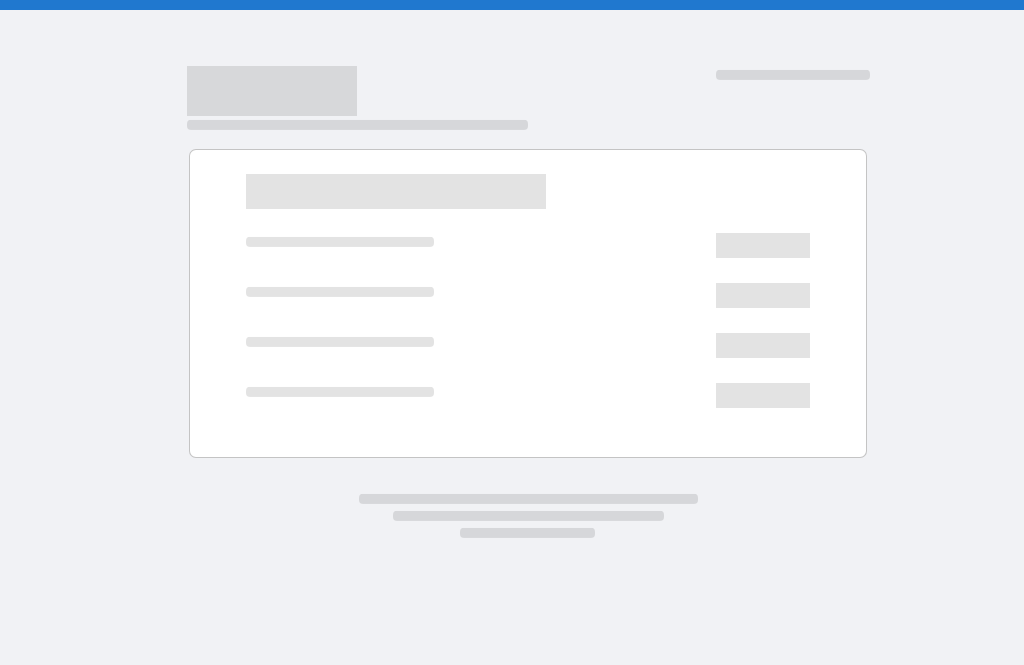 scroll, scrollTop: 0, scrollLeft: 0, axis: both 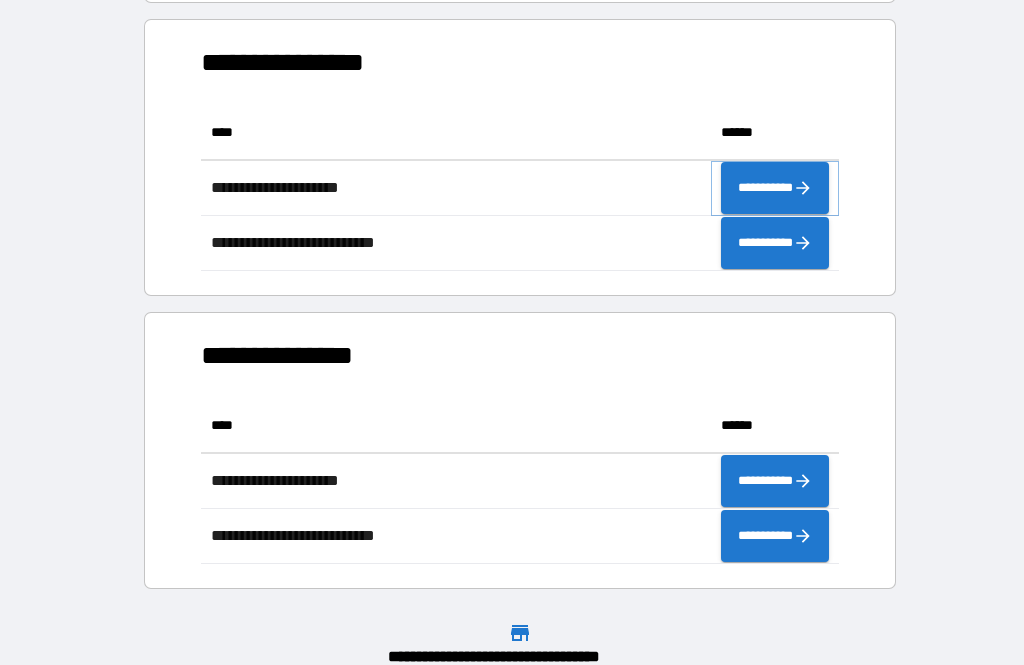 click on "**********" at bounding box center [775, 188] 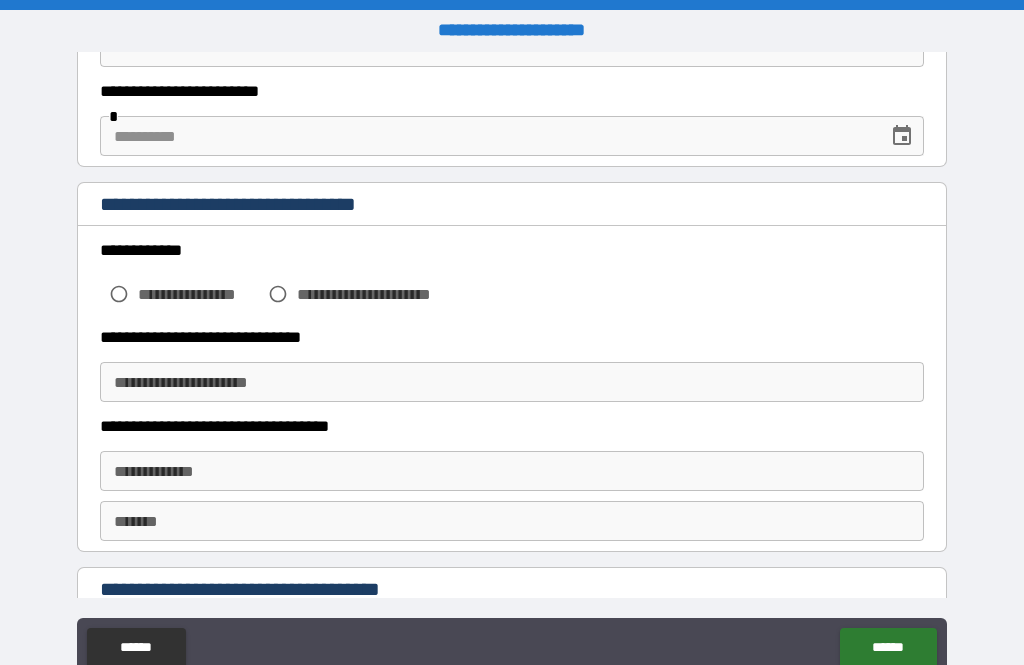 scroll, scrollTop: 326, scrollLeft: 0, axis: vertical 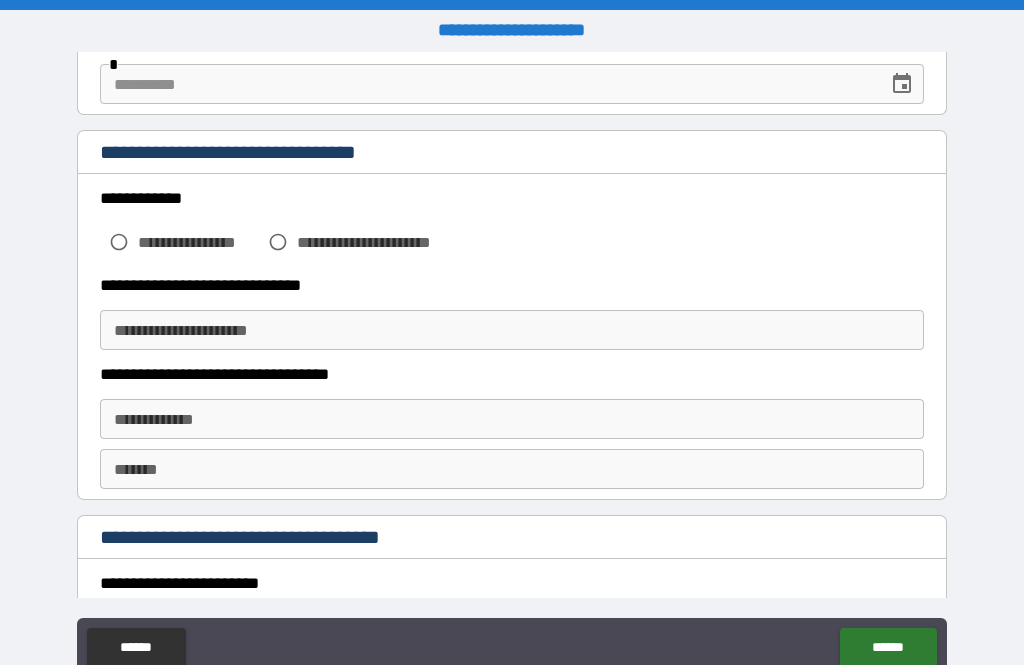 click on "**********" at bounding box center [512, 227] 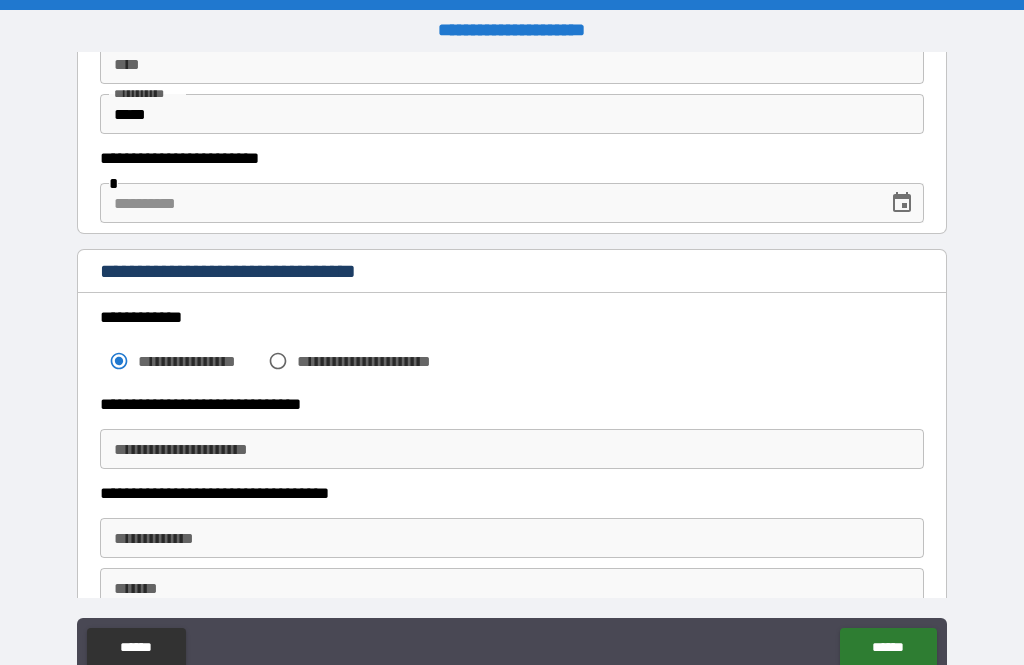 scroll, scrollTop: 213, scrollLeft: 0, axis: vertical 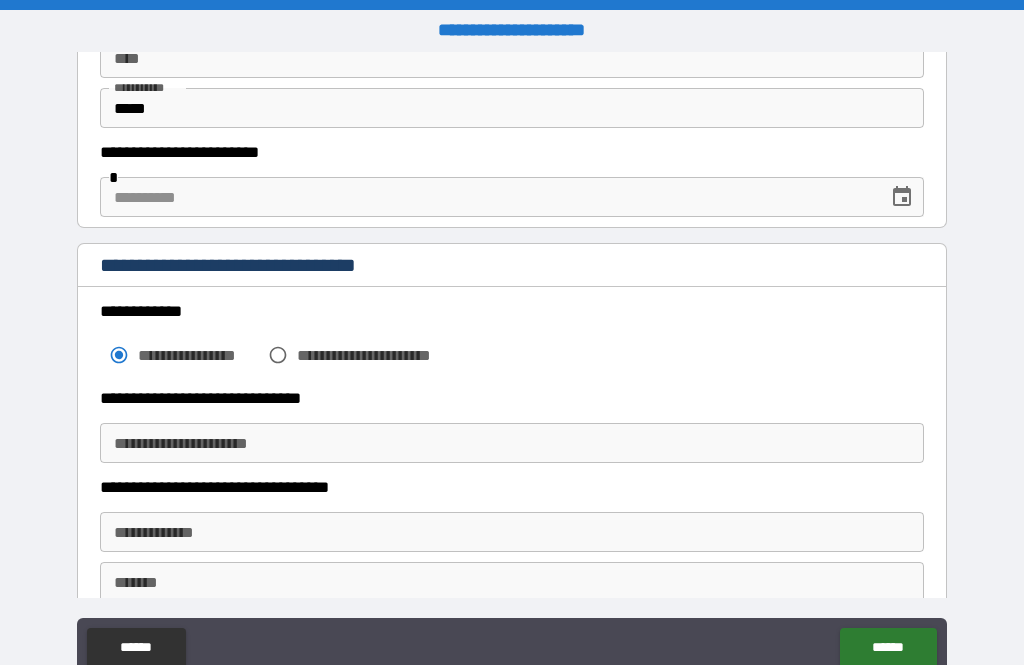 click on "**********" at bounding box center [512, 443] 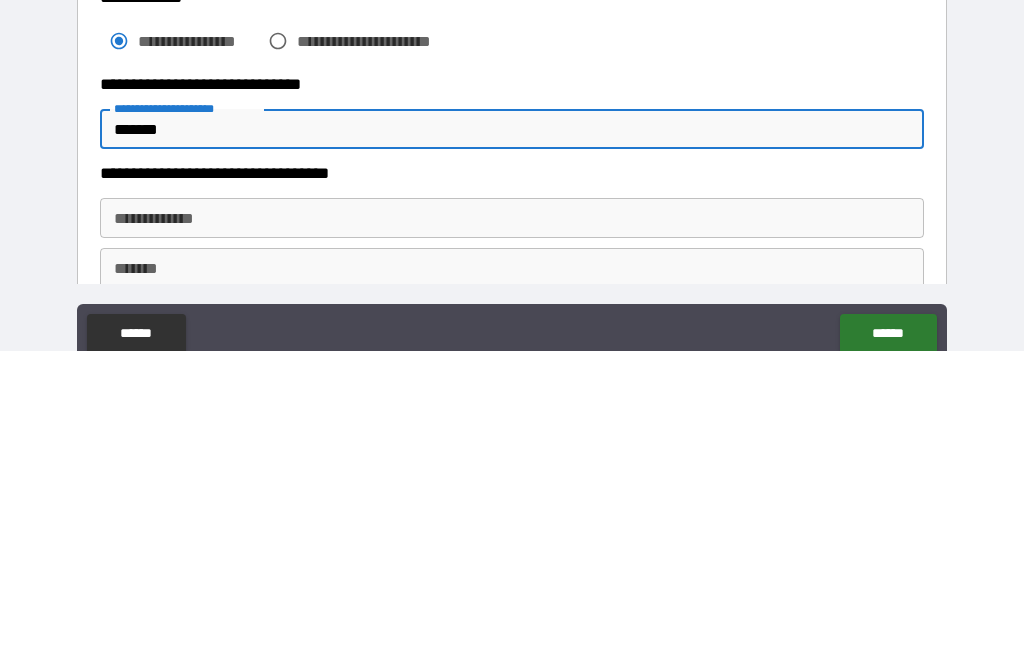 type on "*******" 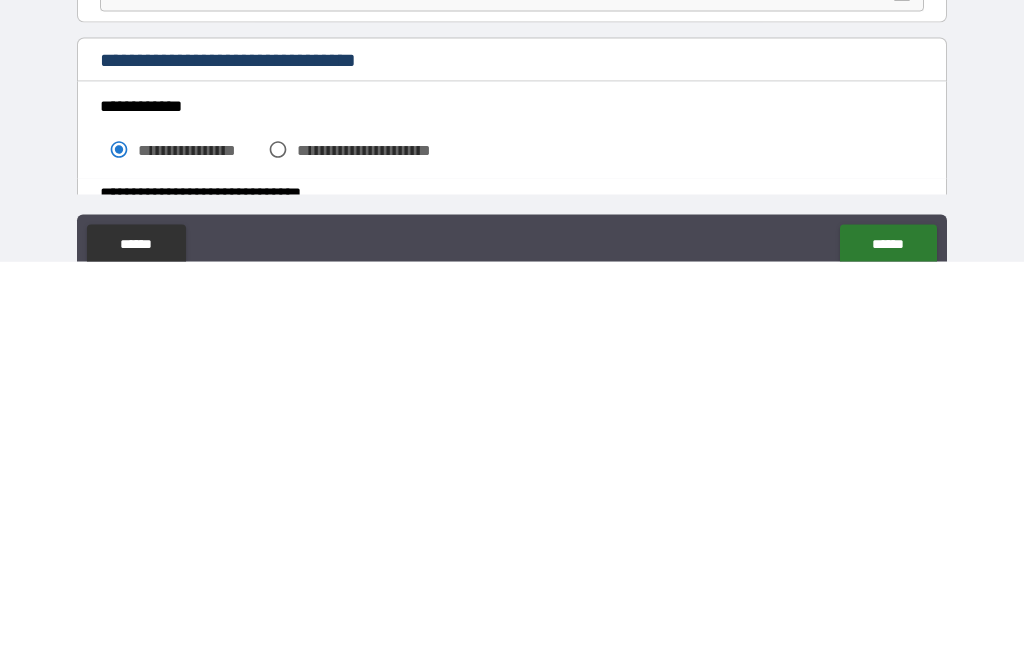 scroll, scrollTop: 14, scrollLeft: 0, axis: vertical 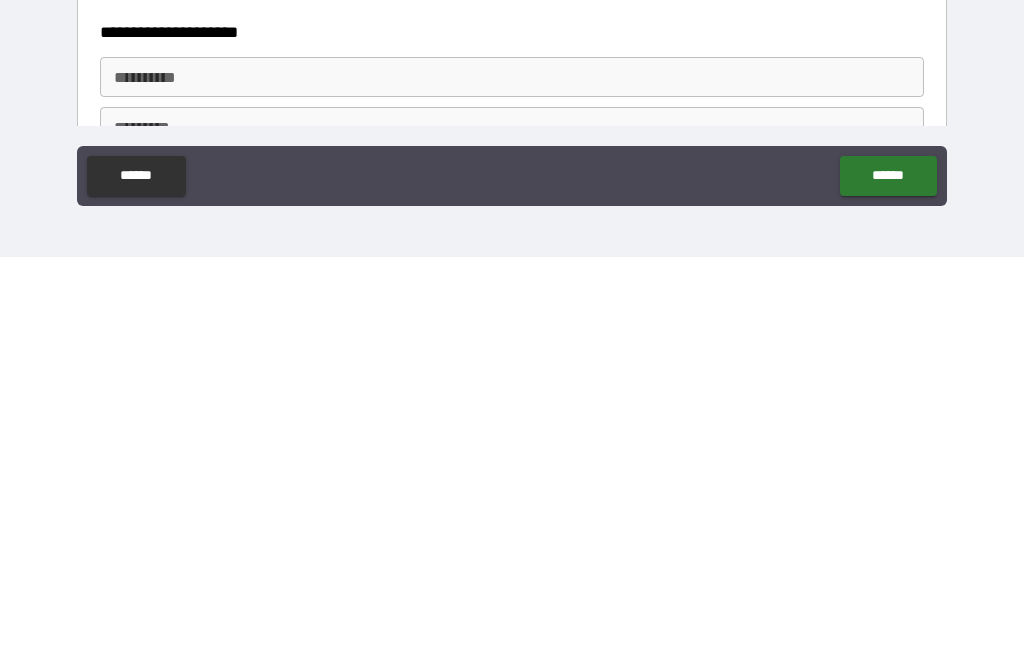 click on "**********" at bounding box center [512, 485] 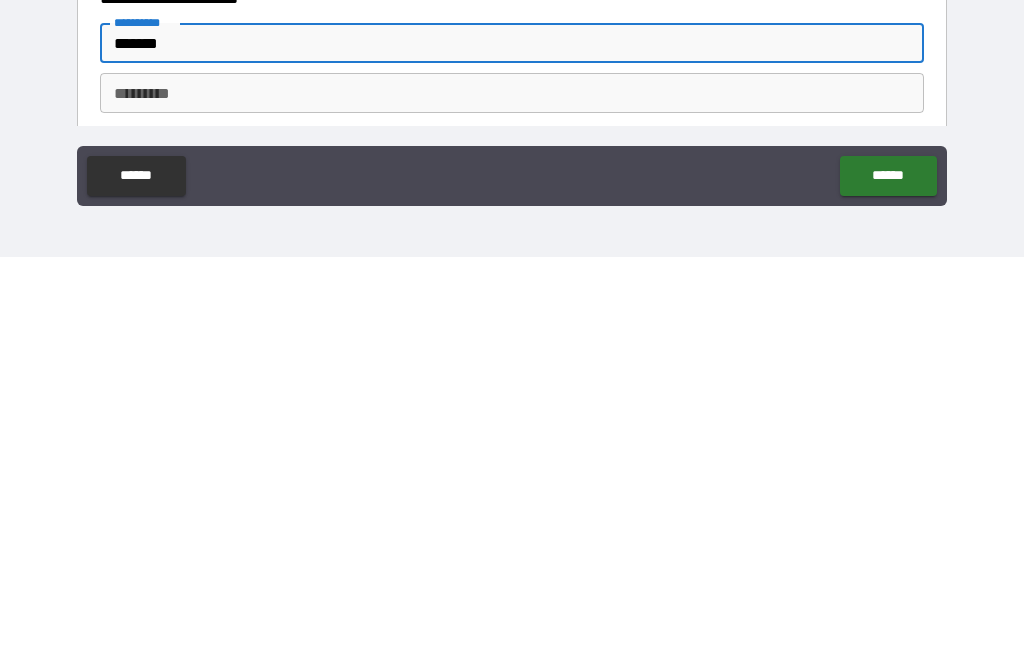 scroll, scrollTop: 525, scrollLeft: 0, axis: vertical 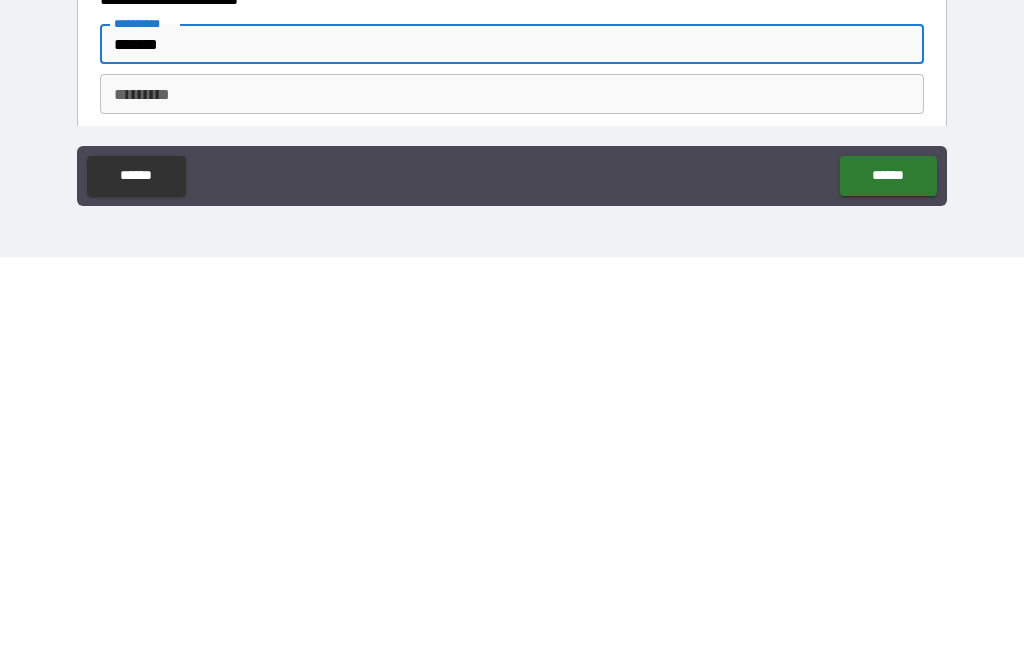 type on "*******" 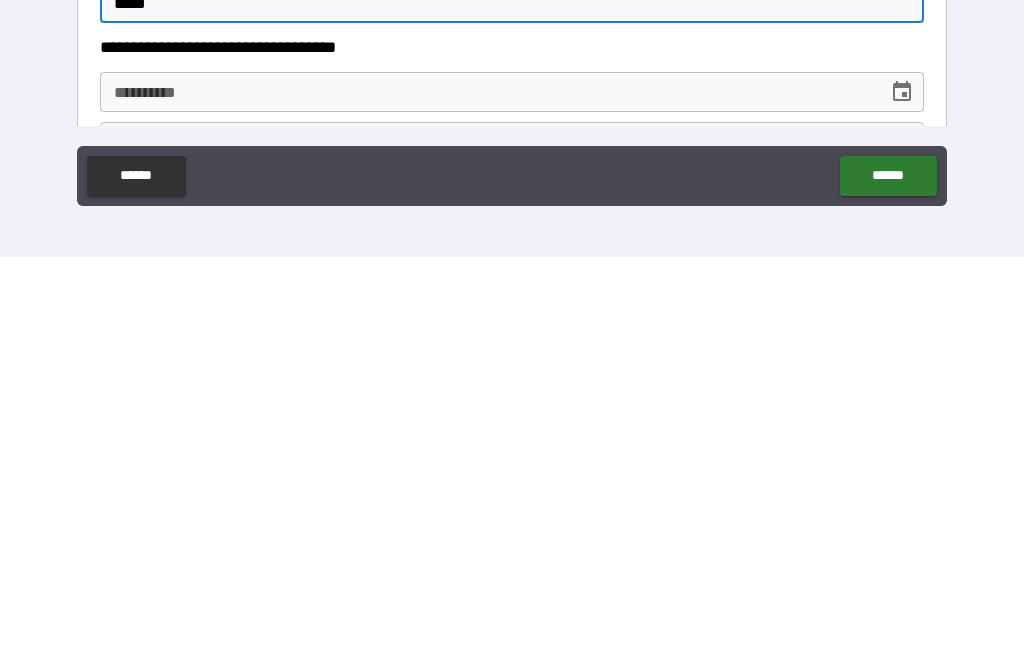 scroll, scrollTop: 623, scrollLeft: 0, axis: vertical 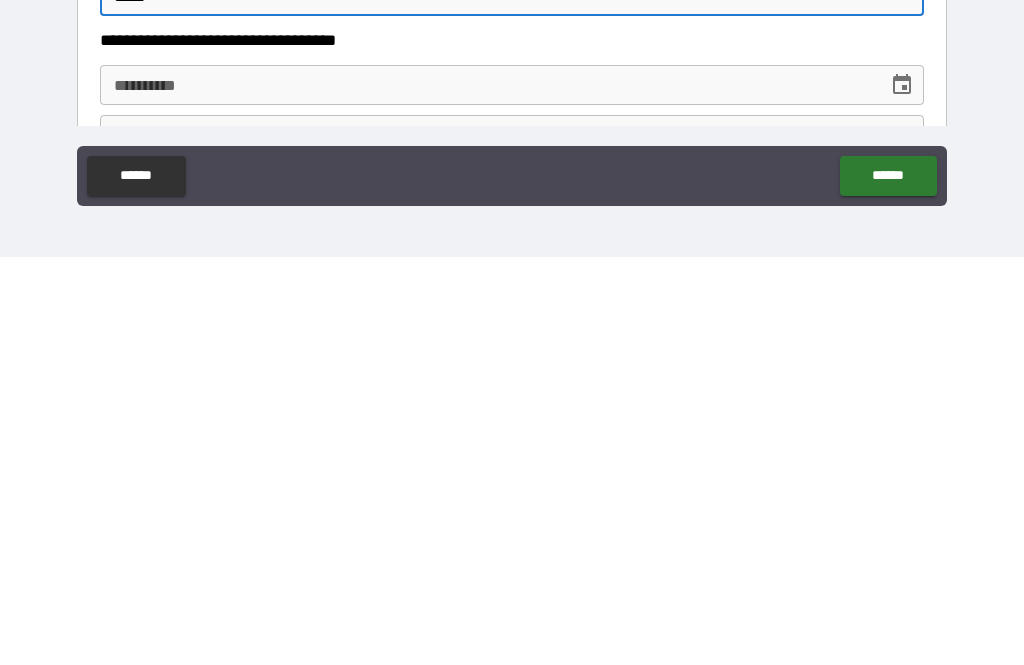 type on "*****" 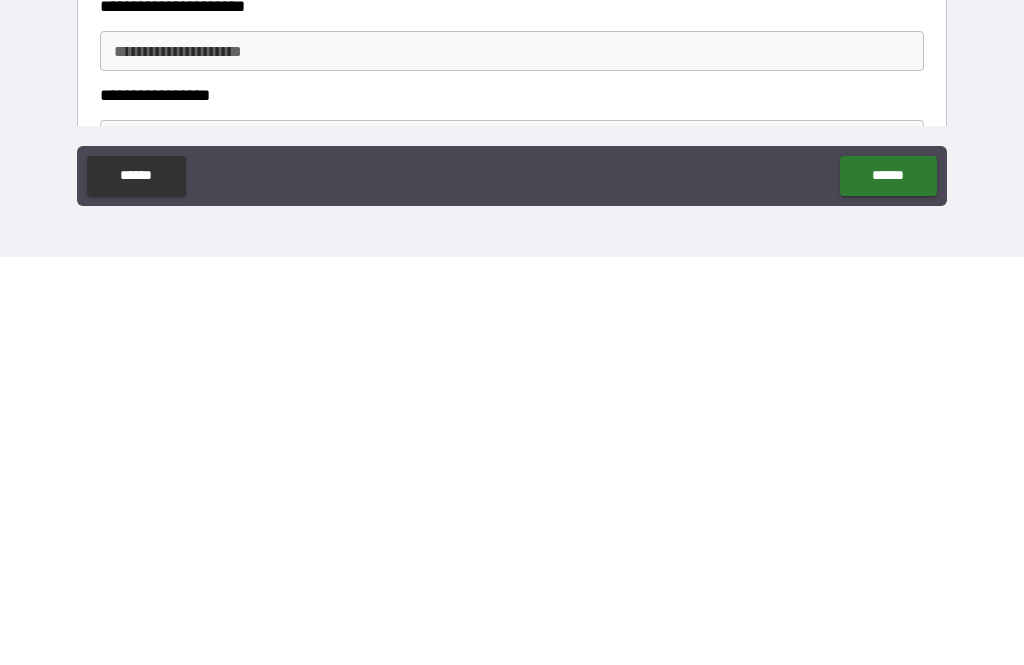 scroll, scrollTop: 1221, scrollLeft: 0, axis: vertical 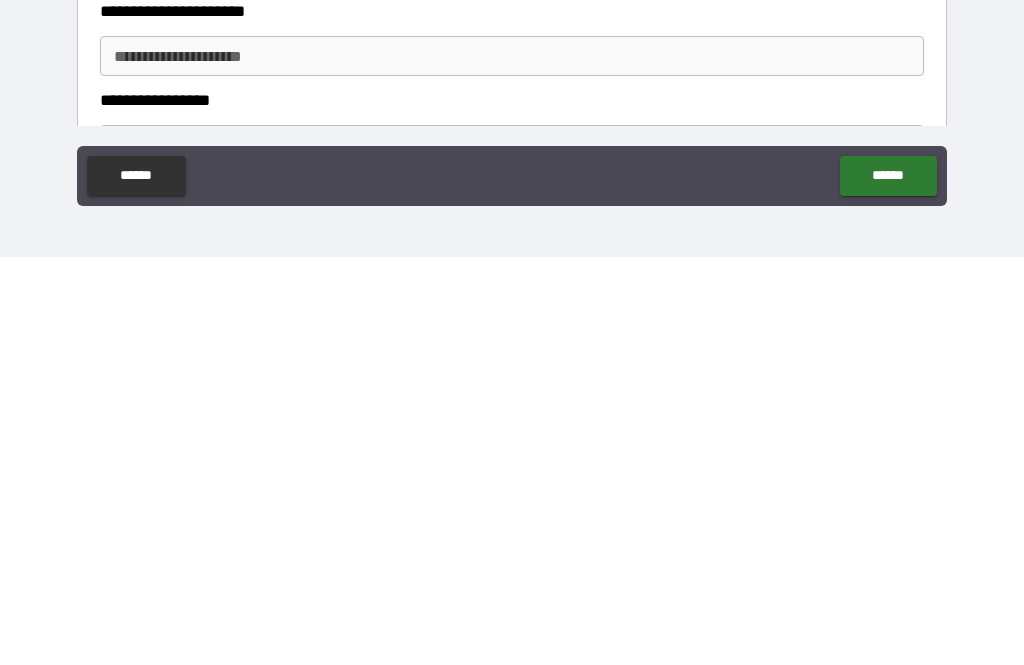 type on "**********" 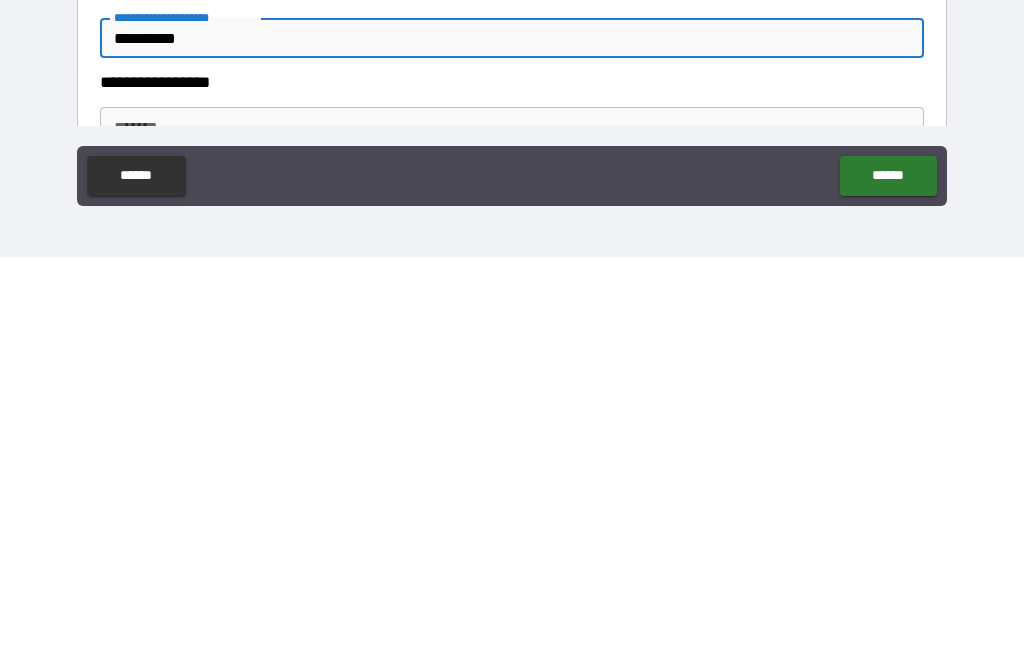 scroll, scrollTop: 1244, scrollLeft: 0, axis: vertical 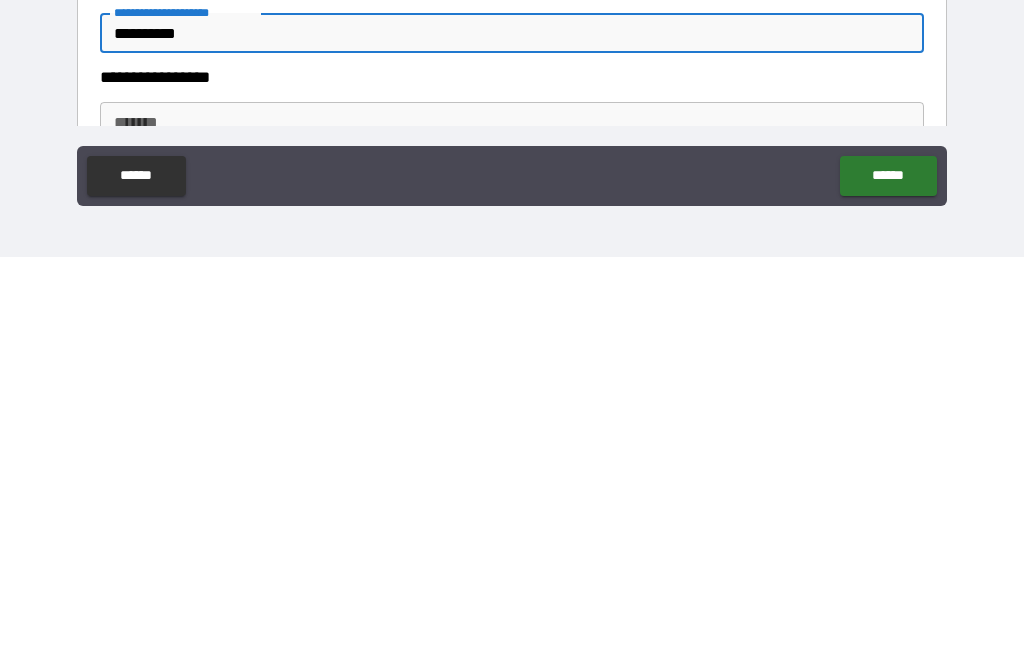 type on "**********" 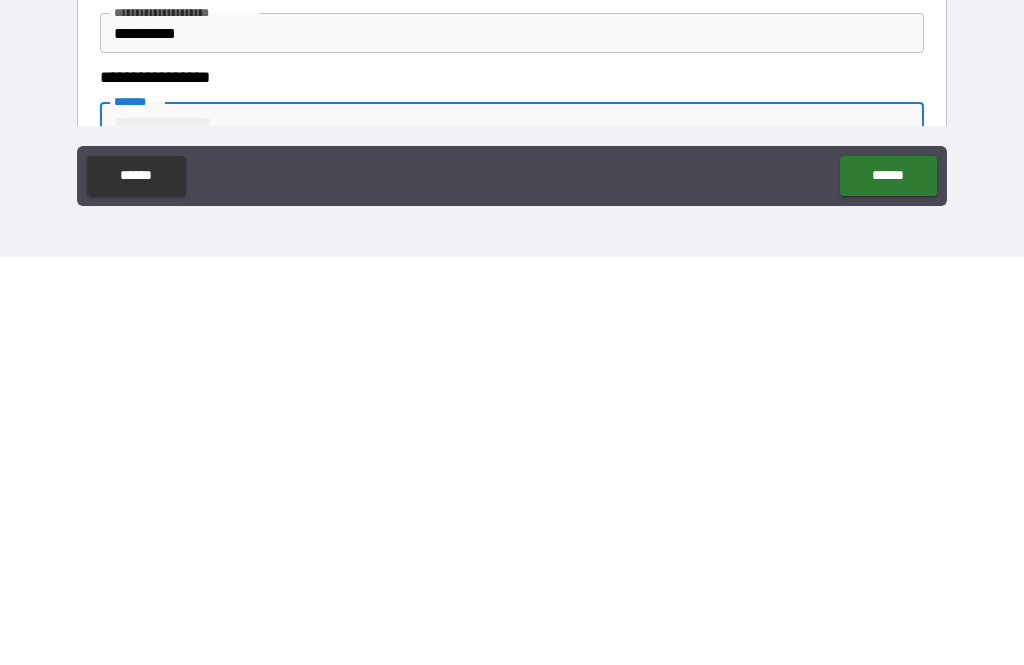 scroll, scrollTop: 1277, scrollLeft: 0, axis: vertical 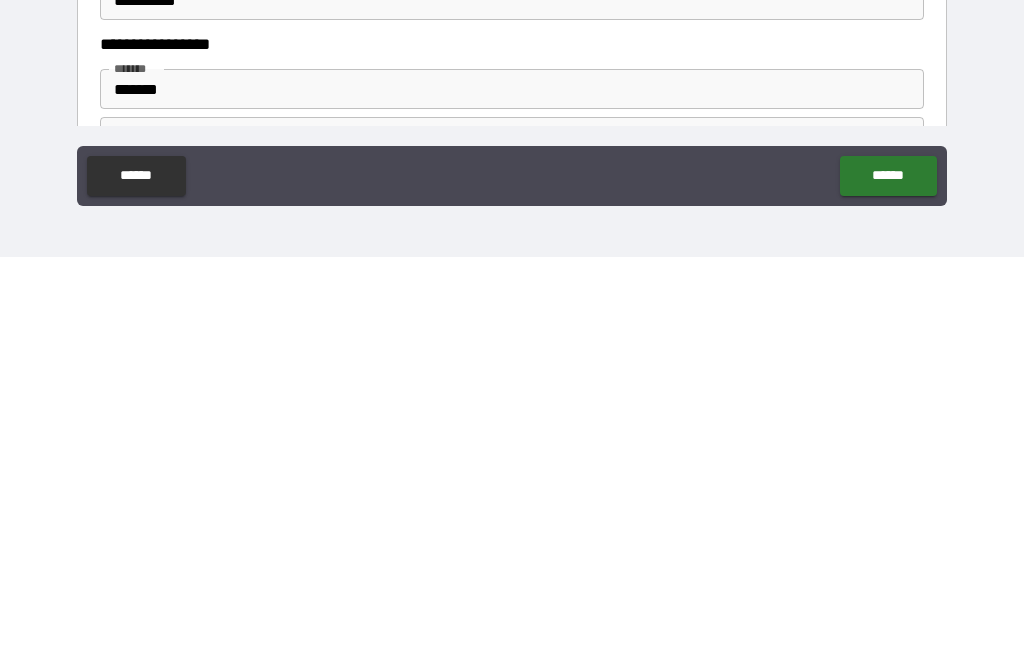 type on "**********" 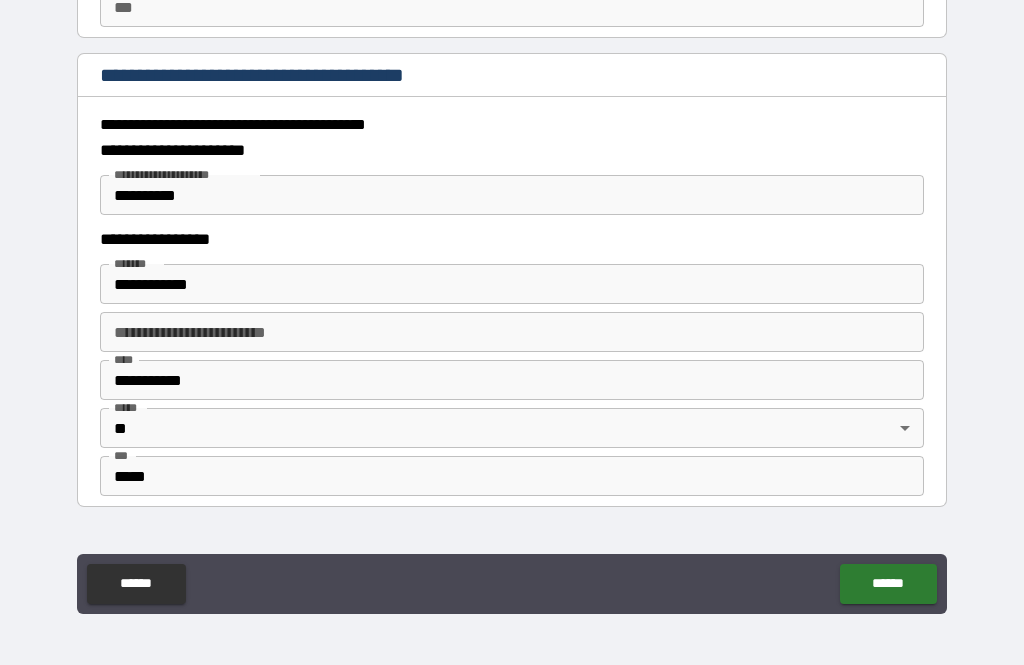 scroll, scrollTop: 1515, scrollLeft: 0, axis: vertical 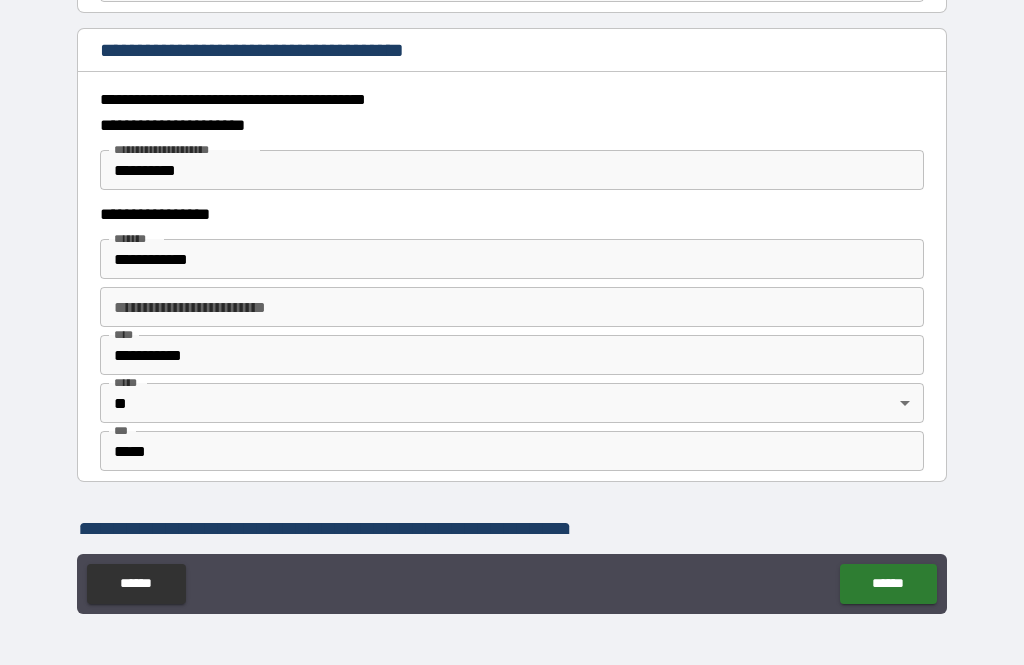 click on "**********" at bounding box center (512, 307) 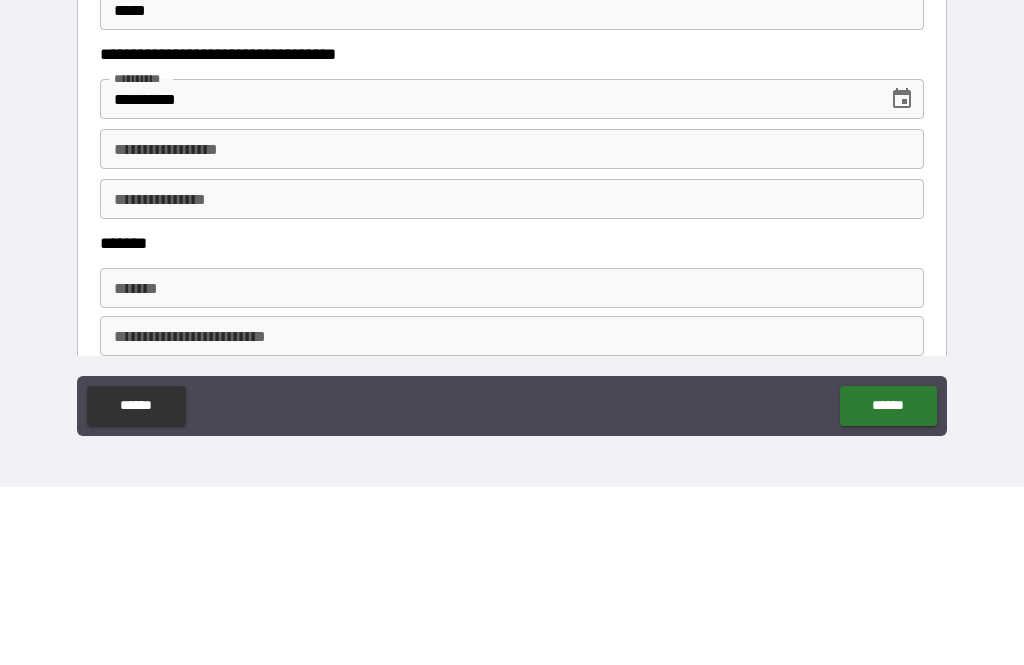 scroll, scrollTop: 839, scrollLeft: 0, axis: vertical 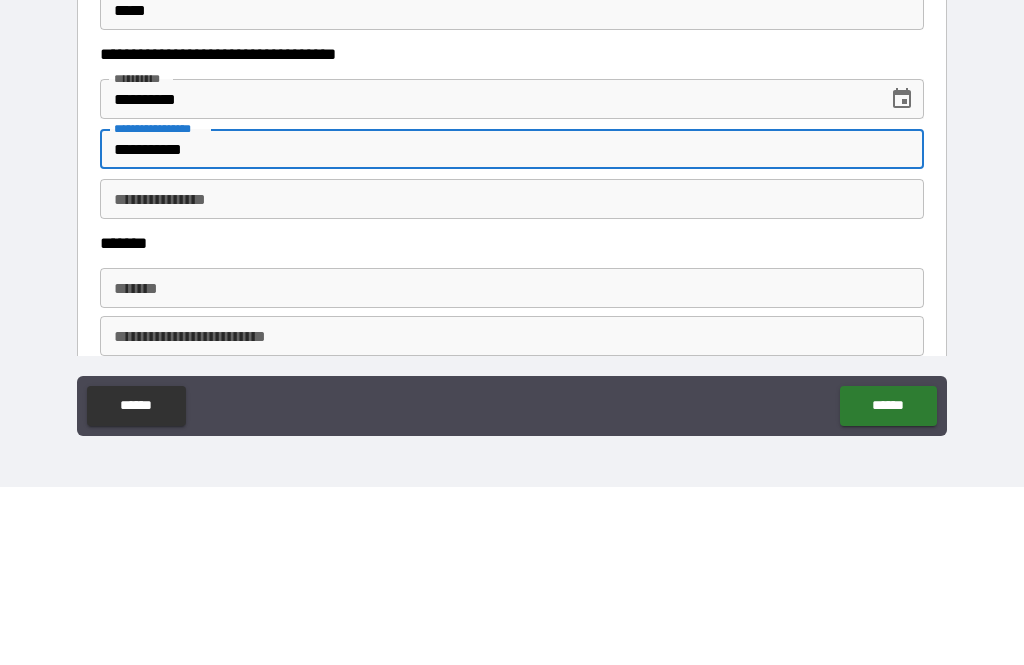 type on "**********" 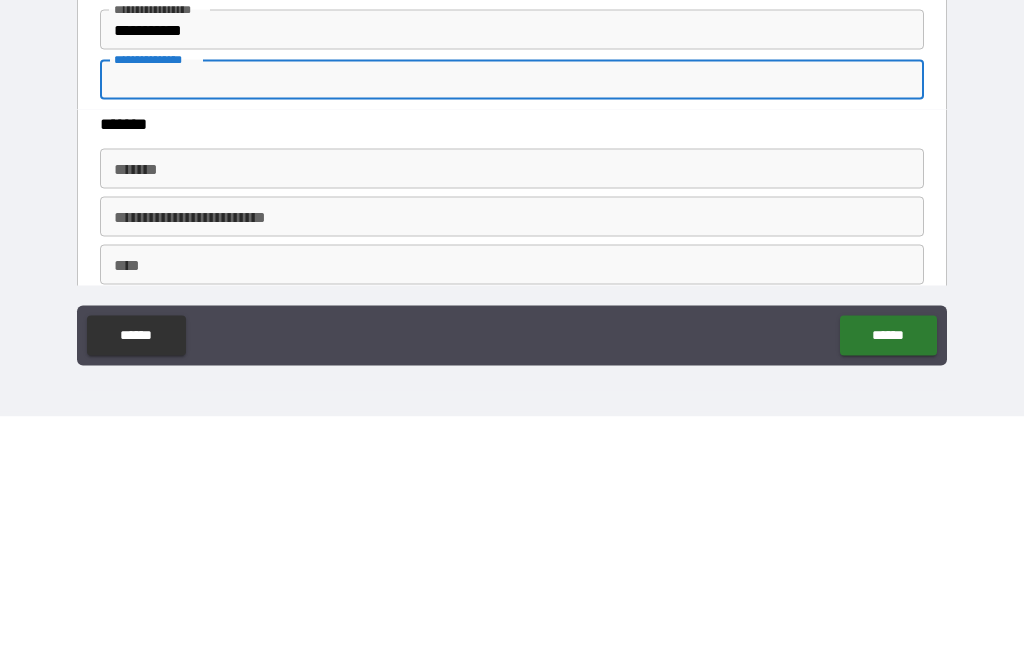 scroll, scrollTop: 893, scrollLeft: 0, axis: vertical 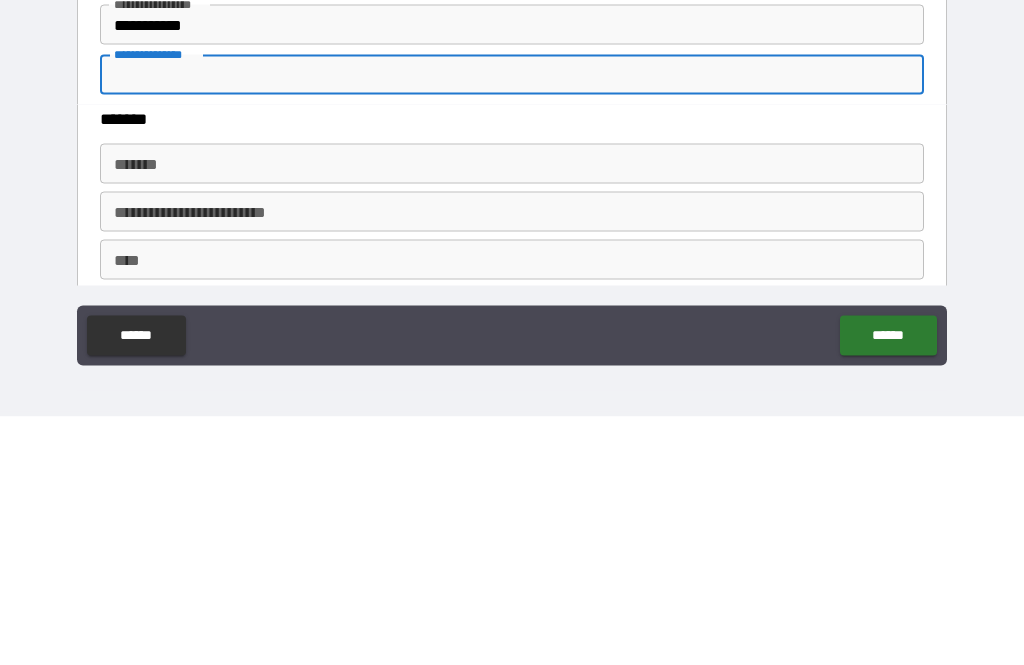 click on "*******" at bounding box center (512, 412) 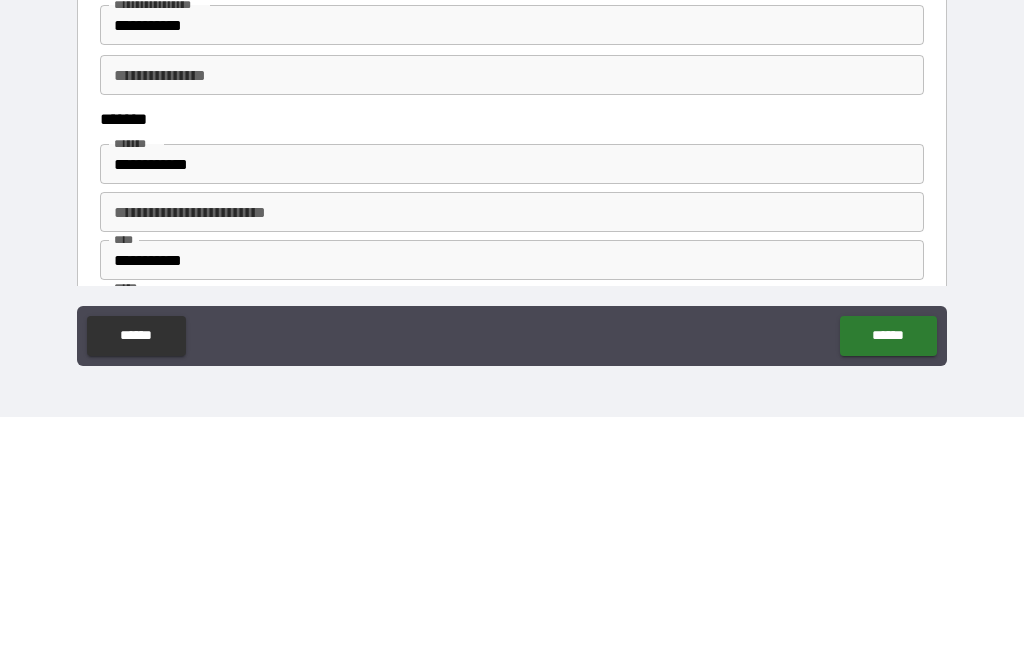 type on "**********" 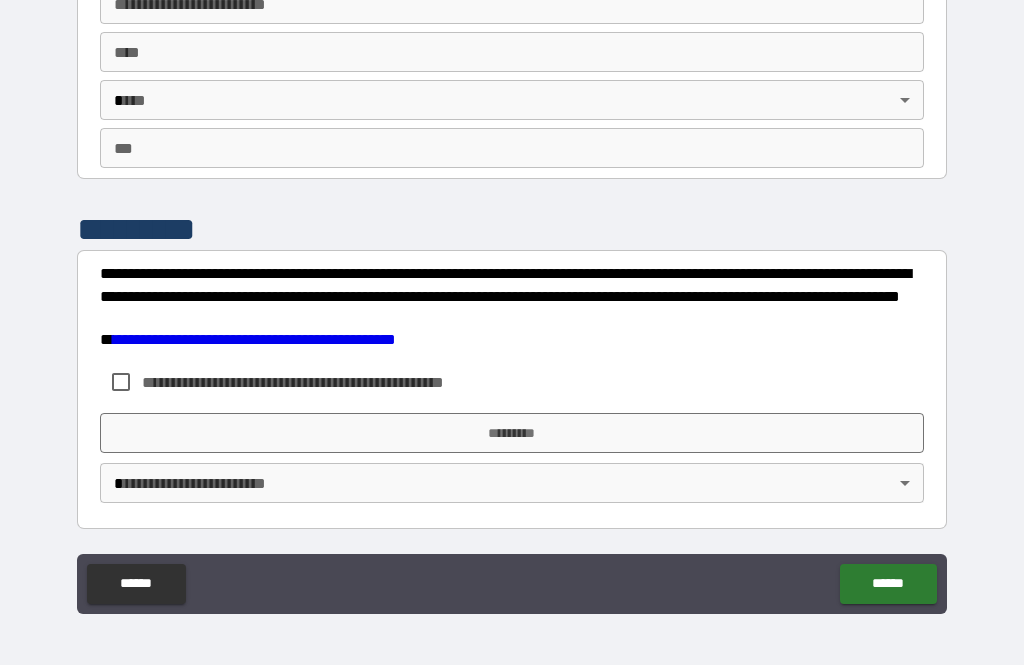 scroll, scrollTop: 3509, scrollLeft: 0, axis: vertical 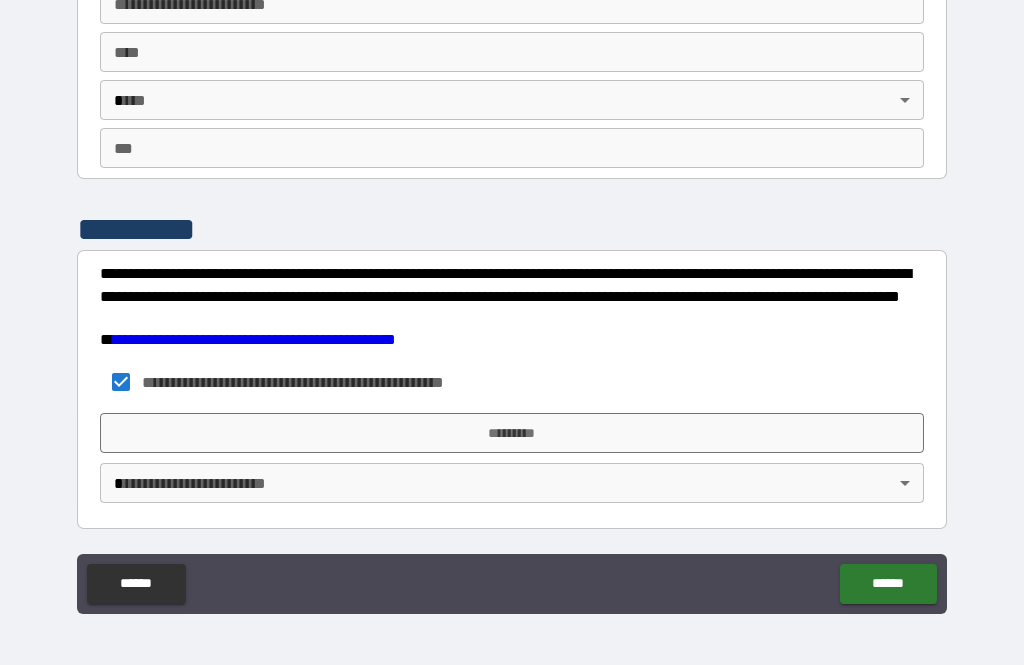 click on "*********" at bounding box center (512, 433) 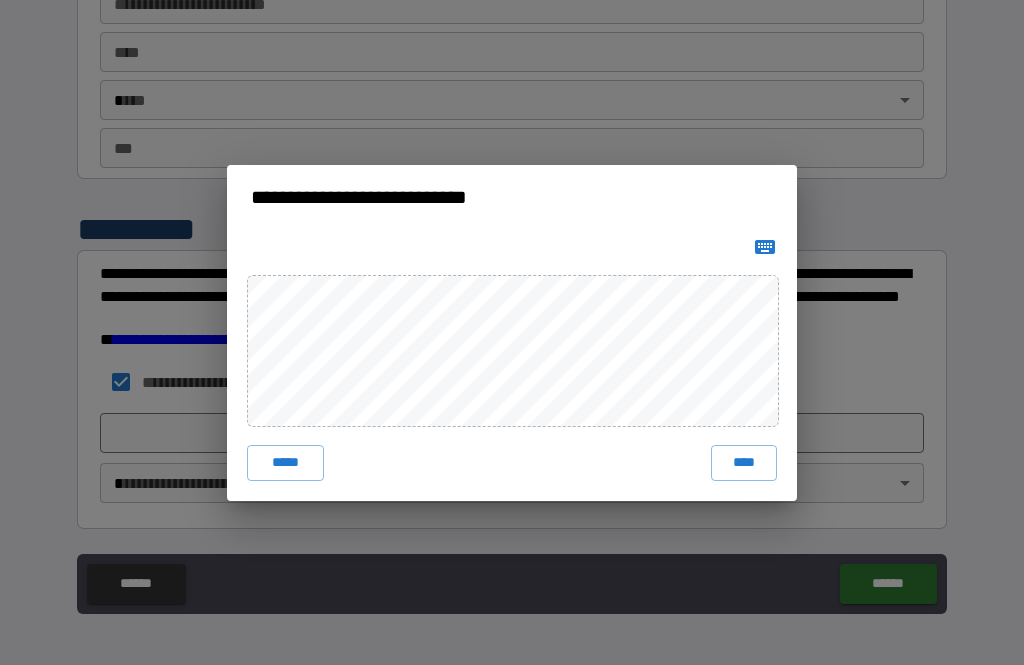click on "****" at bounding box center (744, 463) 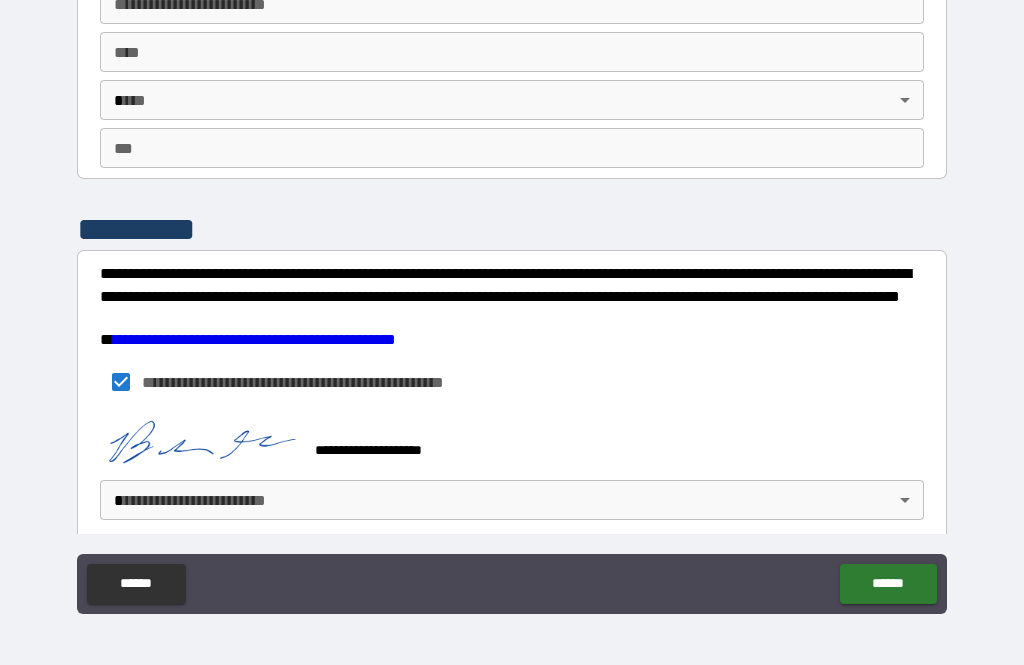 click on "**********" at bounding box center (512, 300) 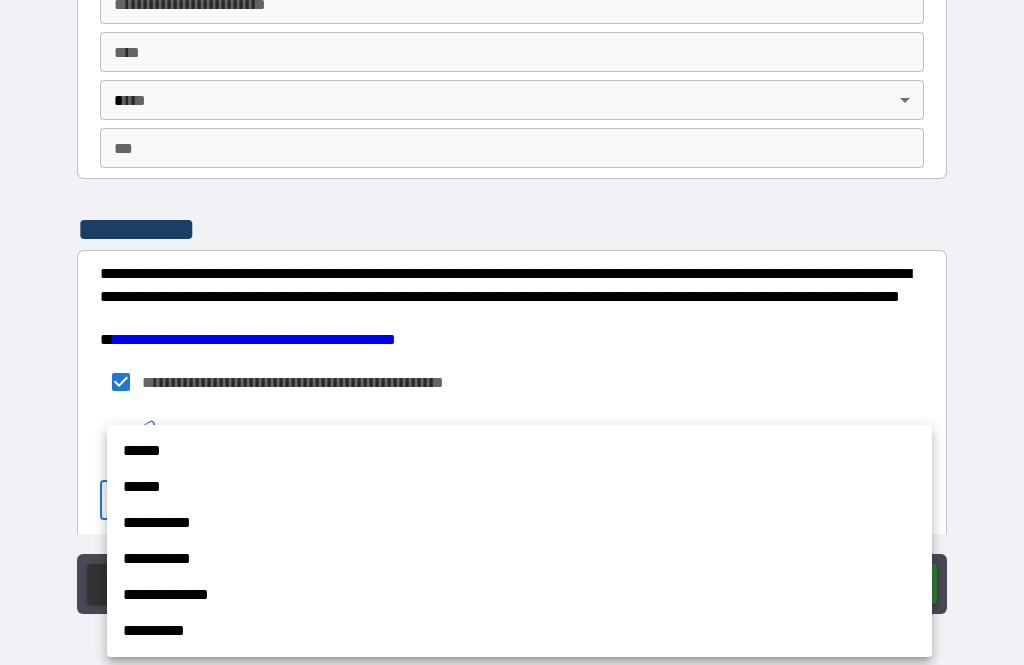 click on "******" at bounding box center [519, 487] 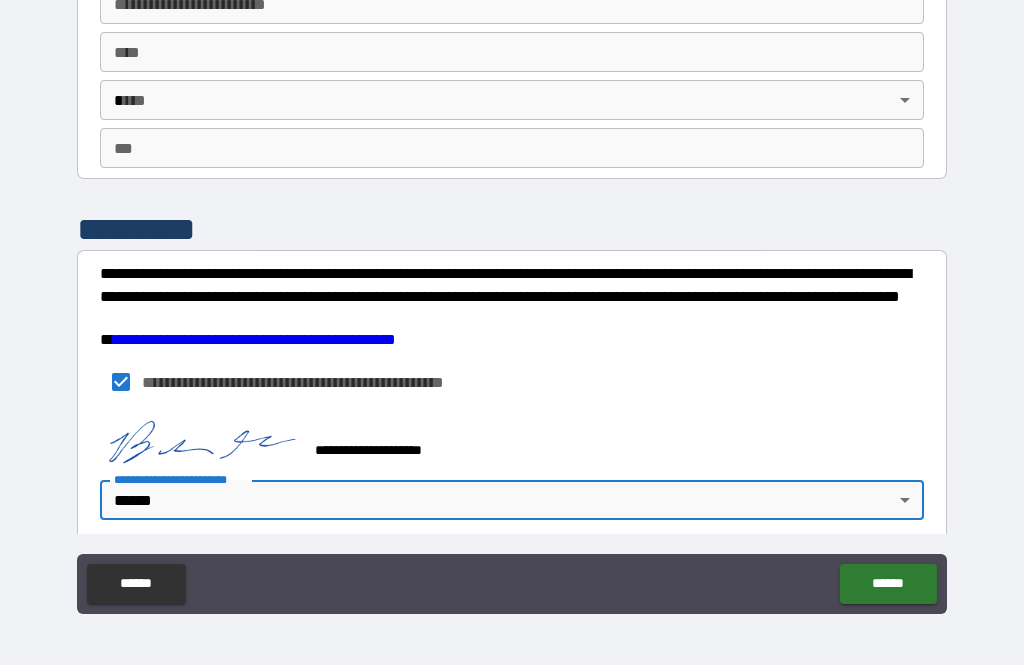 click on "******" at bounding box center (888, 584) 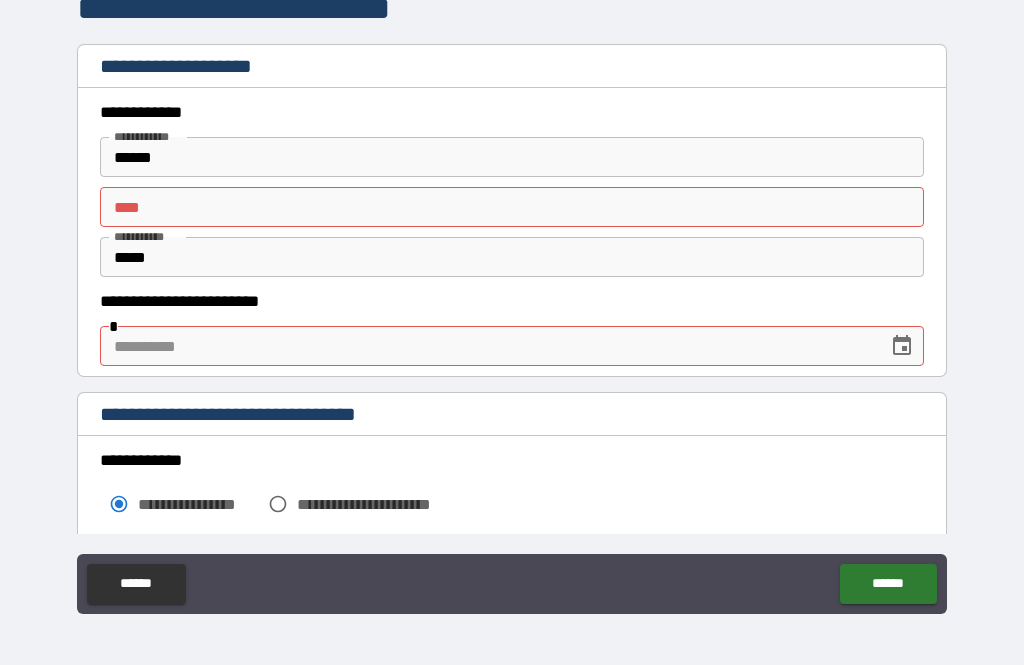 scroll, scrollTop: 0, scrollLeft: 0, axis: both 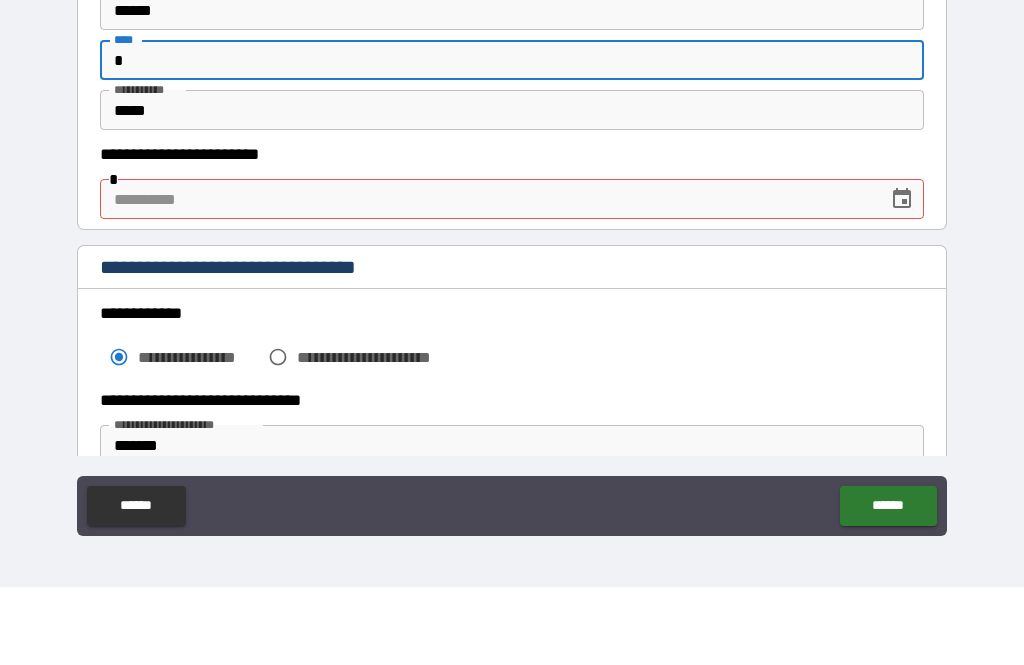 type on "*" 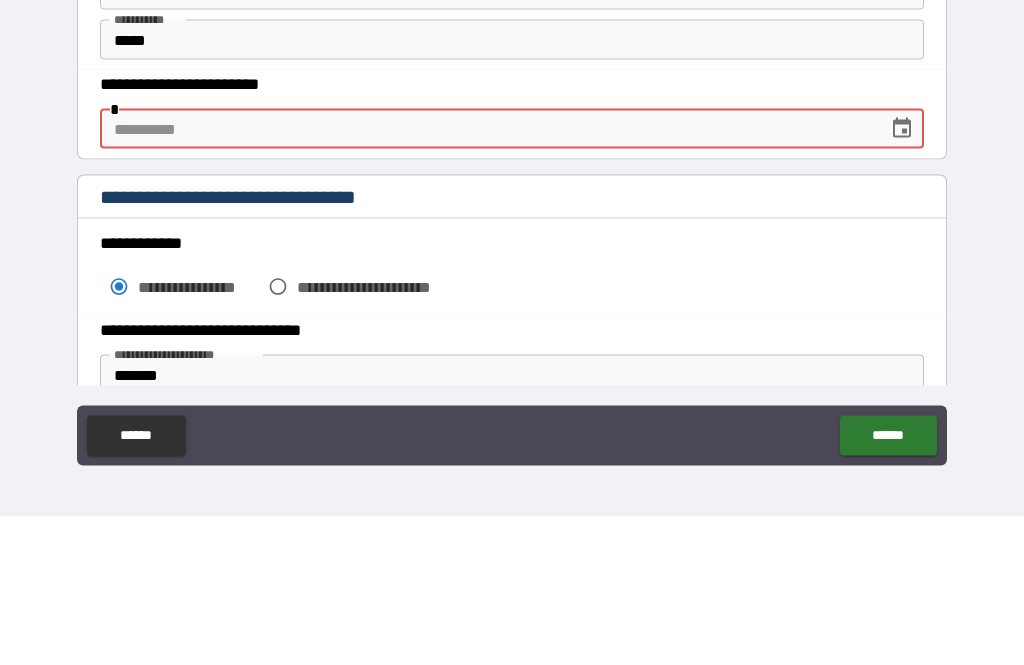 type on "*" 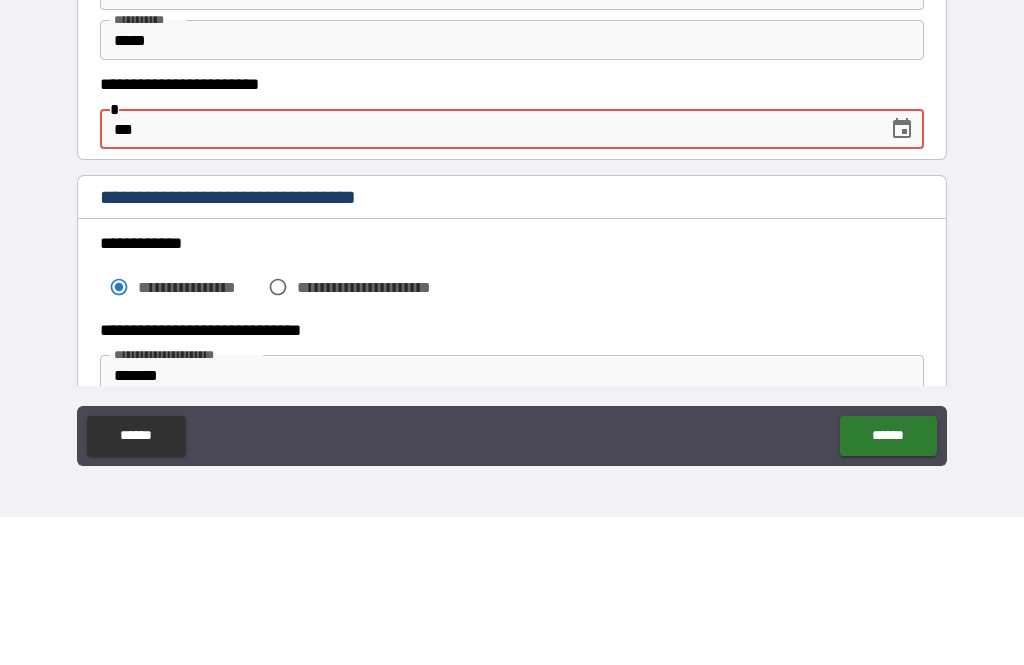 click on "***" at bounding box center (487, 277) 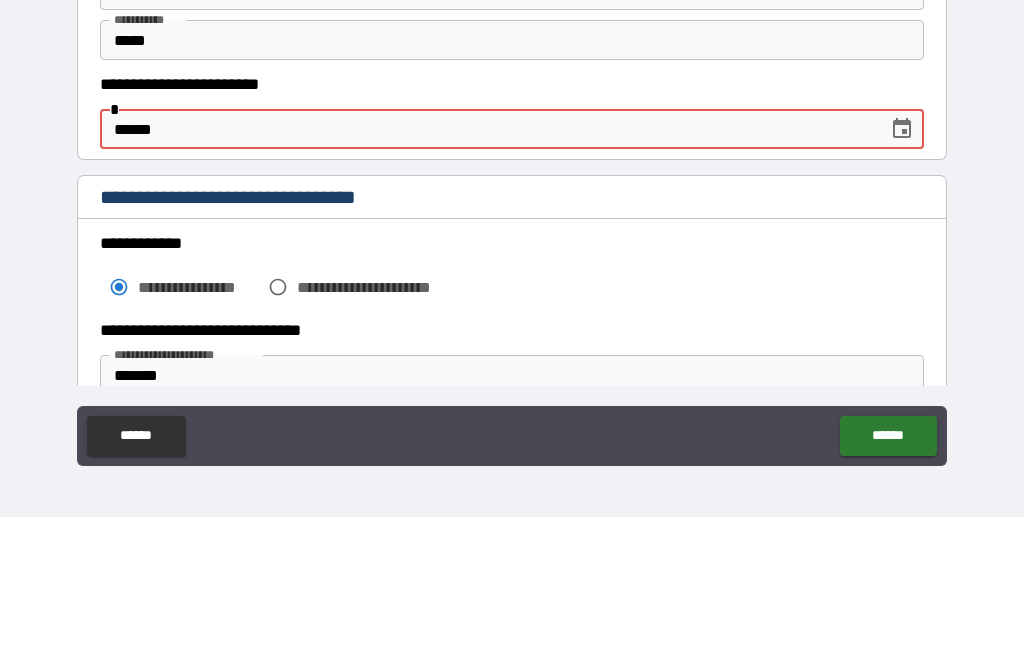 click on "******" at bounding box center (487, 277) 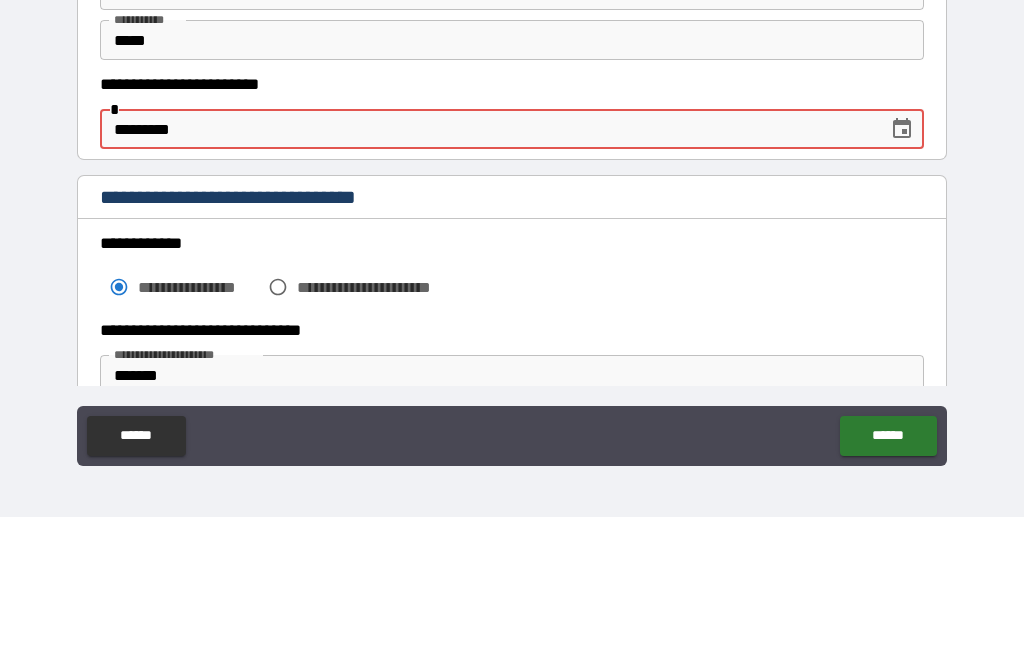 type on "**********" 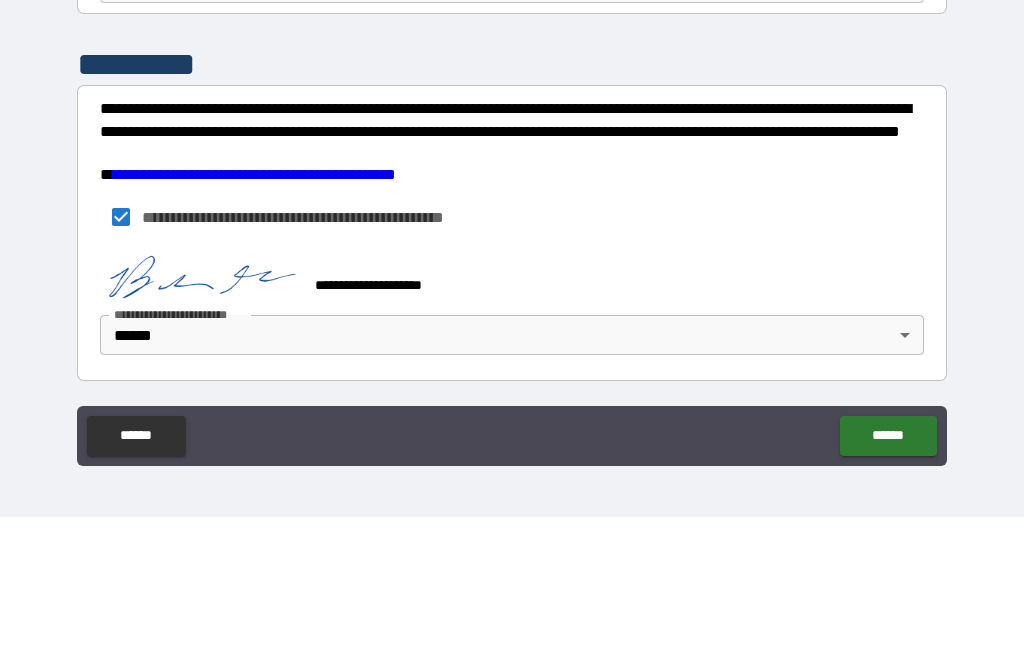 scroll, scrollTop: 3526, scrollLeft: 0, axis: vertical 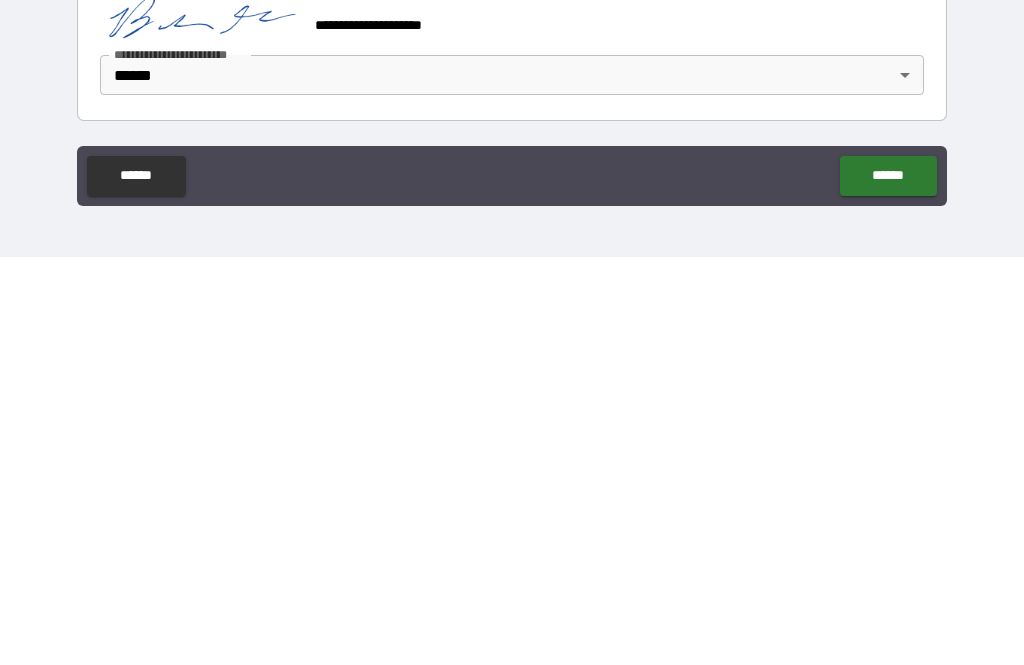 click on "******" at bounding box center (888, 584) 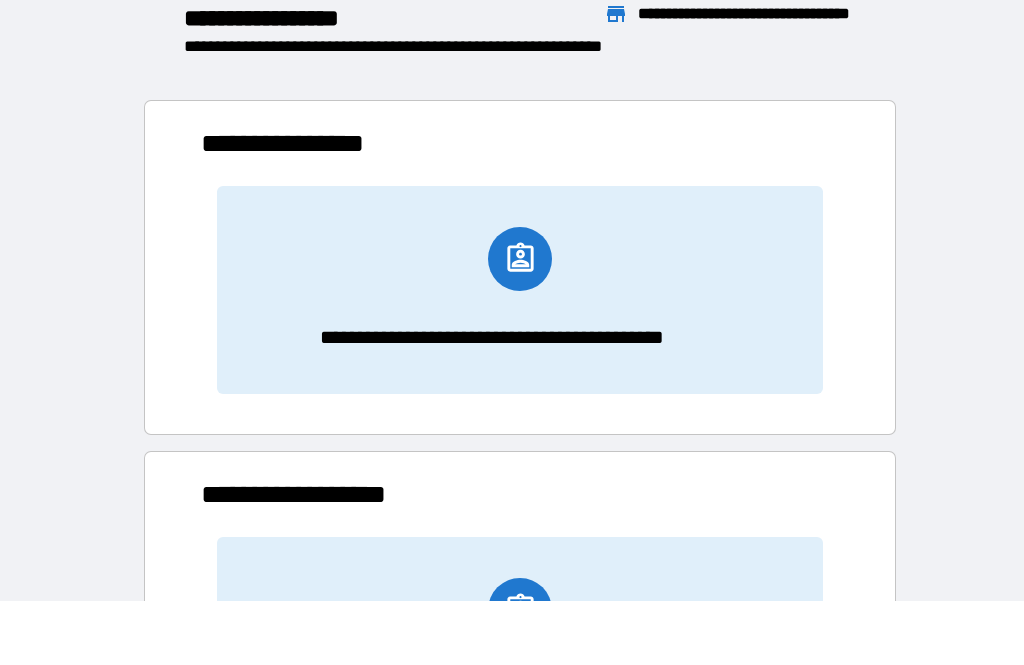 scroll, scrollTop: 1, scrollLeft: 1, axis: both 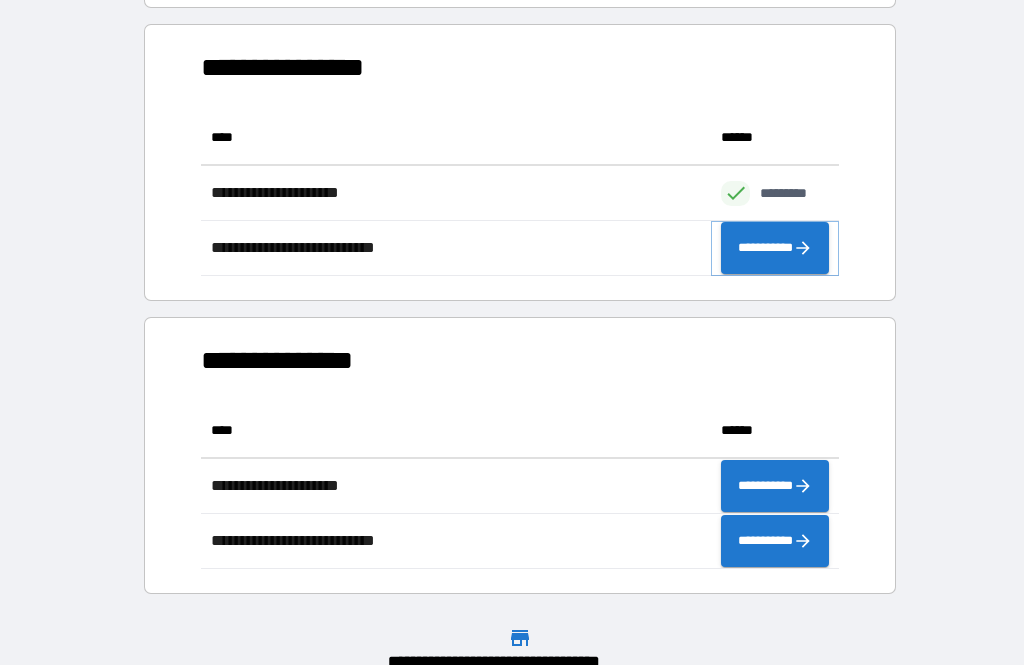 click on "**********" at bounding box center [775, 248] 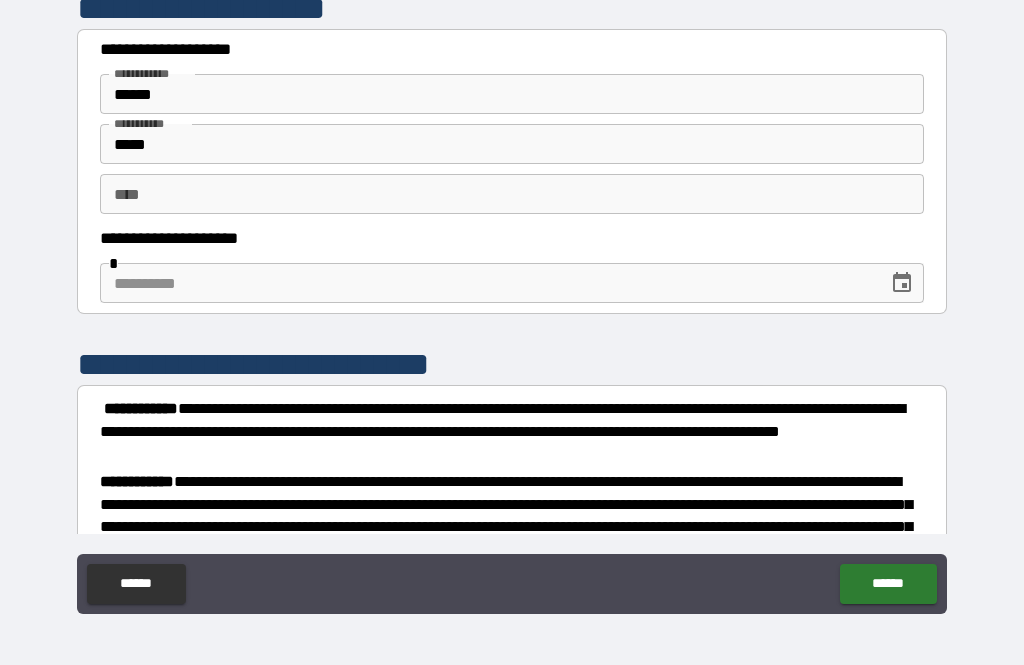scroll, scrollTop: 0, scrollLeft: 0, axis: both 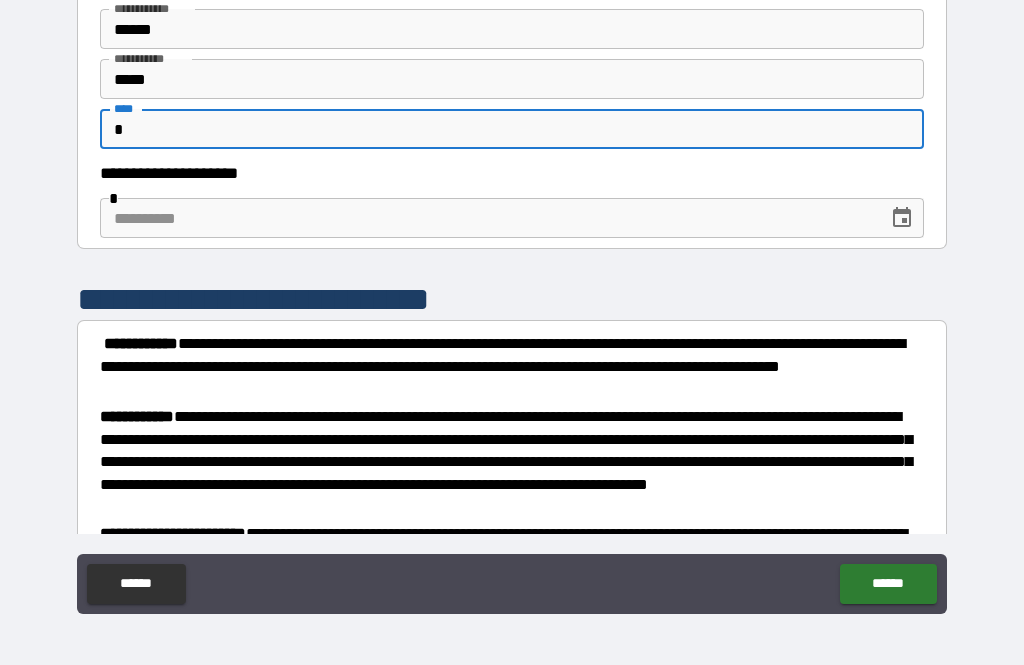 type on "*" 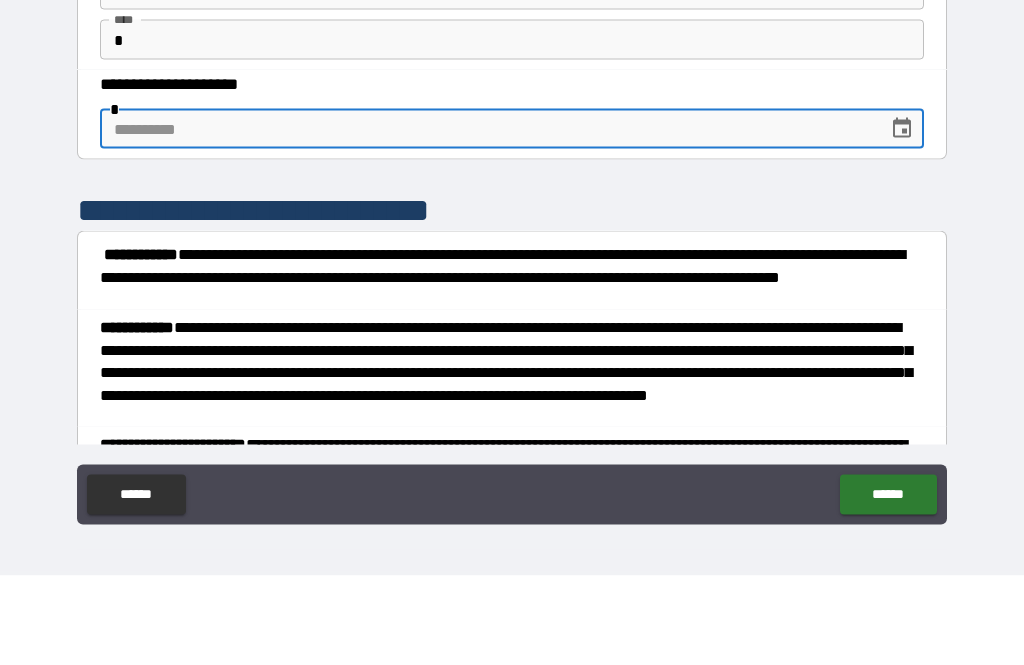 click 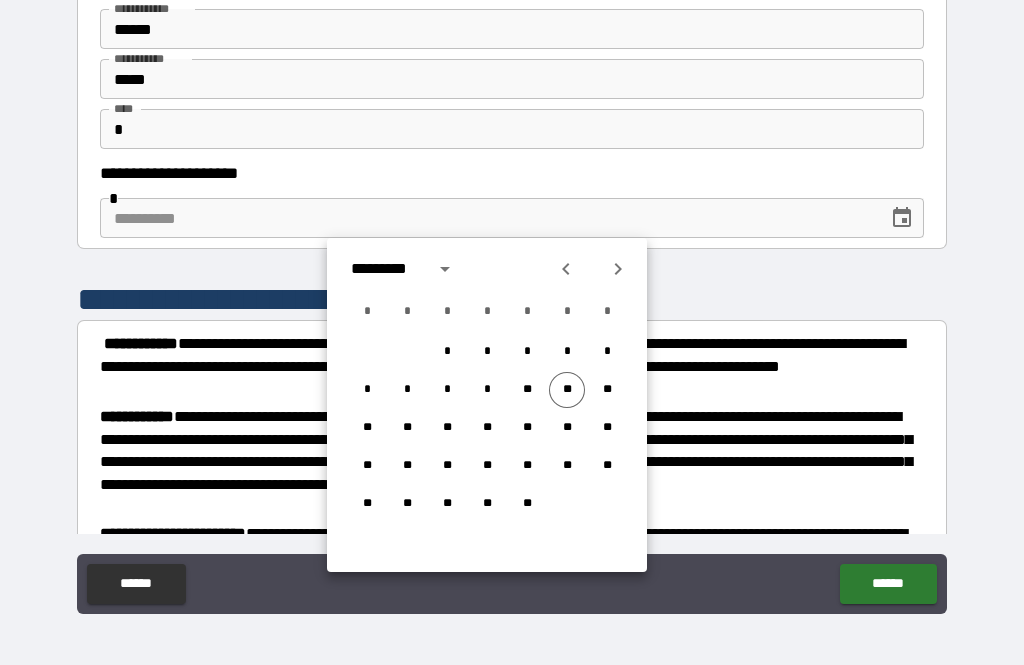 click 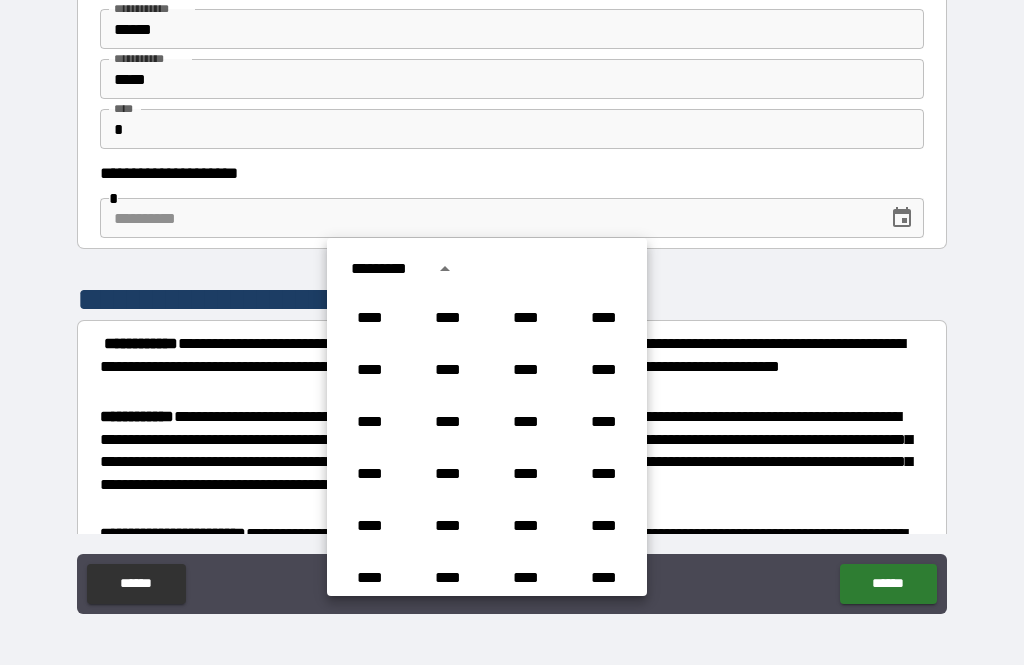 scroll, scrollTop: 1486, scrollLeft: 0, axis: vertical 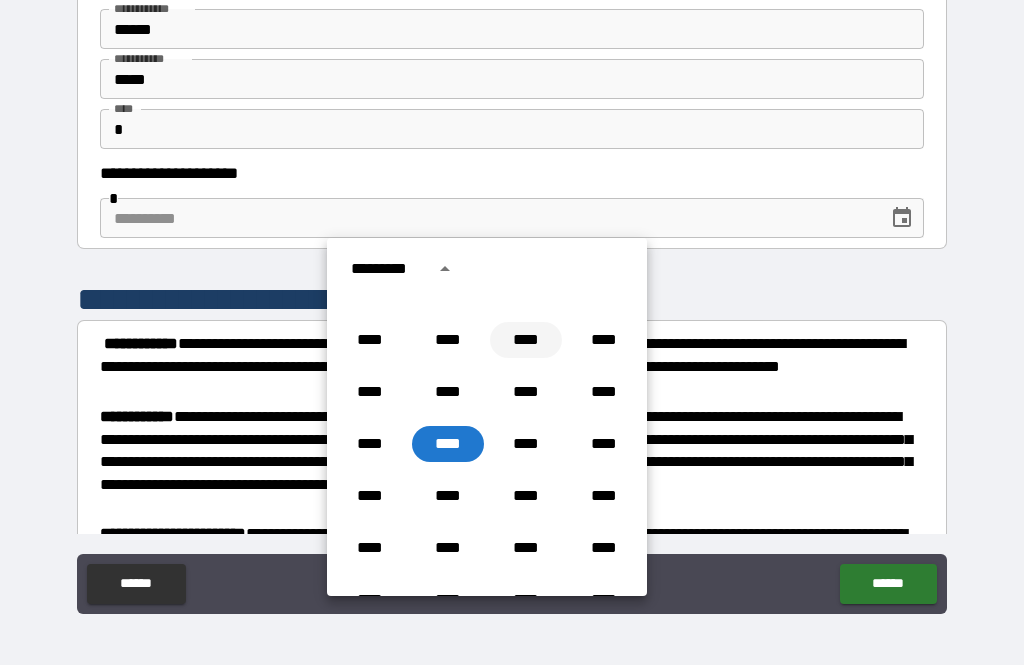 click on "****" at bounding box center [526, 340] 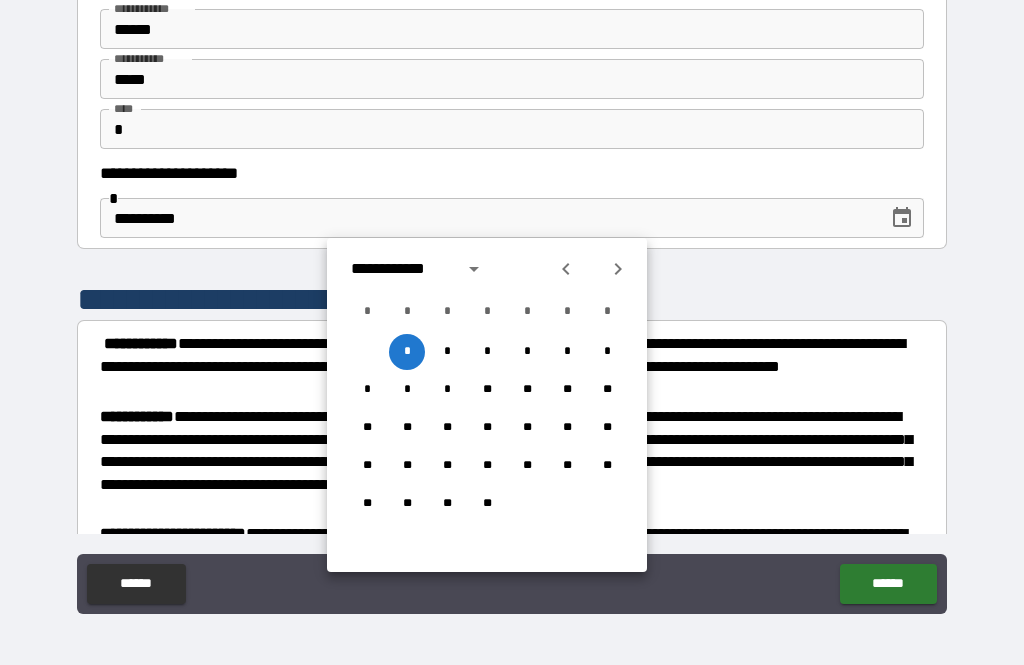 click 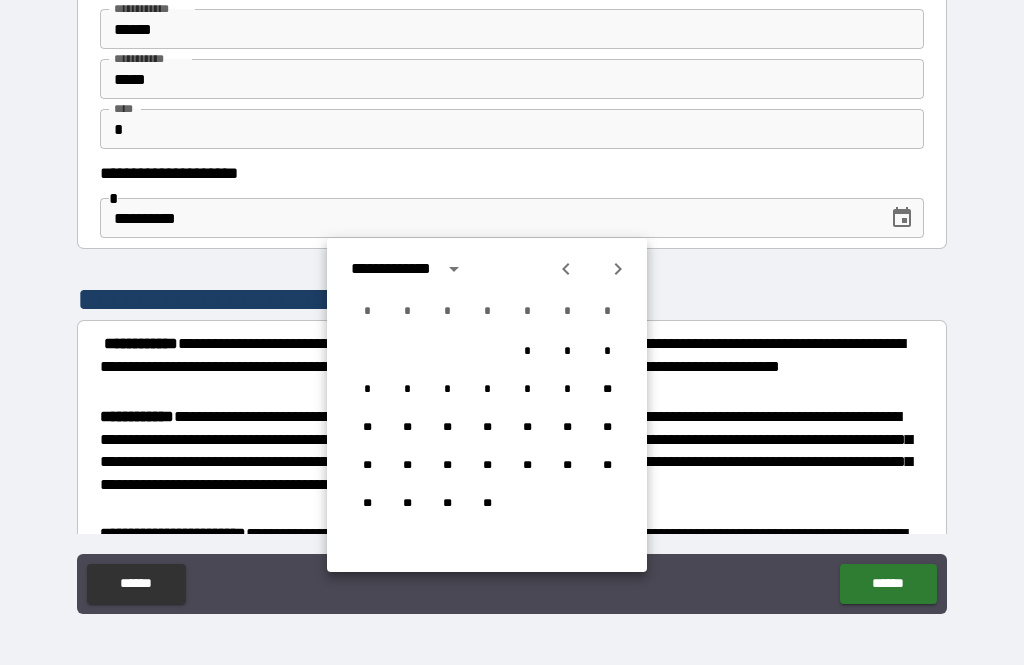 click 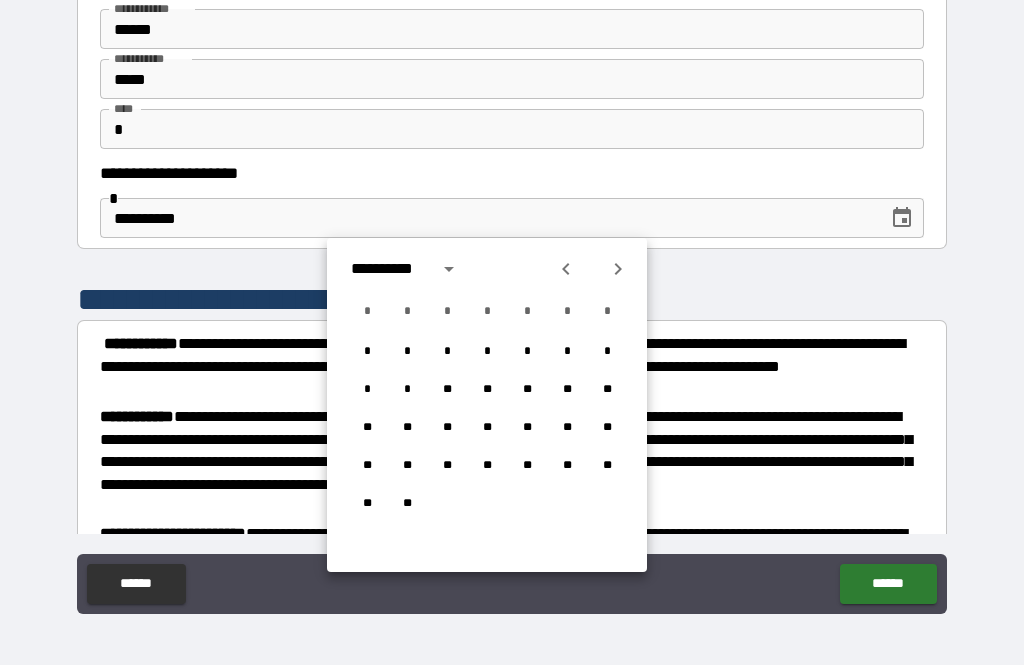 click 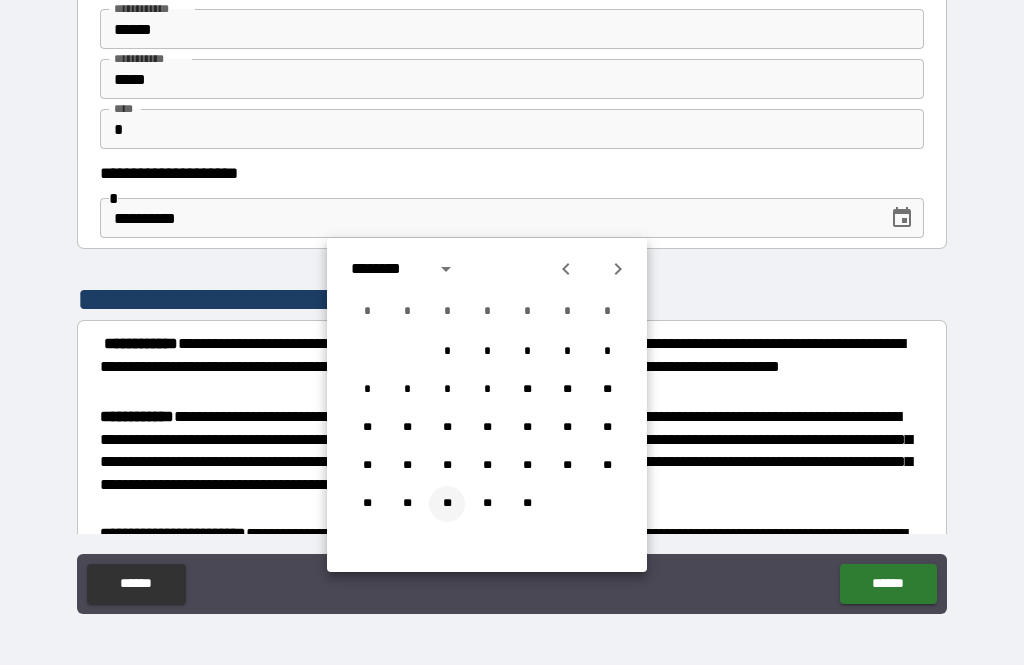 click on "**" at bounding box center [447, 504] 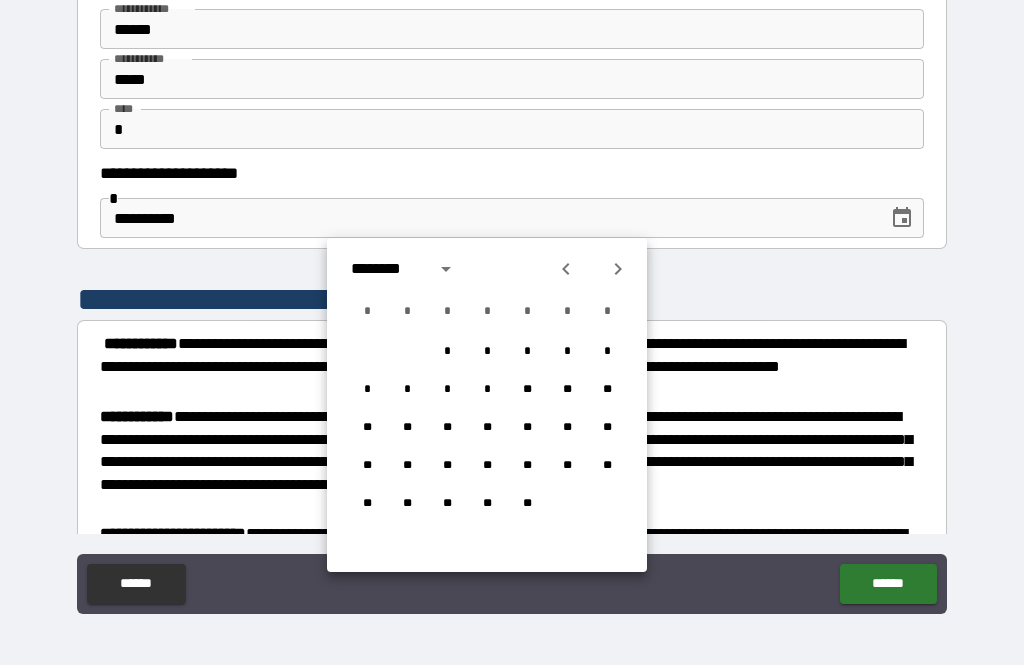 type on "**********" 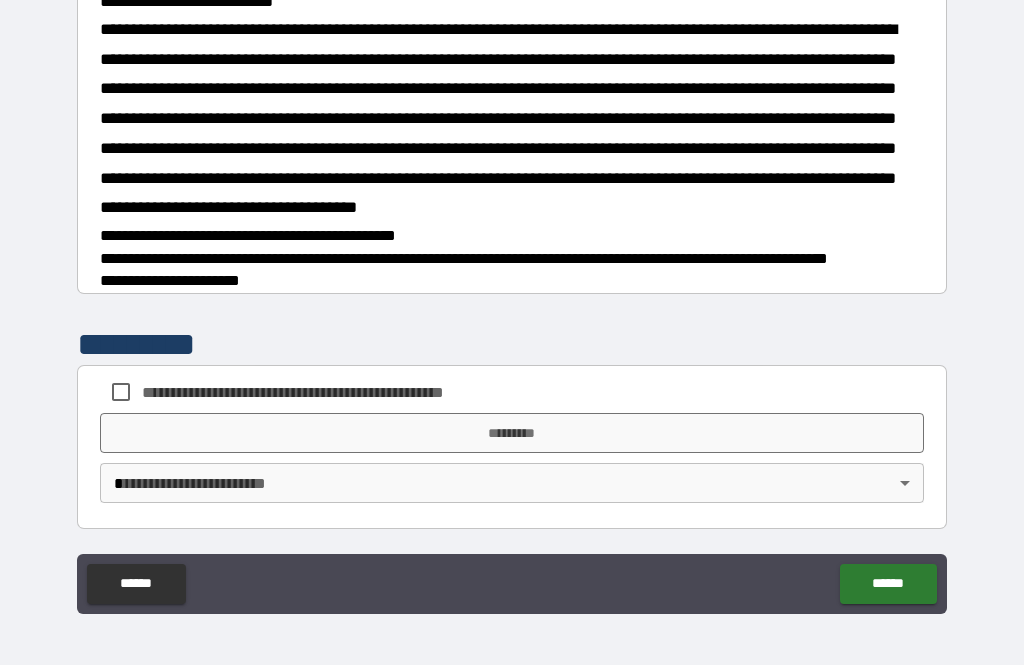 scroll, scrollTop: 1697, scrollLeft: 0, axis: vertical 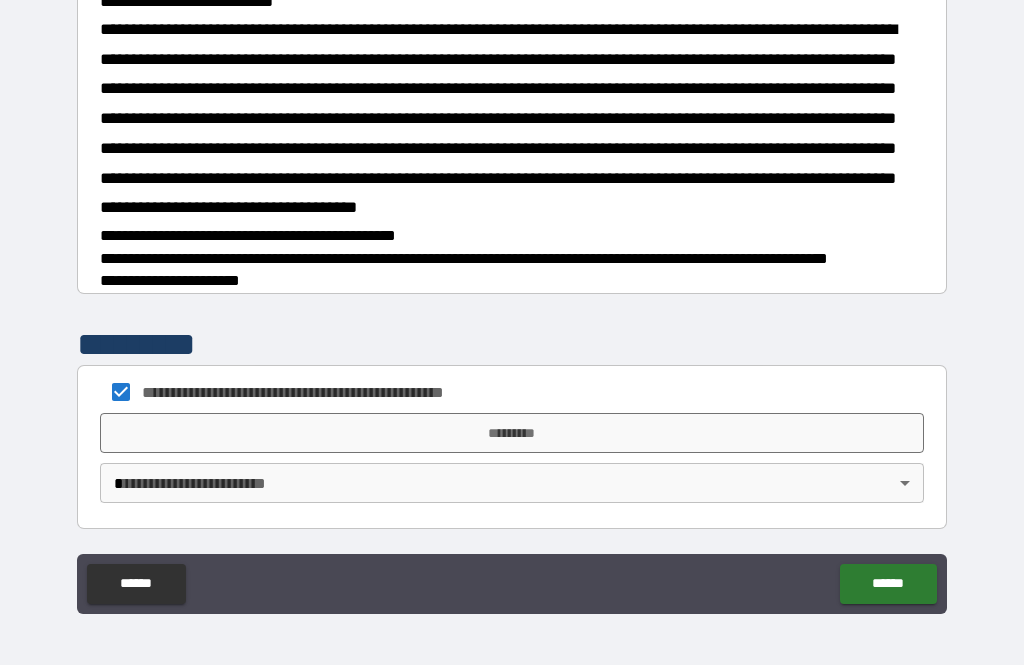 click on "*********" at bounding box center [512, 433] 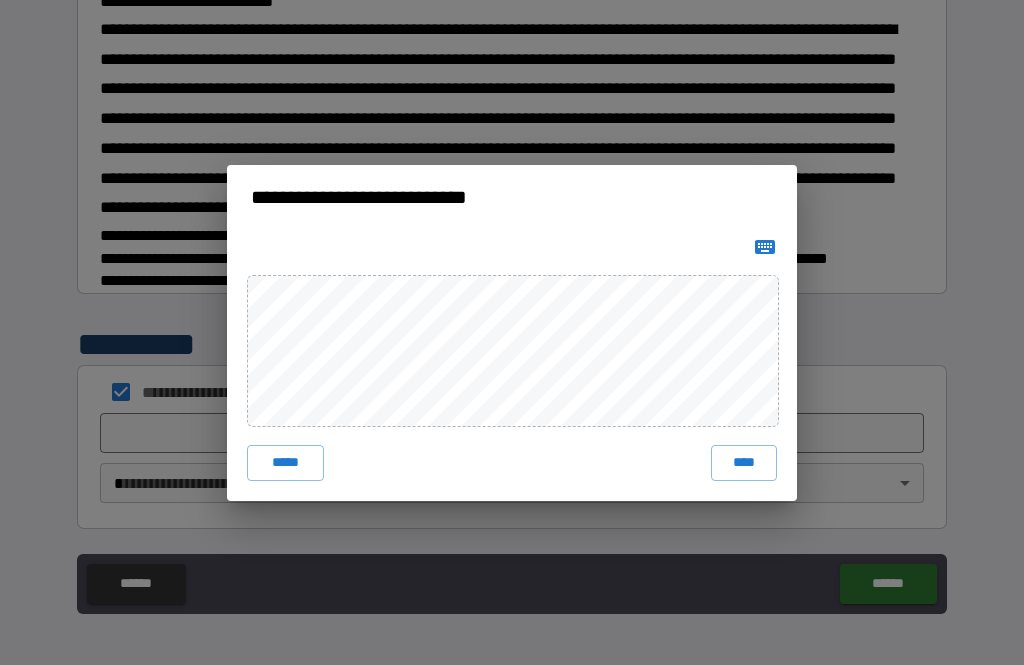 click on "****" at bounding box center (744, 463) 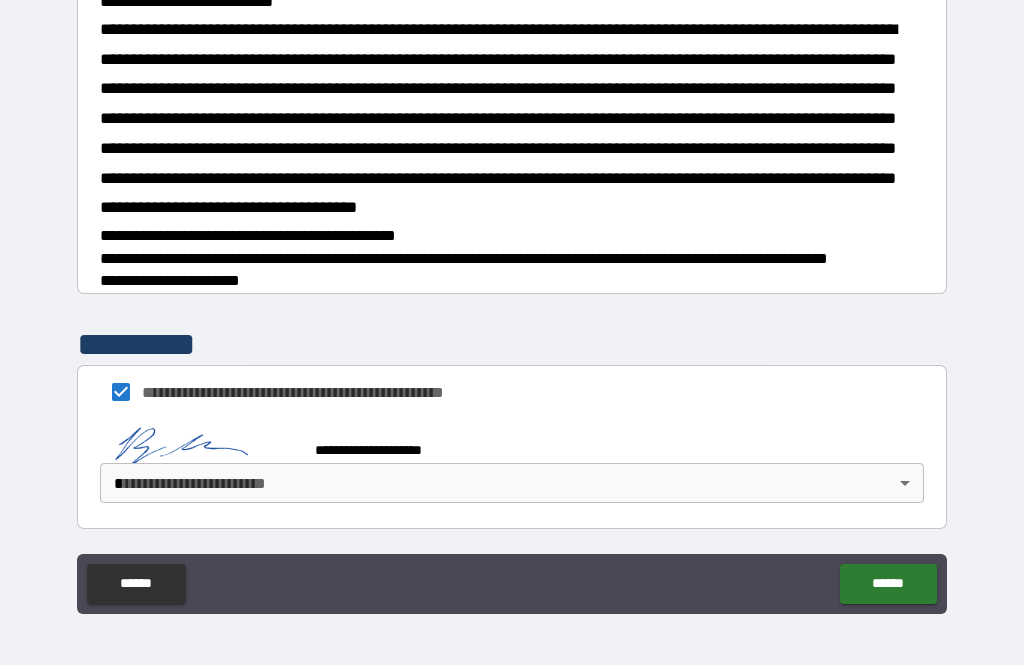 scroll, scrollTop: 1687, scrollLeft: 0, axis: vertical 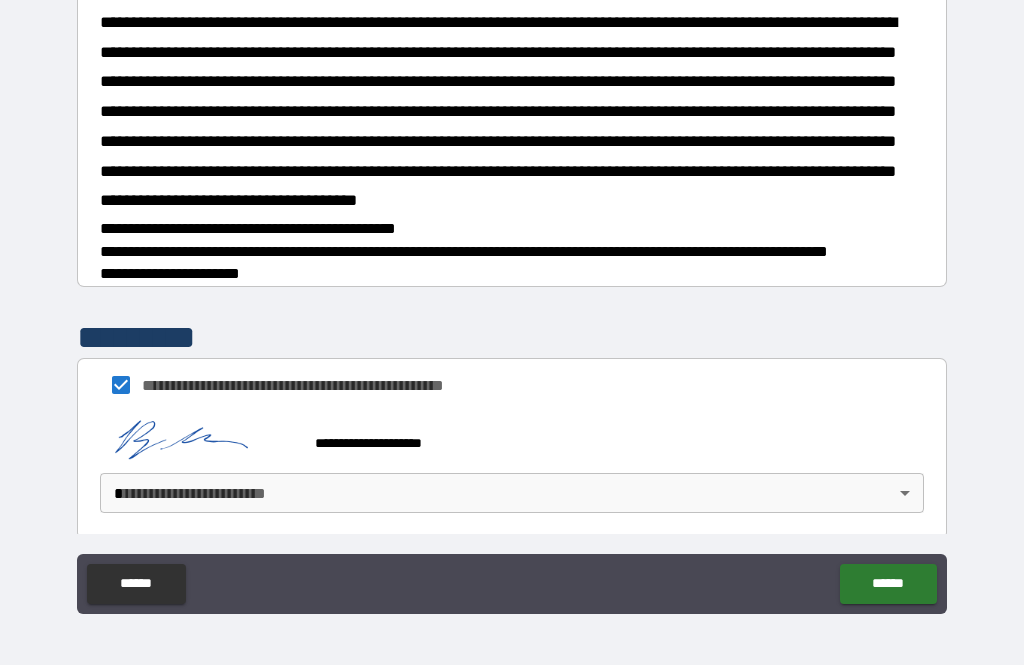 click on "**********" at bounding box center [512, 300] 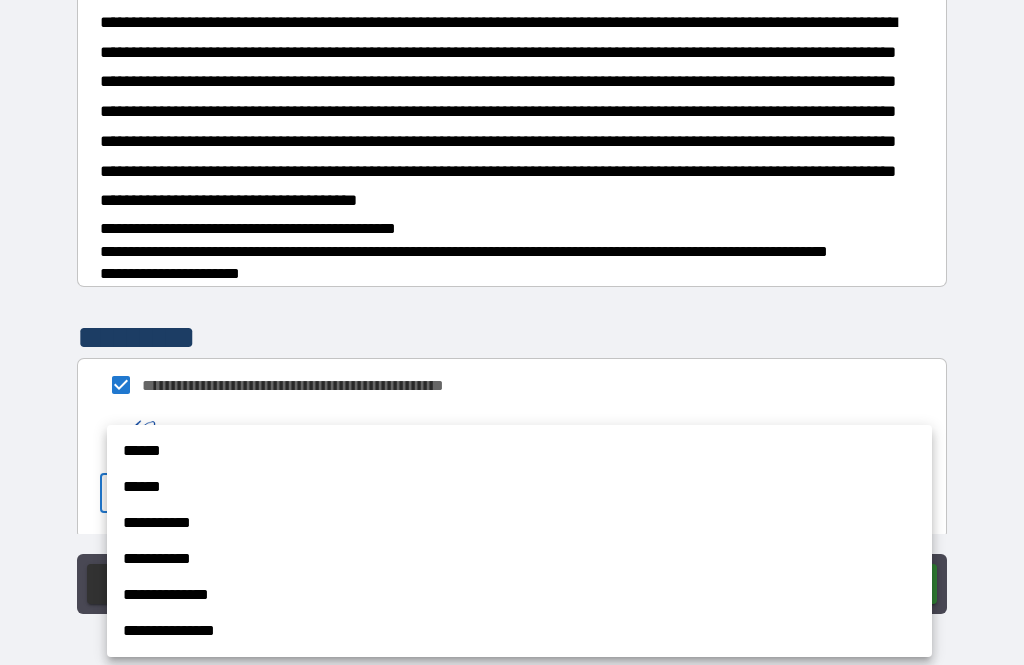 click on "******" at bounding box center [519, 487] 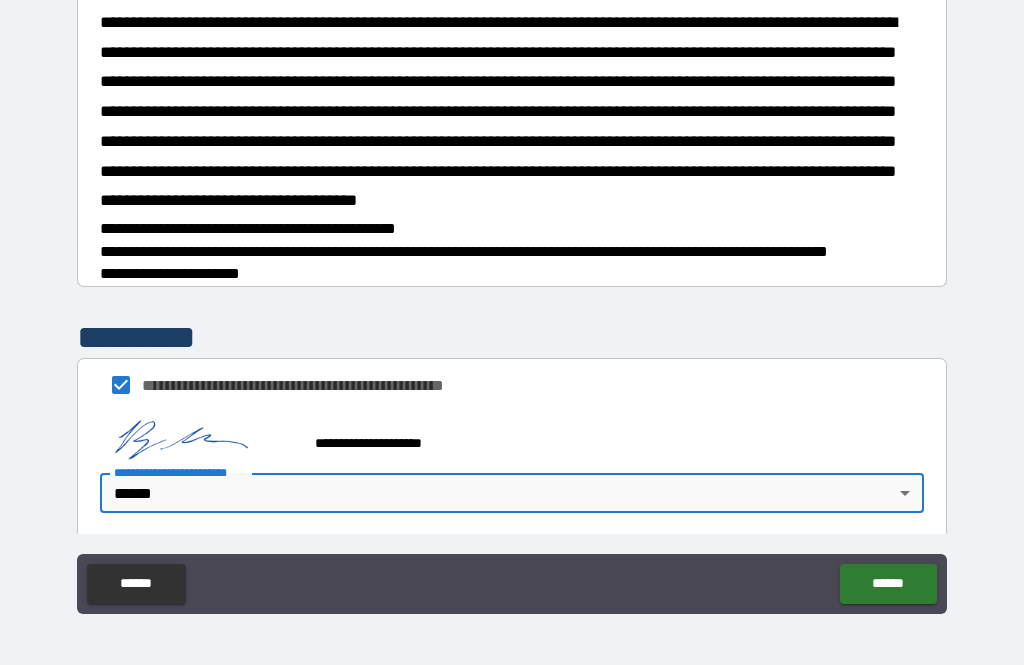 click on "******" at bounding box center [888, 584] 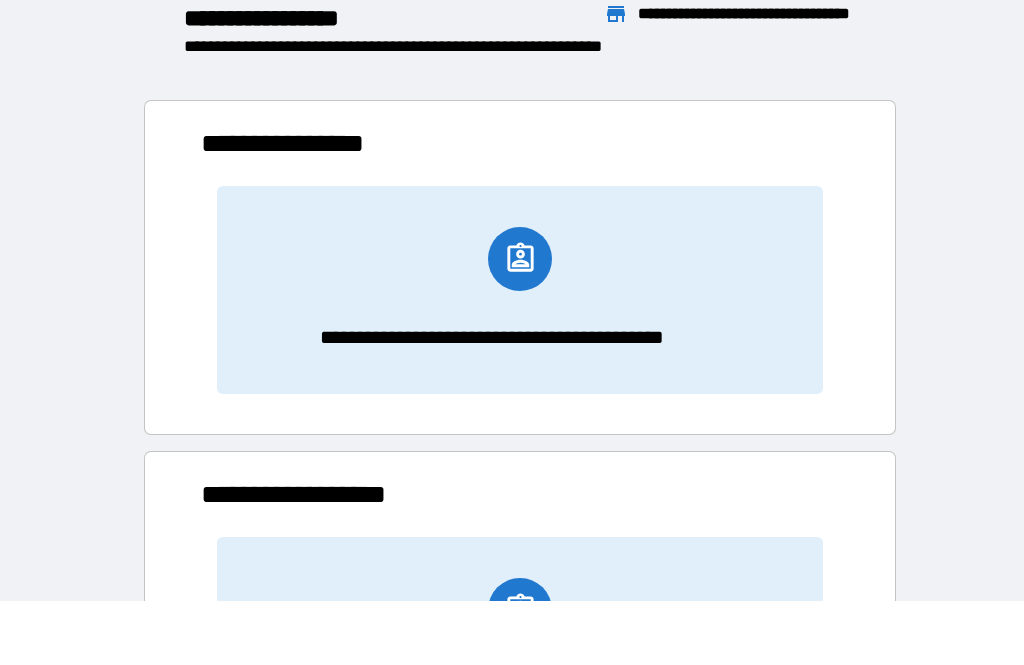scroll, scrollTop: 1, scrollLeft: 1, axis: both 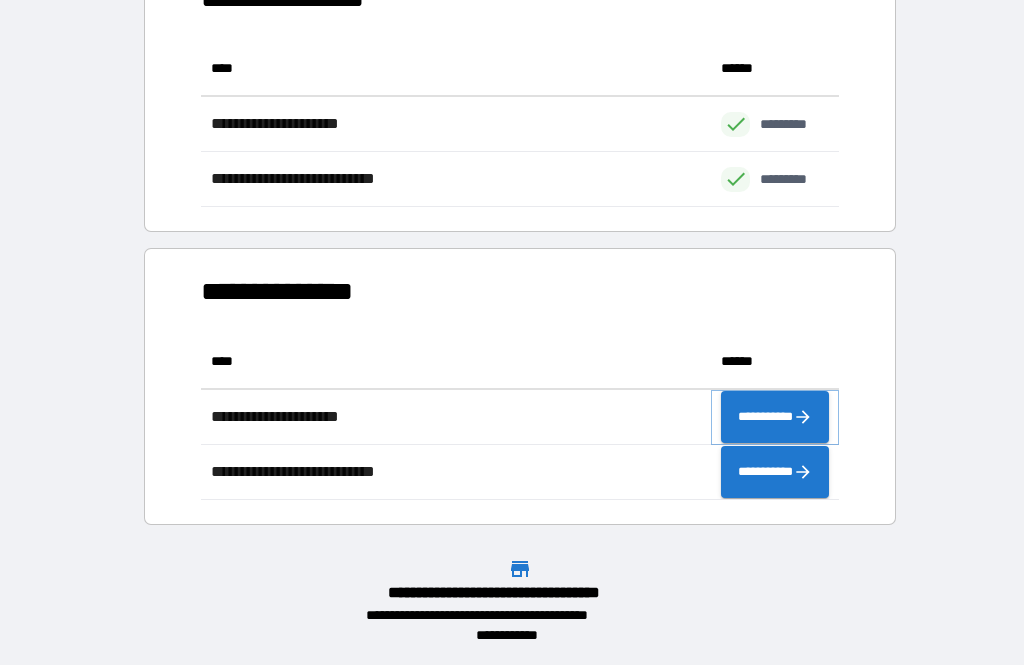 click on "**********" at bounding box center (775, 417) 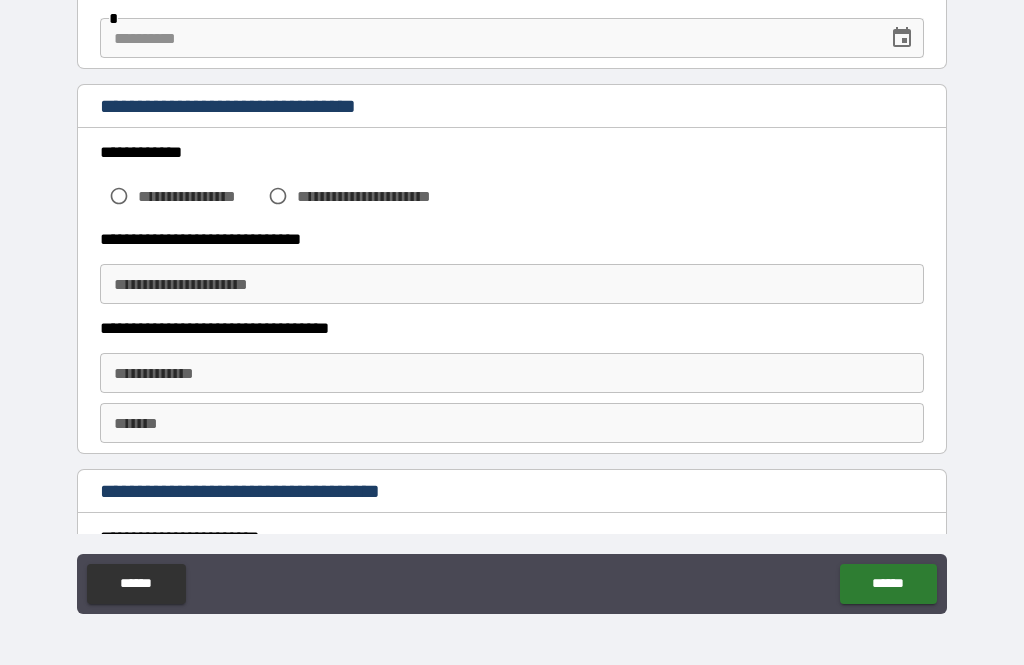 scroll, scrollTop: 322, scrollLeft: 0, axis: vertical 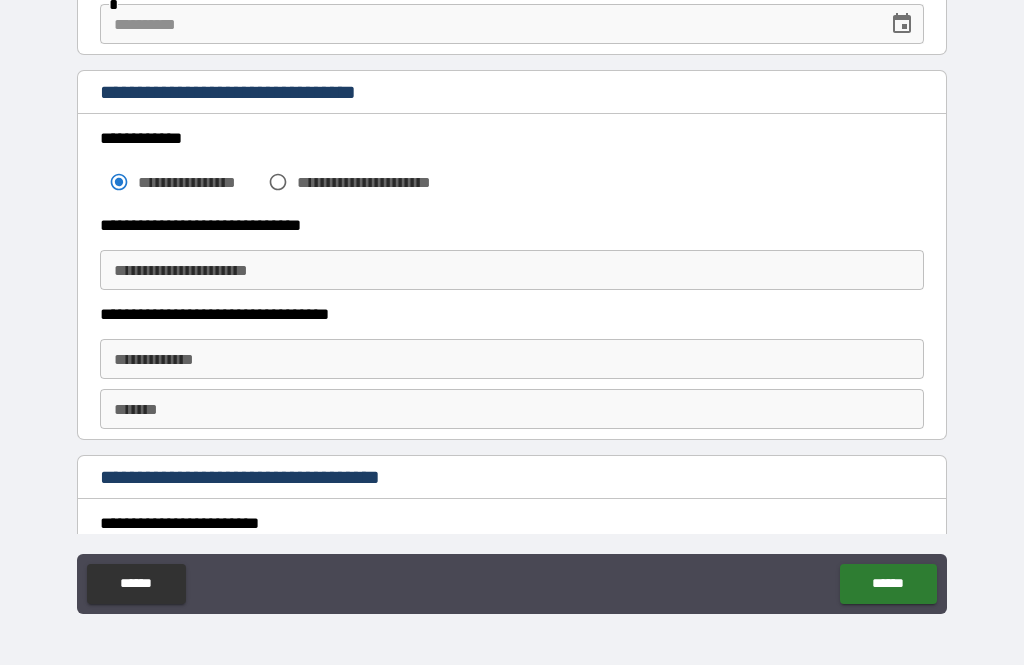 click on "**********" at bounding box center [512, 270] 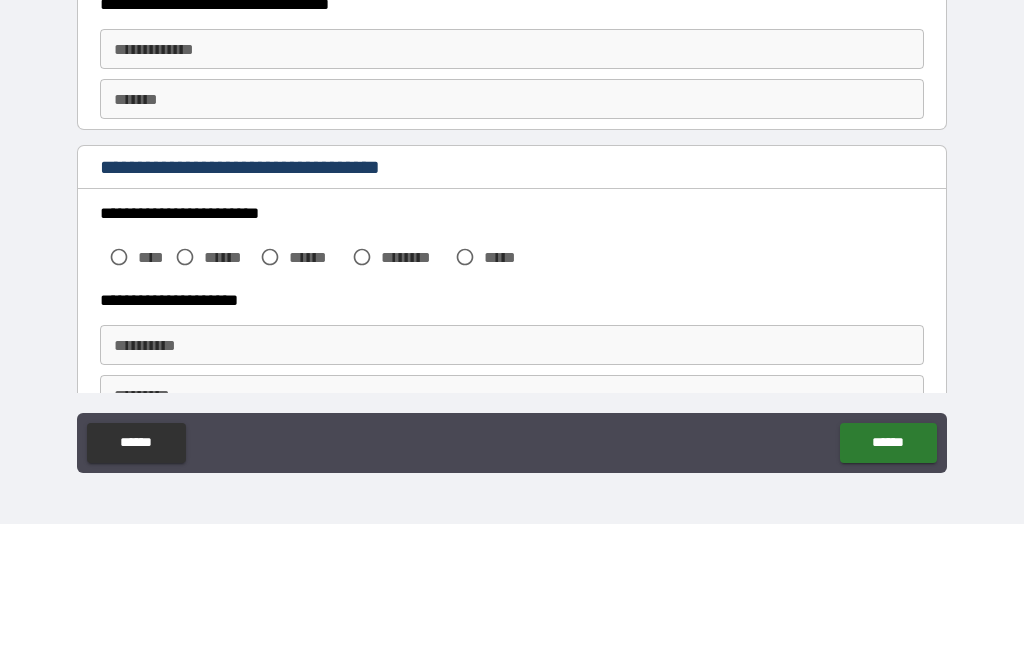 scroll, scrollTop: 547, scrollLeft: 0, axis: vertical 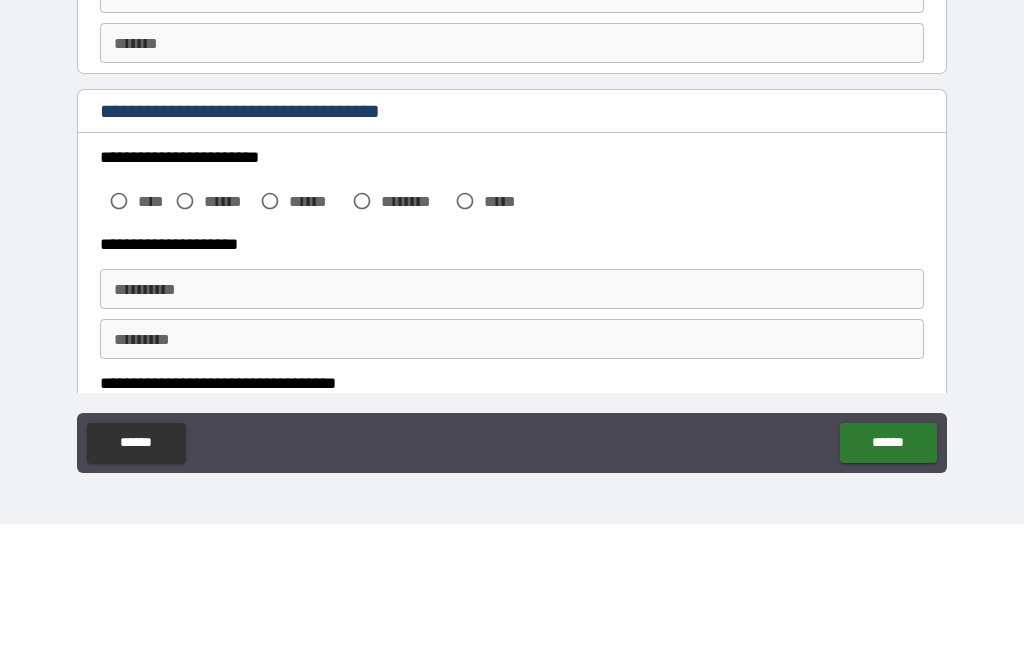 type on "*******" 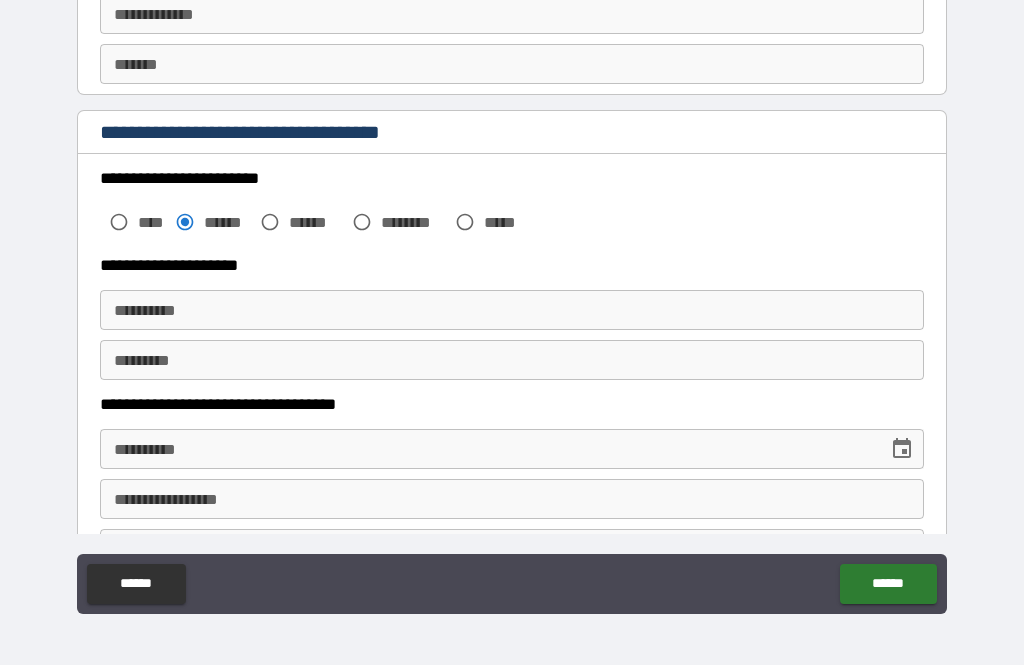 scroll, scrollTop: 698, scrollLeft: 0, axis: vertical 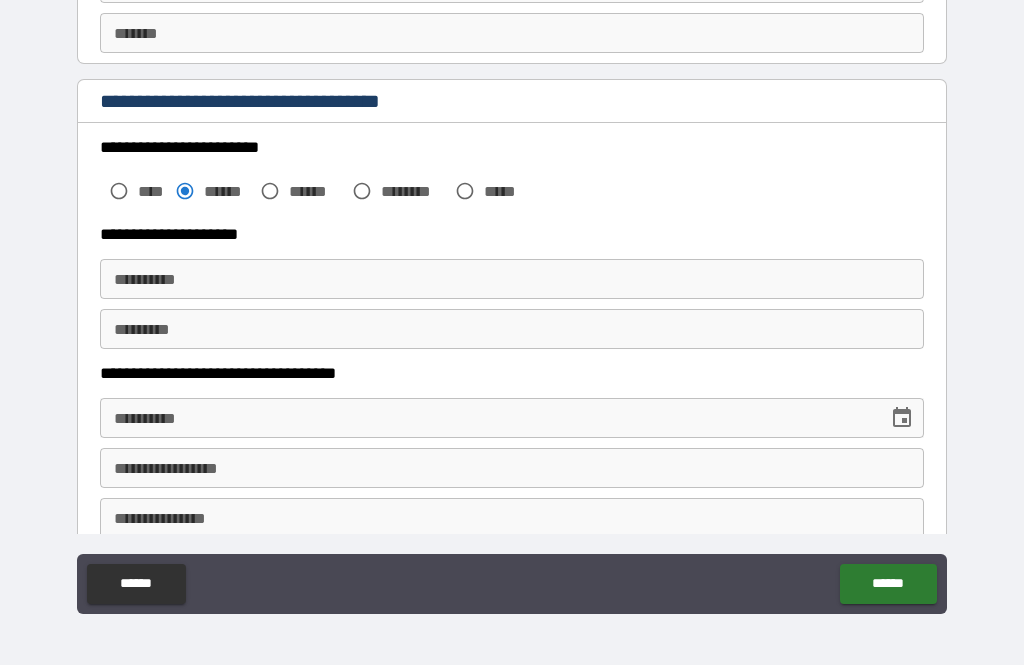 click on "**********" at bounding box center (512, 279) 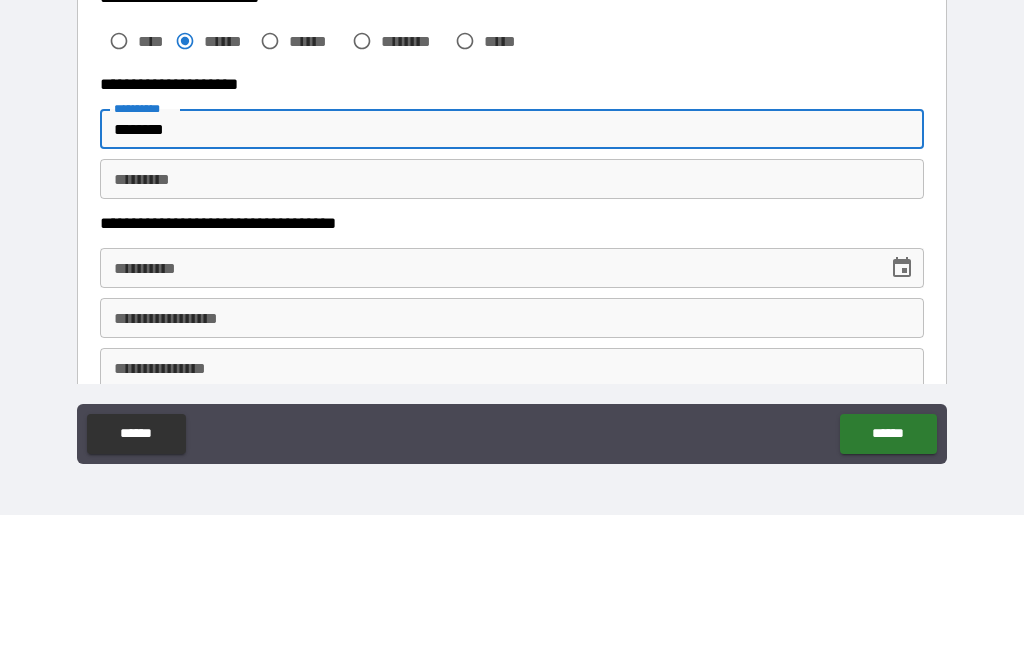 type on "*******" 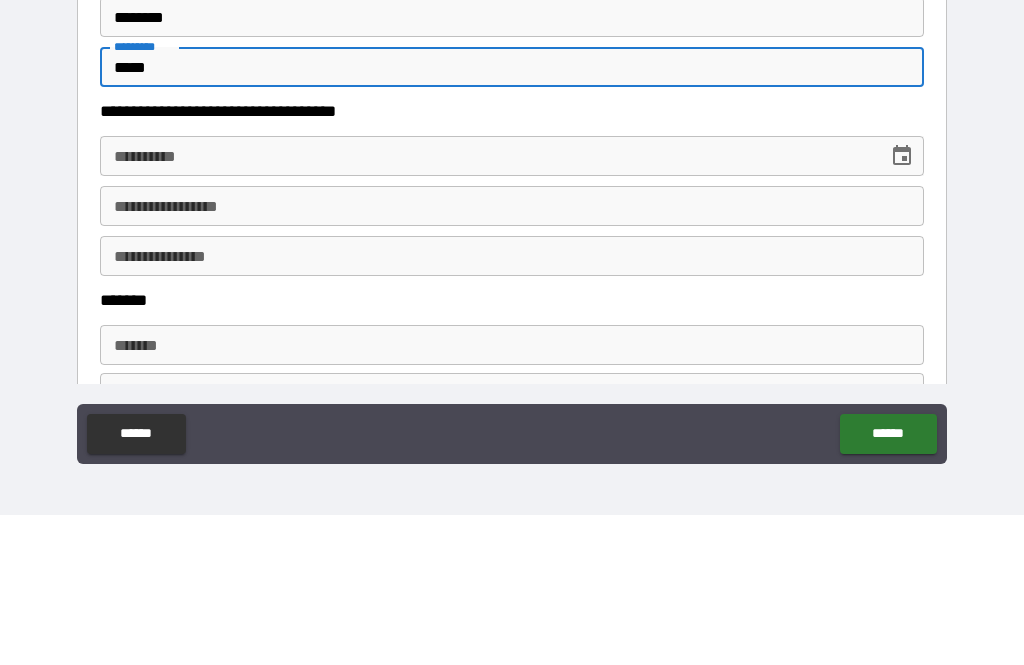 scroll, scrollTop: 825, scrollLeft: 0, axis: vertical 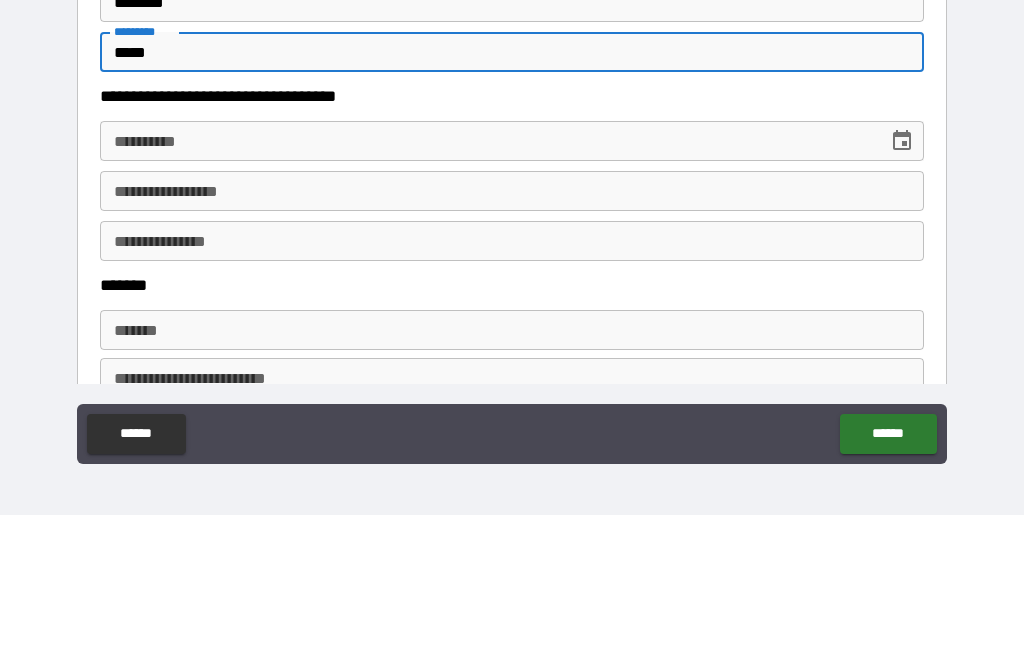 type on "*****" 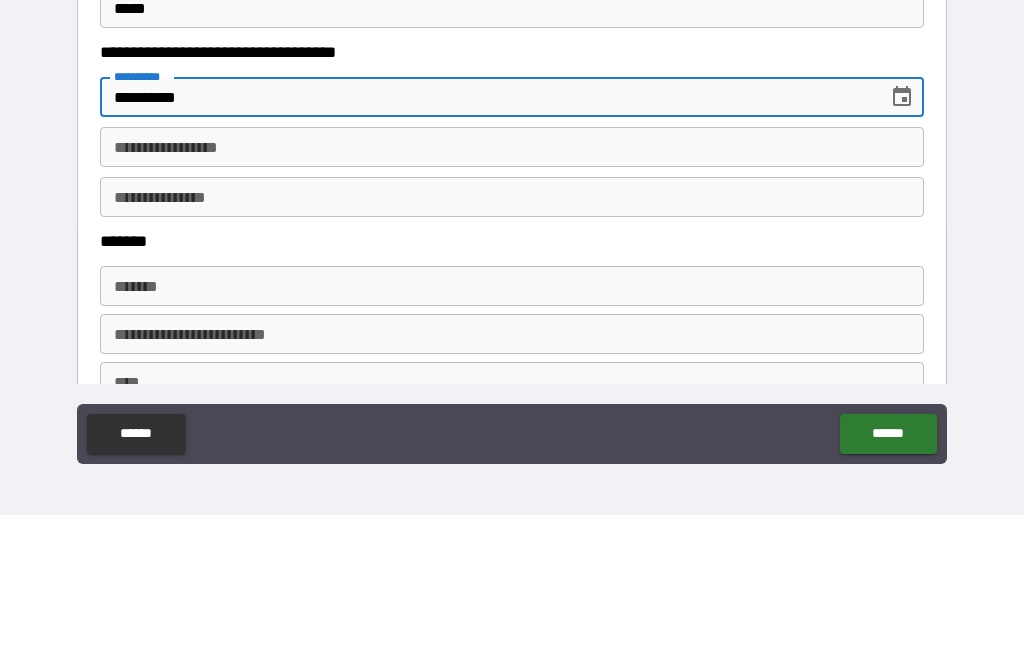 scroll, scrollTop: 890, scrollLeft: 0, axis: vertical 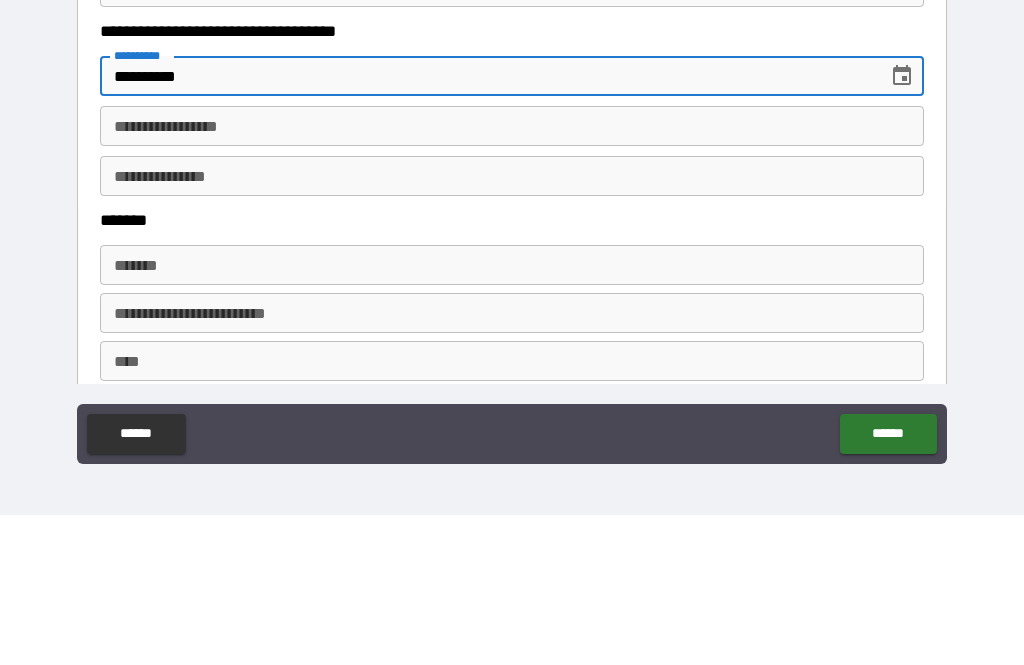type on "**********" 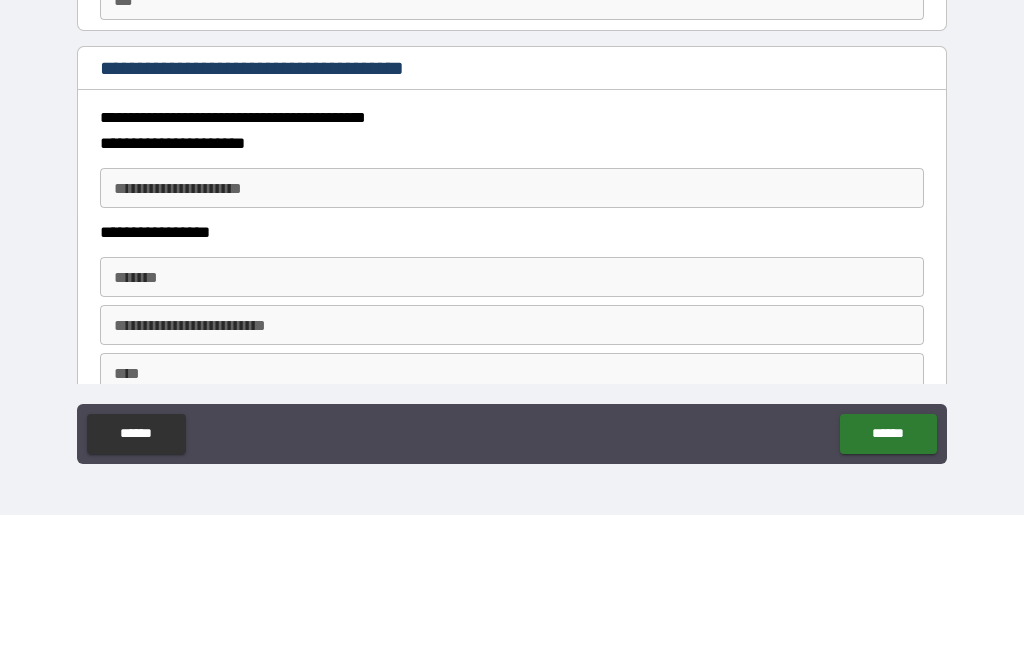 scroll, scrollTop: 1376, scrollLeft: 0, axis: vertical 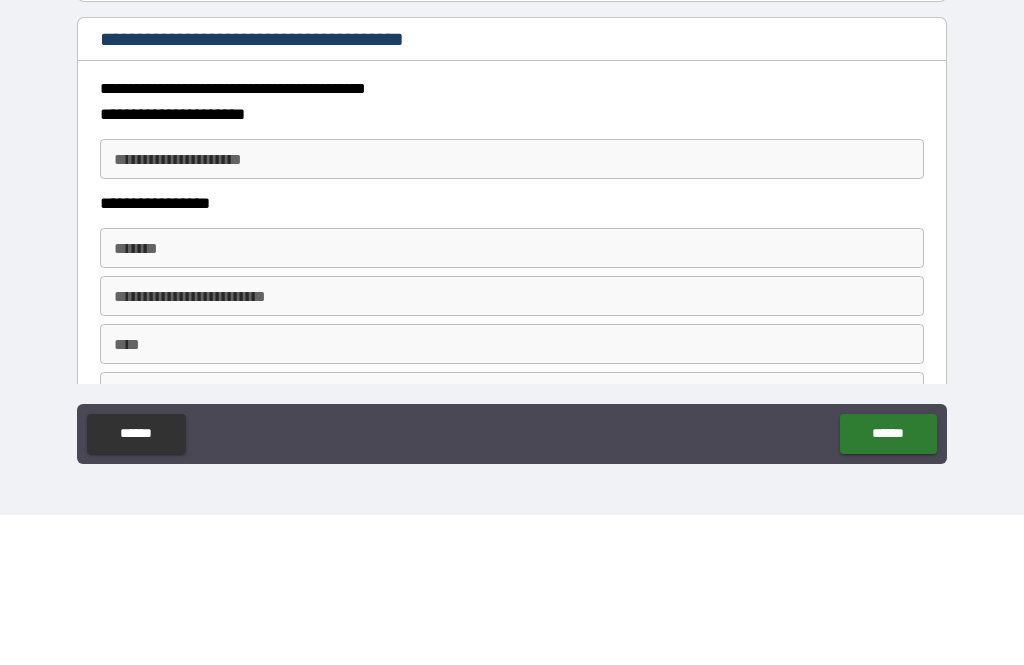 type on "**********" 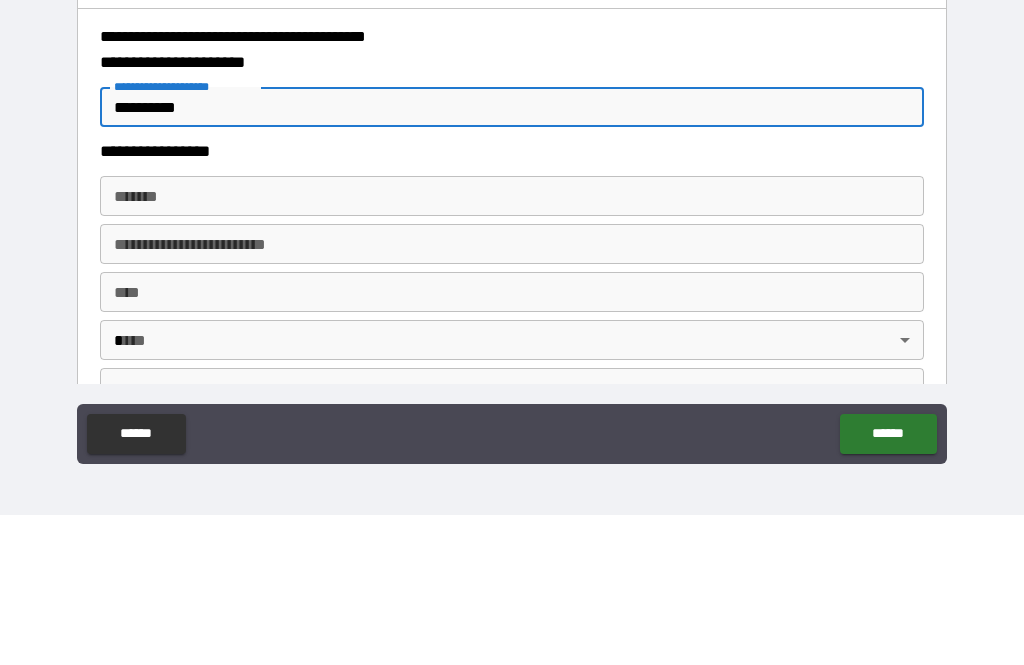 scroll, scrollTop: 1450, scrollLeft: 0, axis: vertical 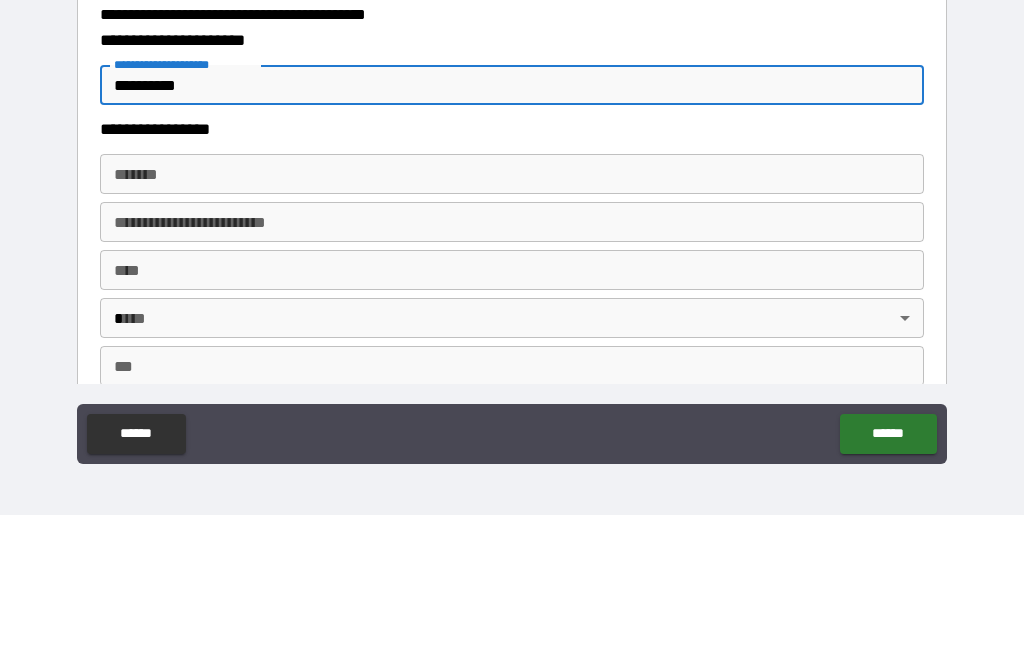 type on "**********" 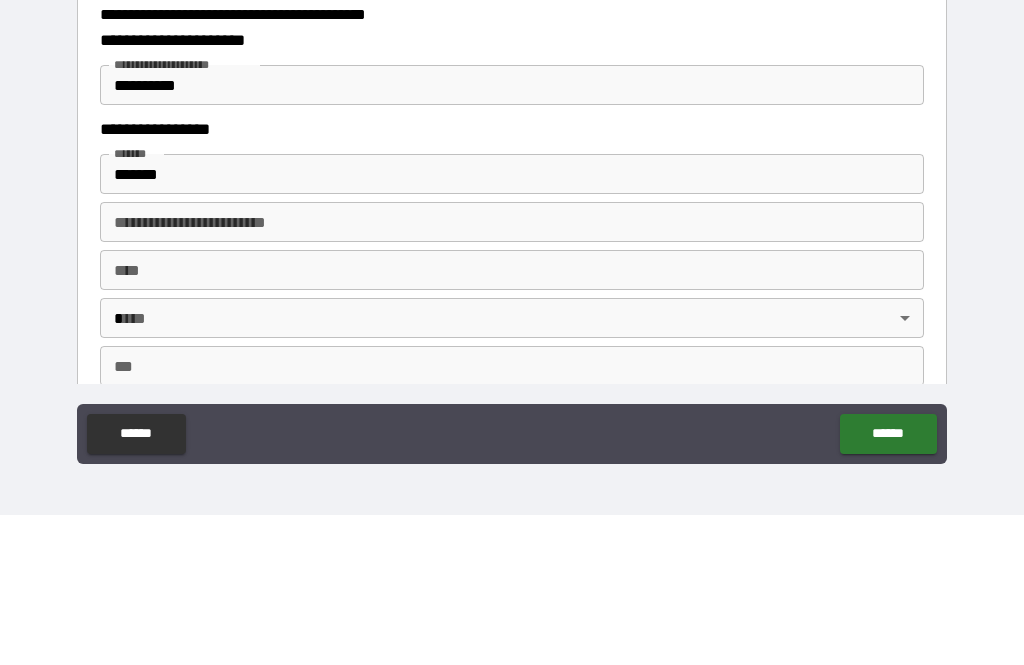 type on "**********" 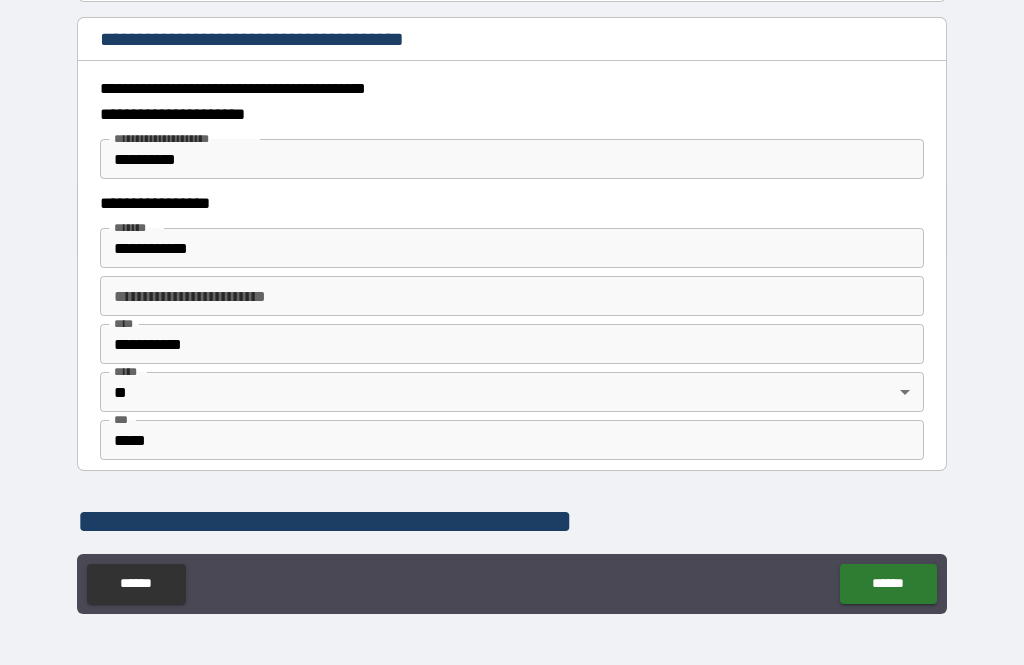 scroll, scrollTop: 1571, scrollLeft: 0, axis: vertical 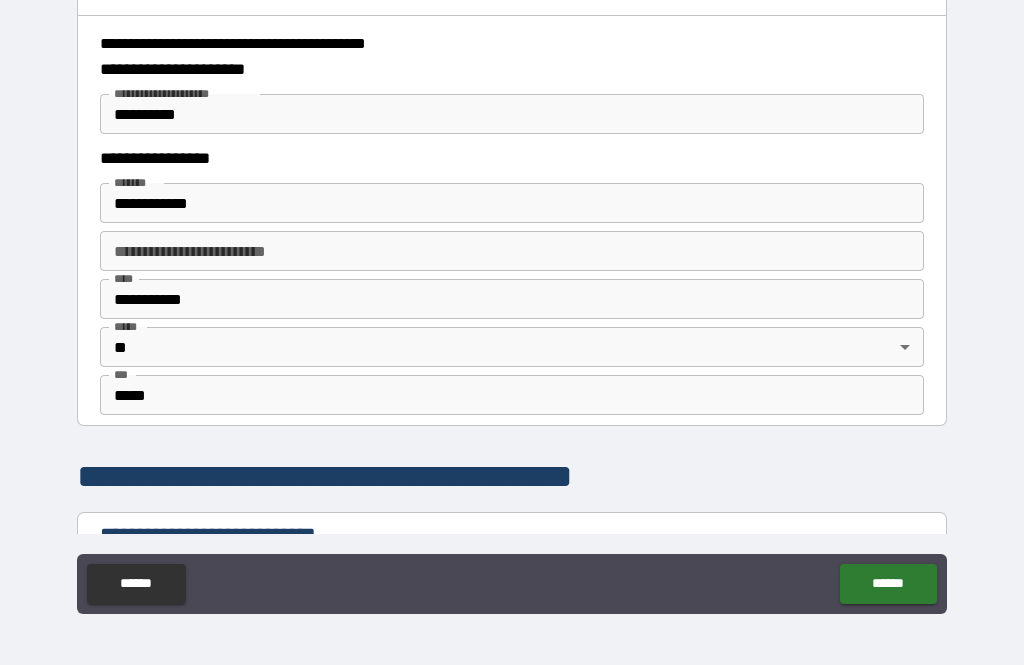 click on "**********" at bounding box center (512, 251) 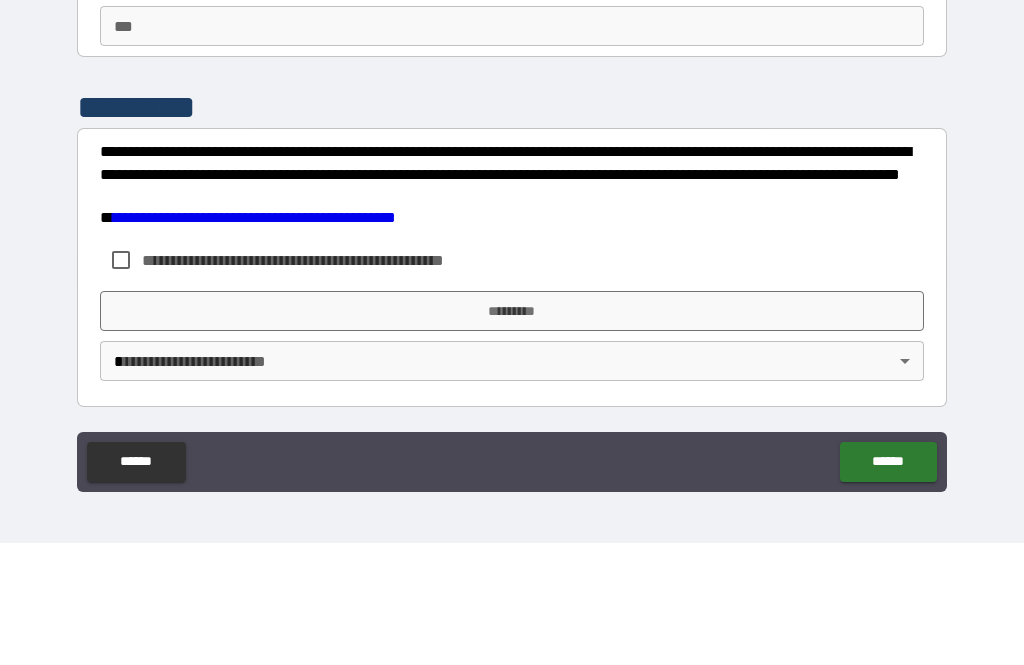 scroll, scrollTop: 3509, scrollLeft: 0, axis: vertical 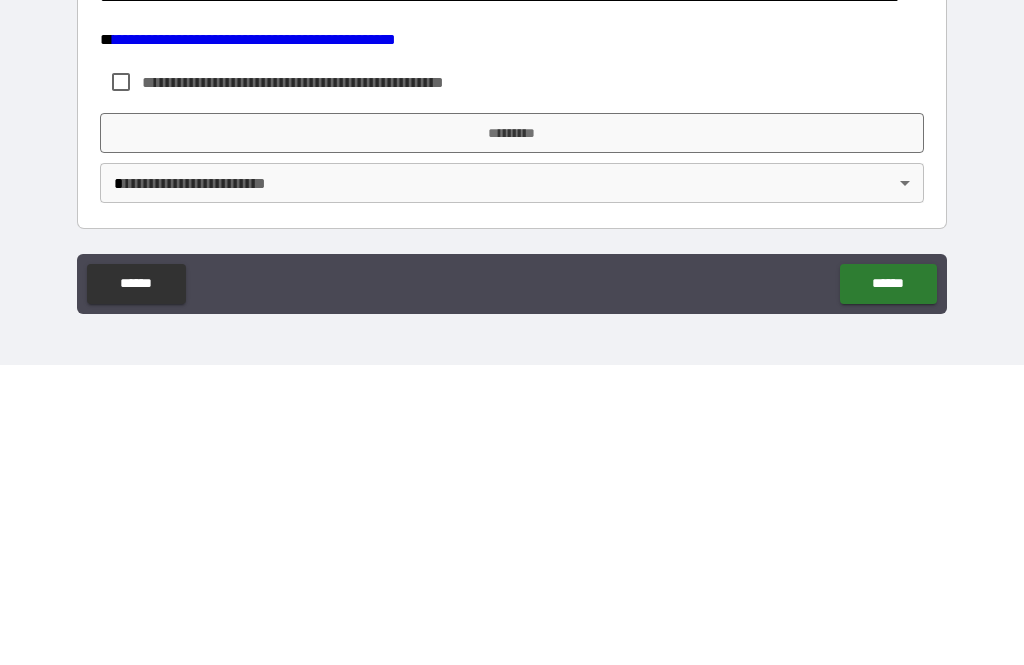 type on "*******" 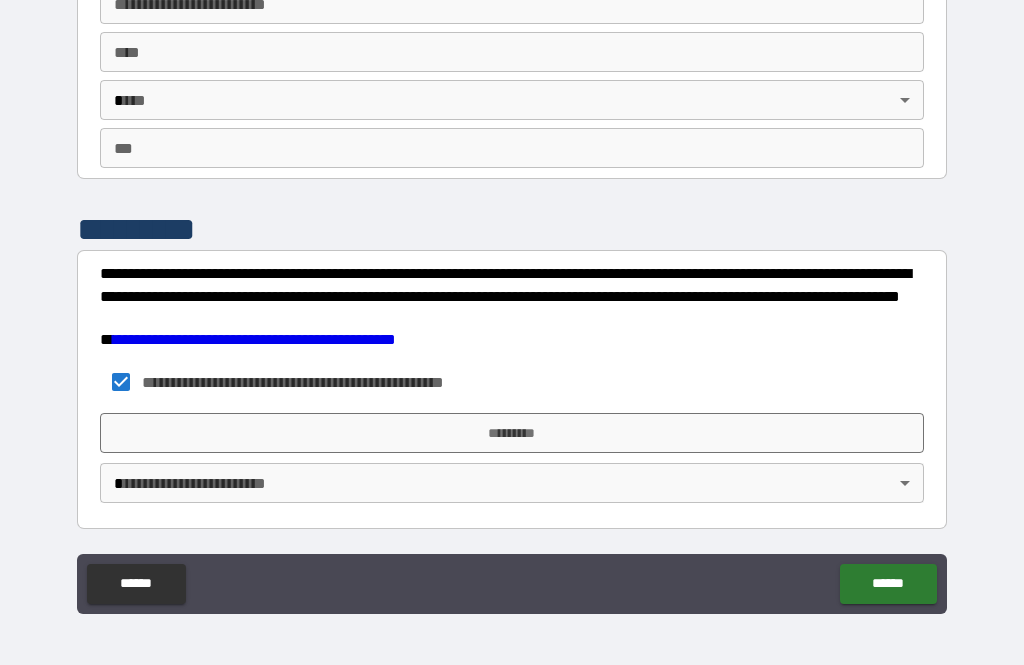 click on "*********" at bounding box center [512, 433] 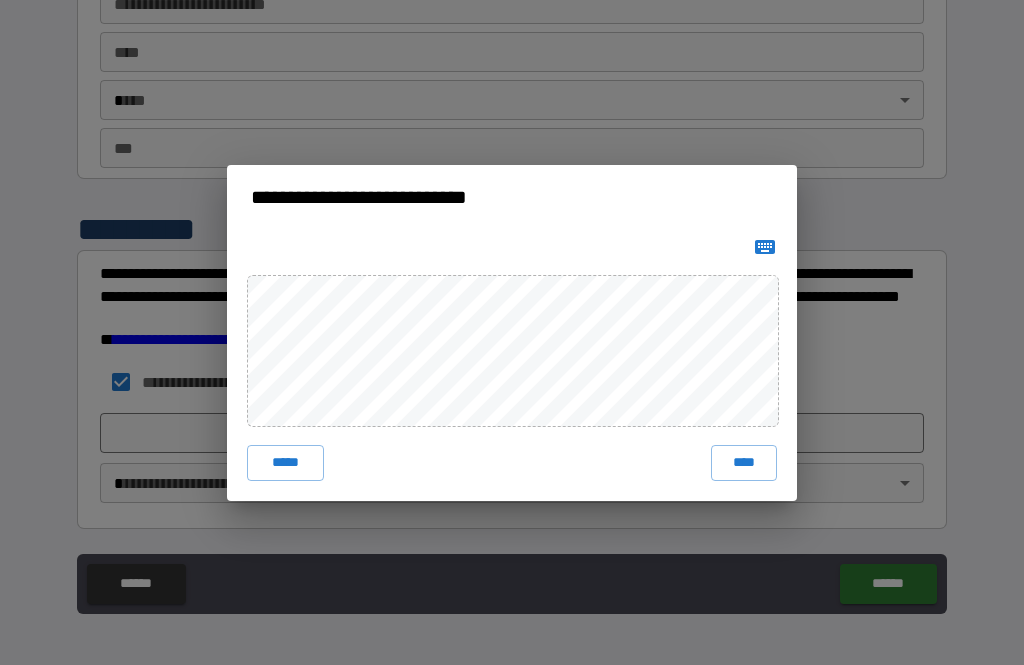 click on "****" at bounding box center [744, 463] 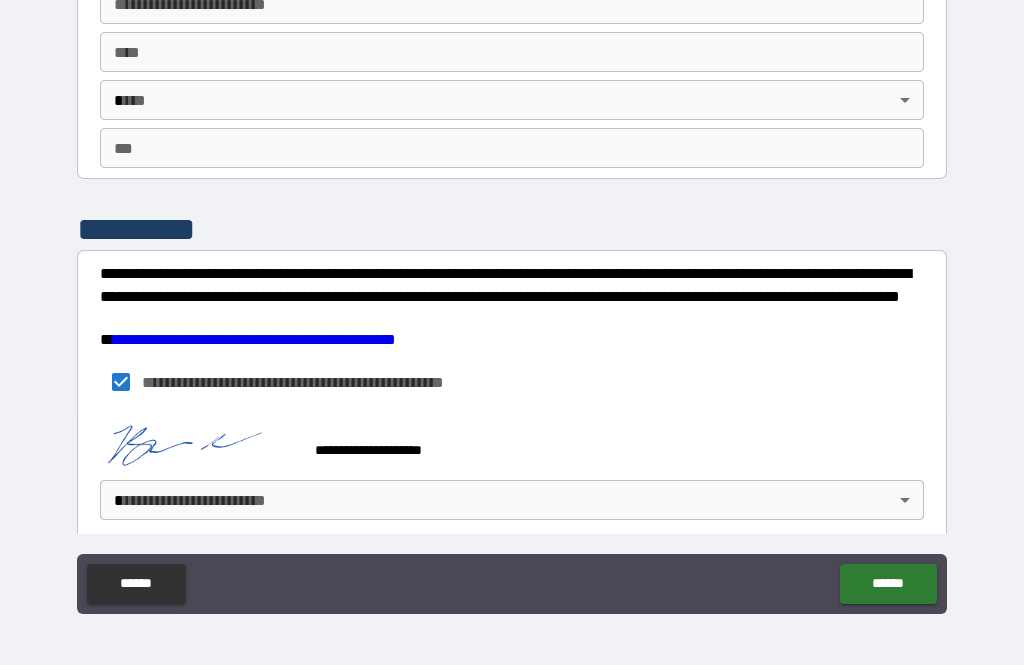 click on "**********" at bounding box center (512, 300) 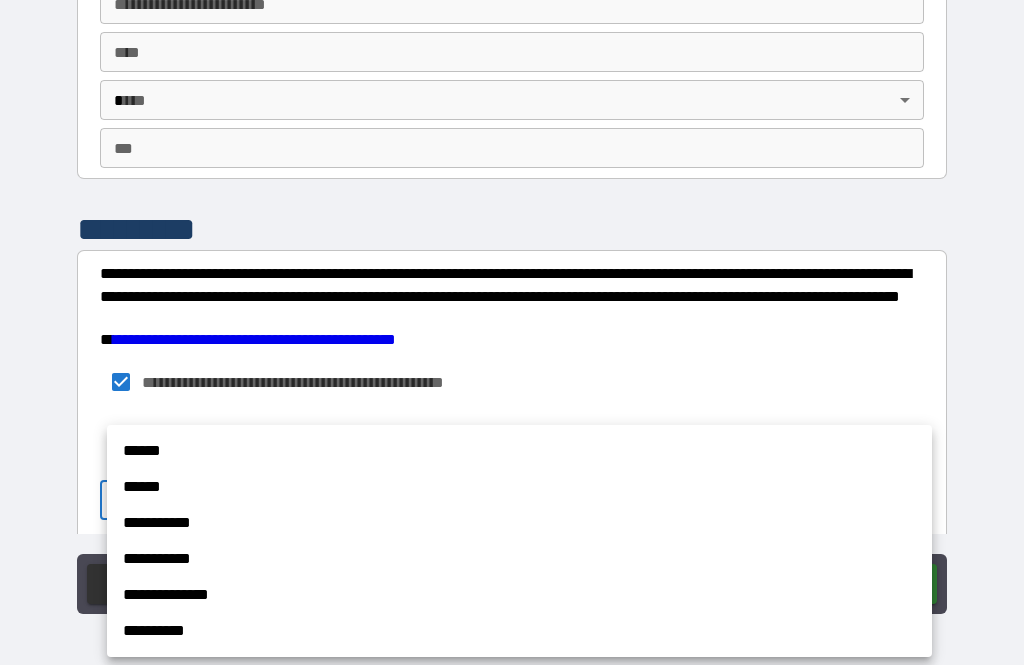 click on "******" at bounding box center [519, 487] 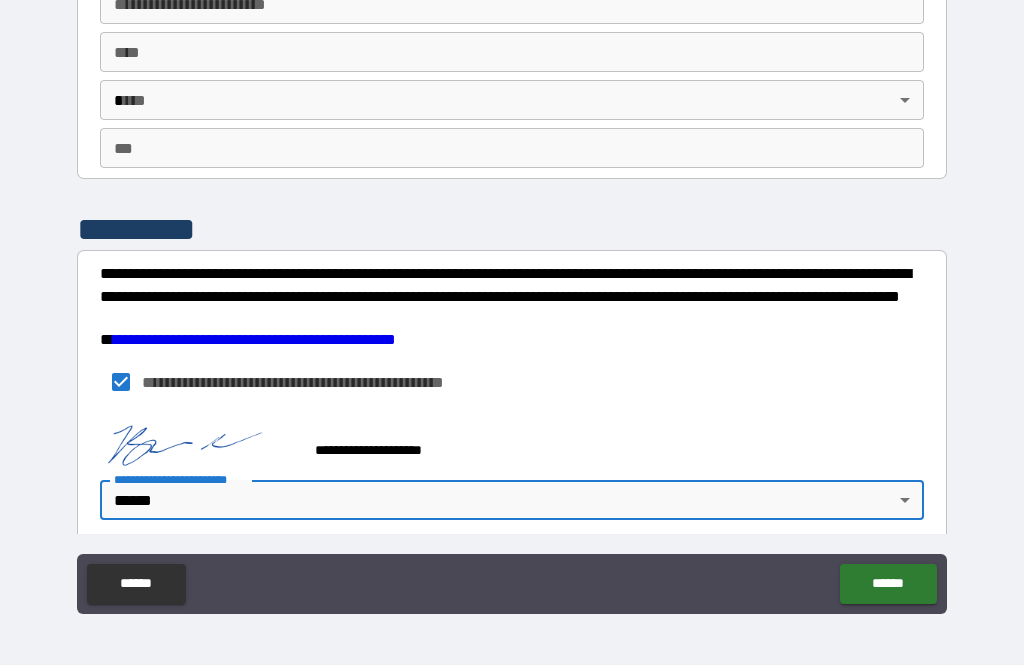 click on "******" at bounding box center [888, 584] 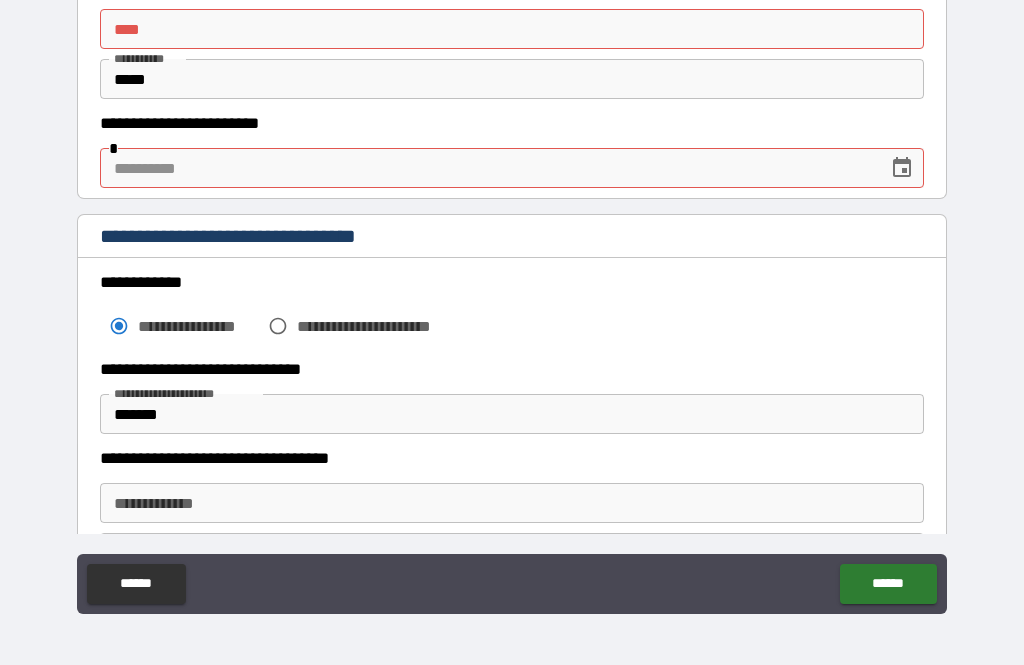 scroll, scrollTop: 172, scrollLeft: 0, axis: vertical 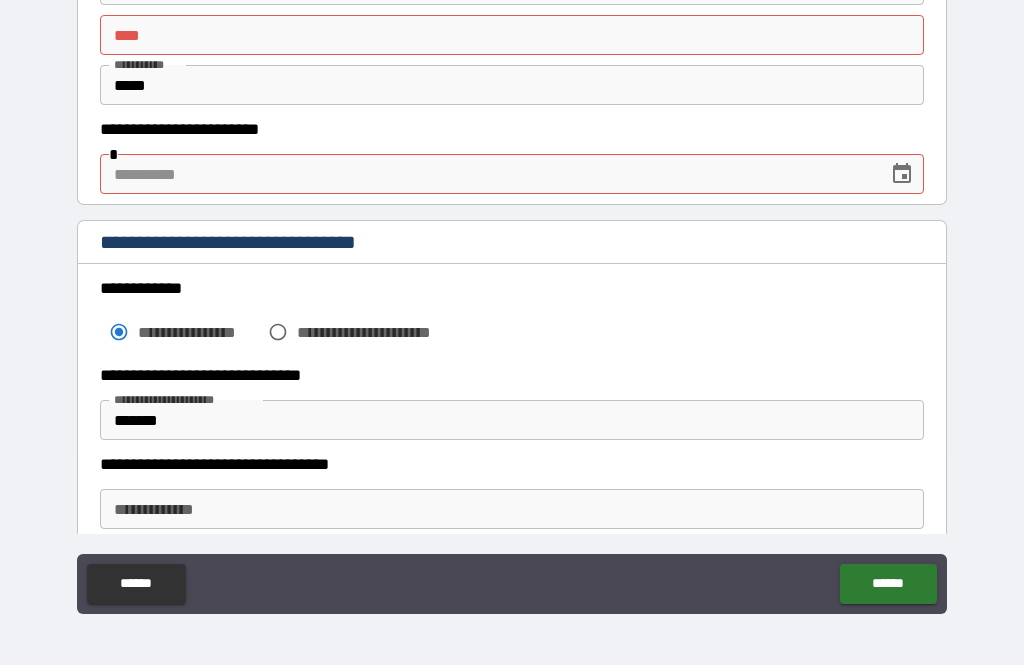 click at bounding box center (487, 174) 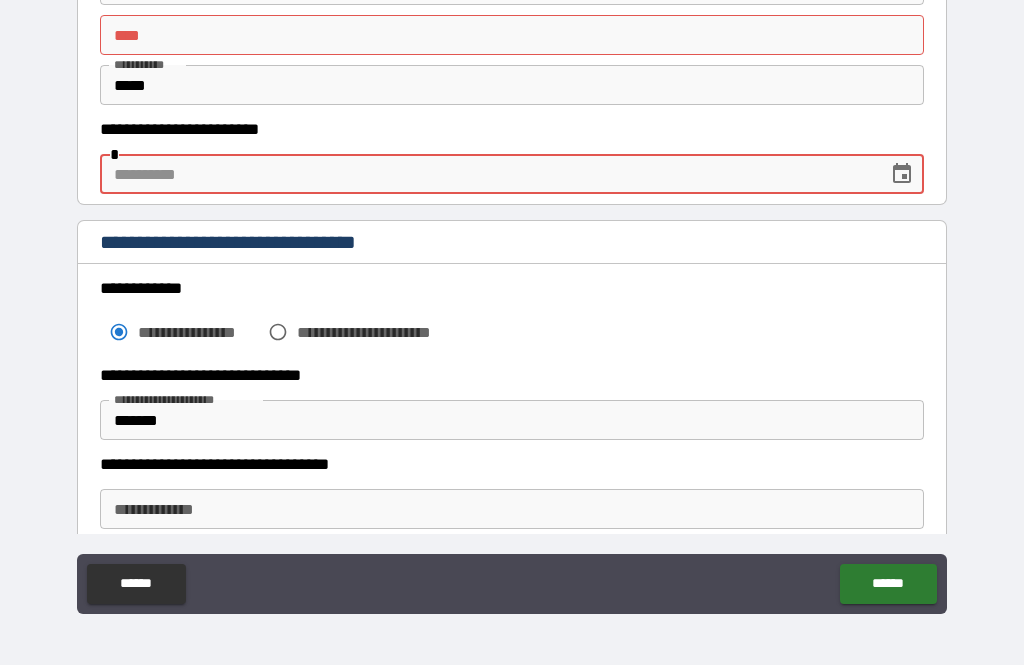 click 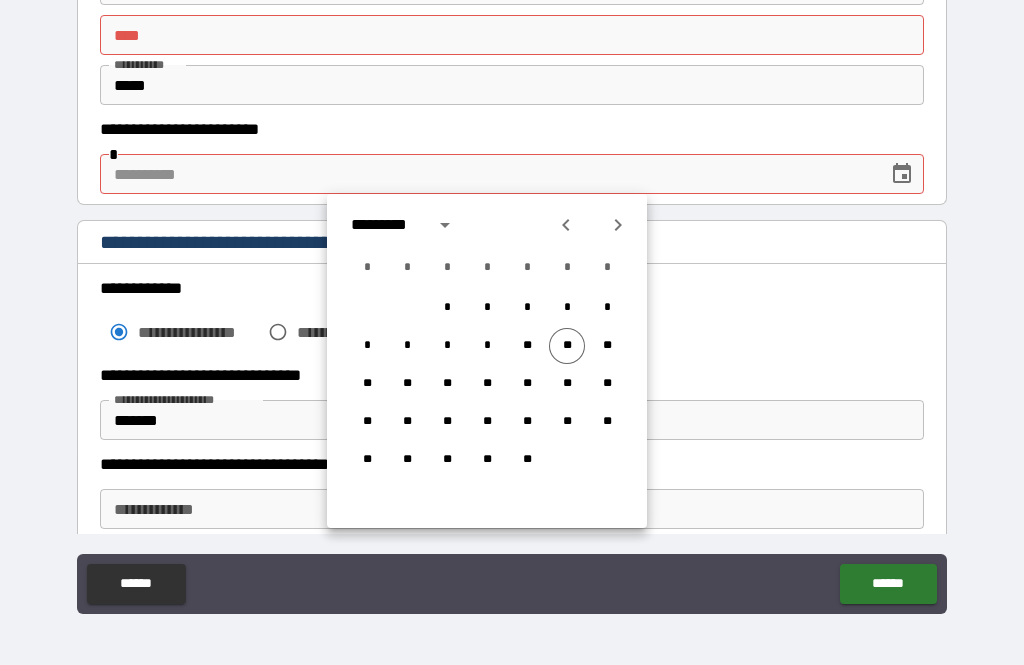 click 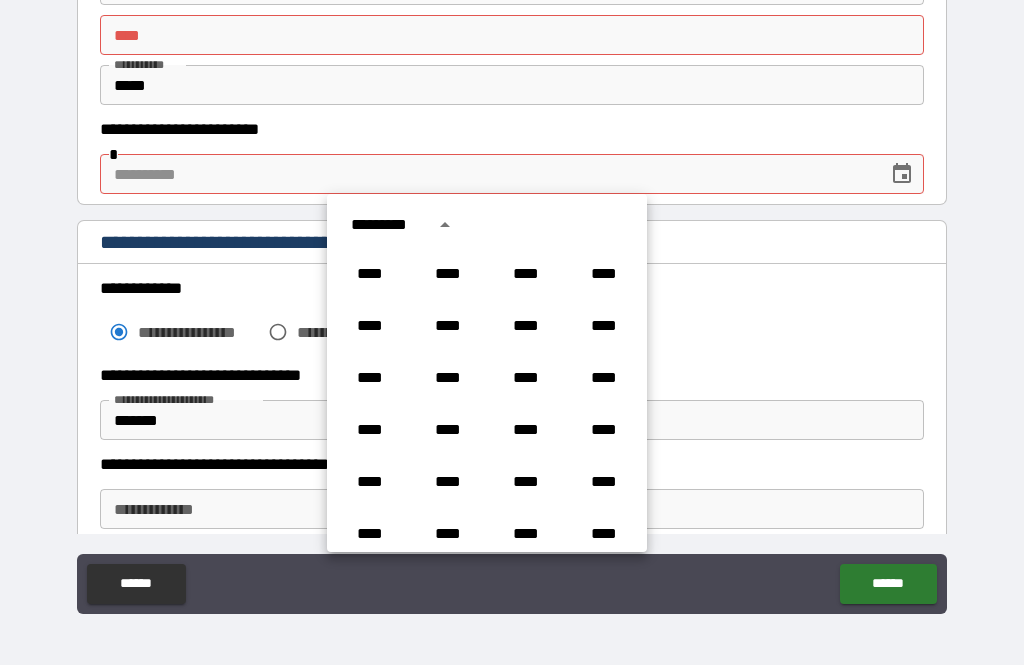 scroll, scrollTop: 1486, scrollLeft: 0, axis: vertical 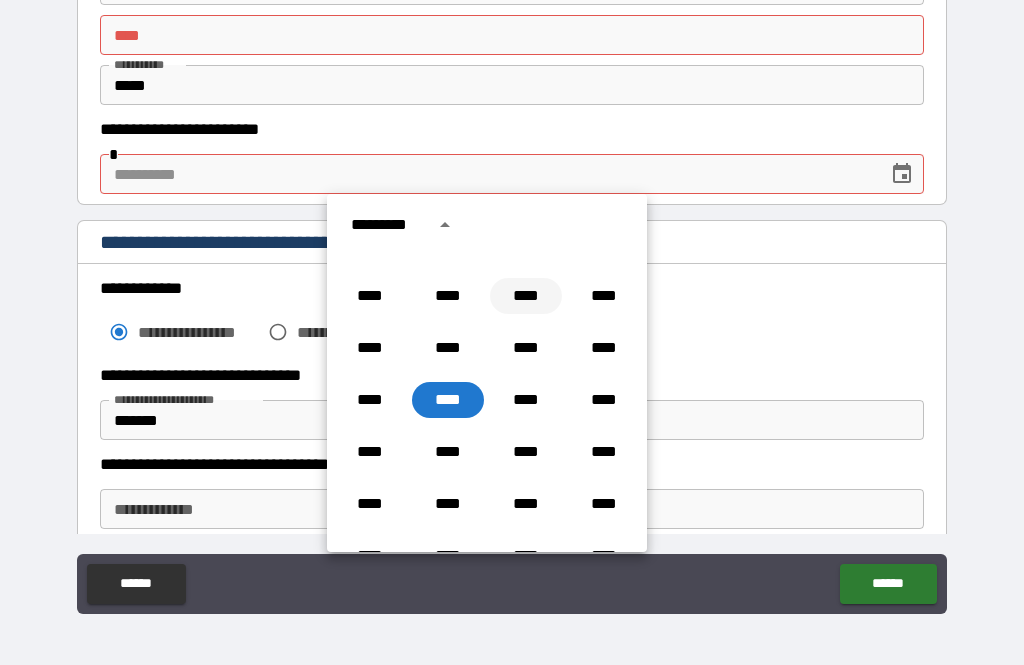 click on "****" at bounding box center (526, 296) 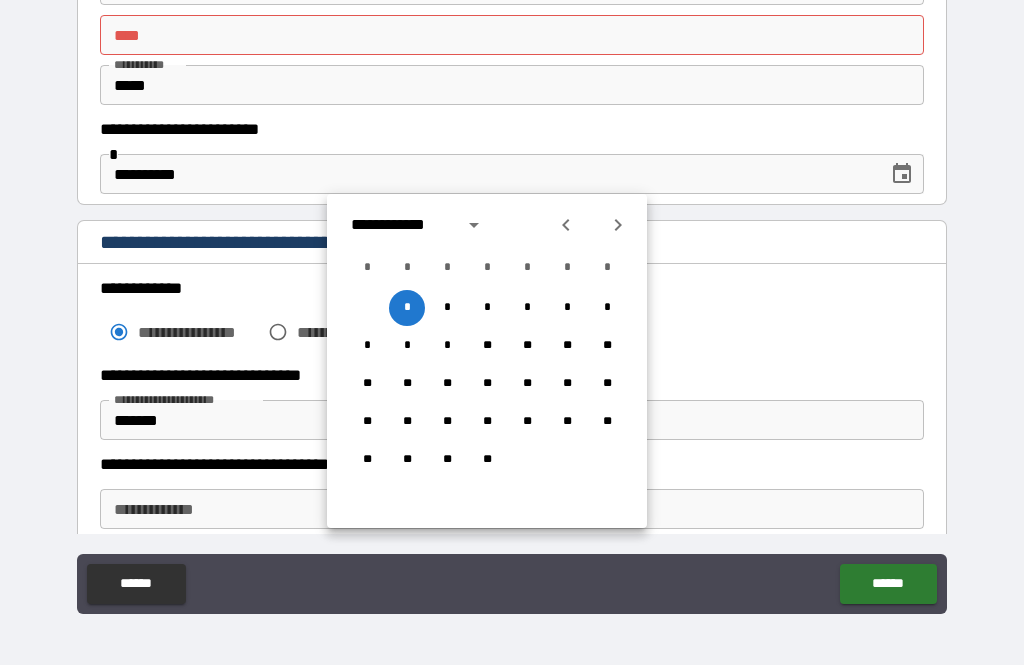 click 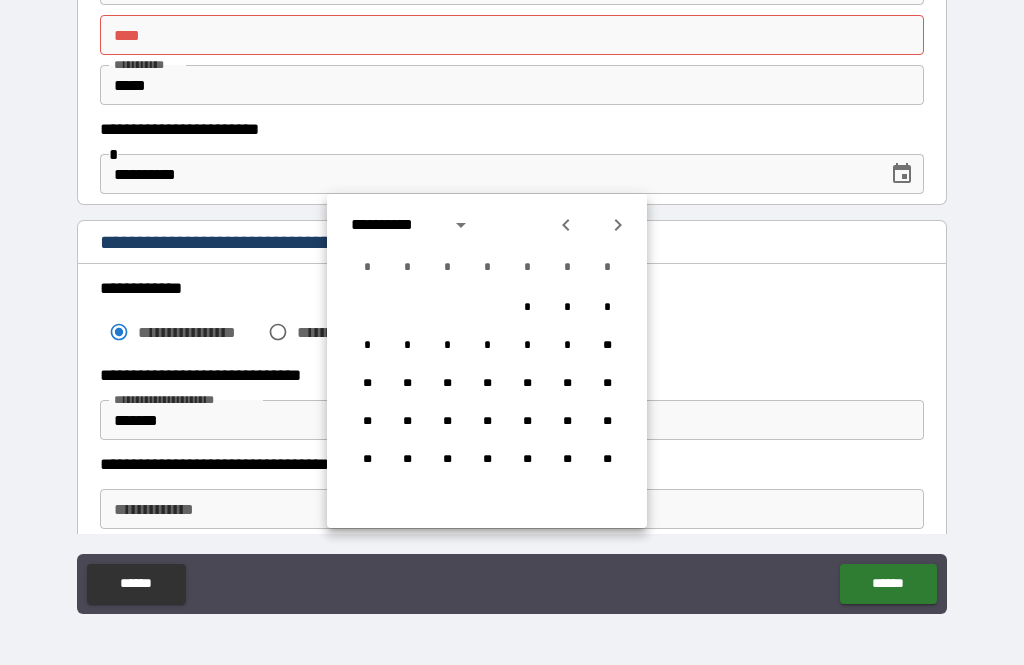 click at bounding box center (592, 225) 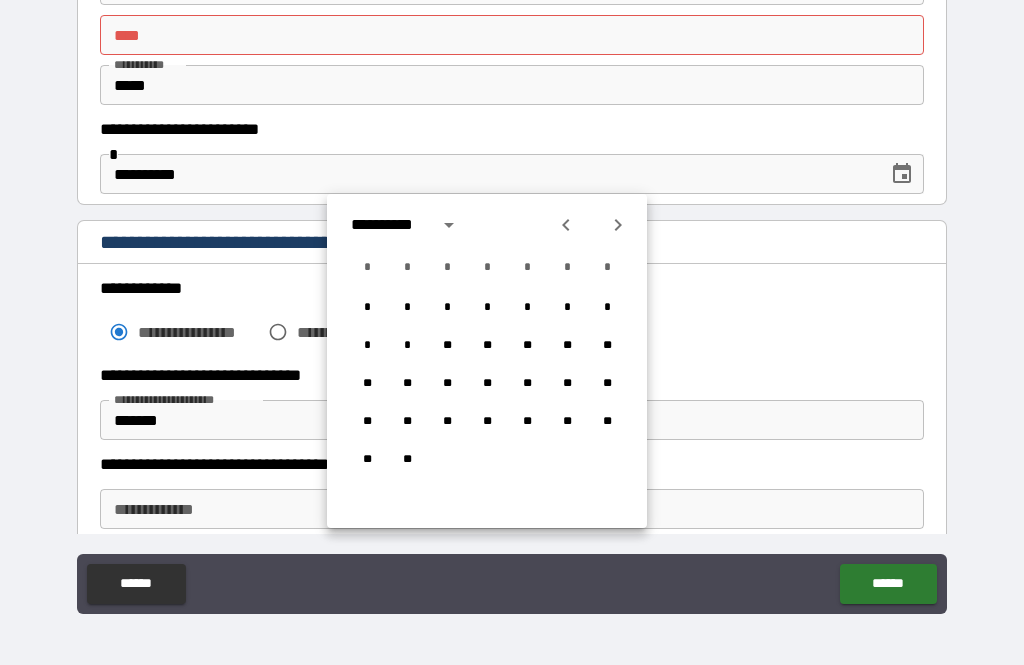 click at bounding box center [618, 225] 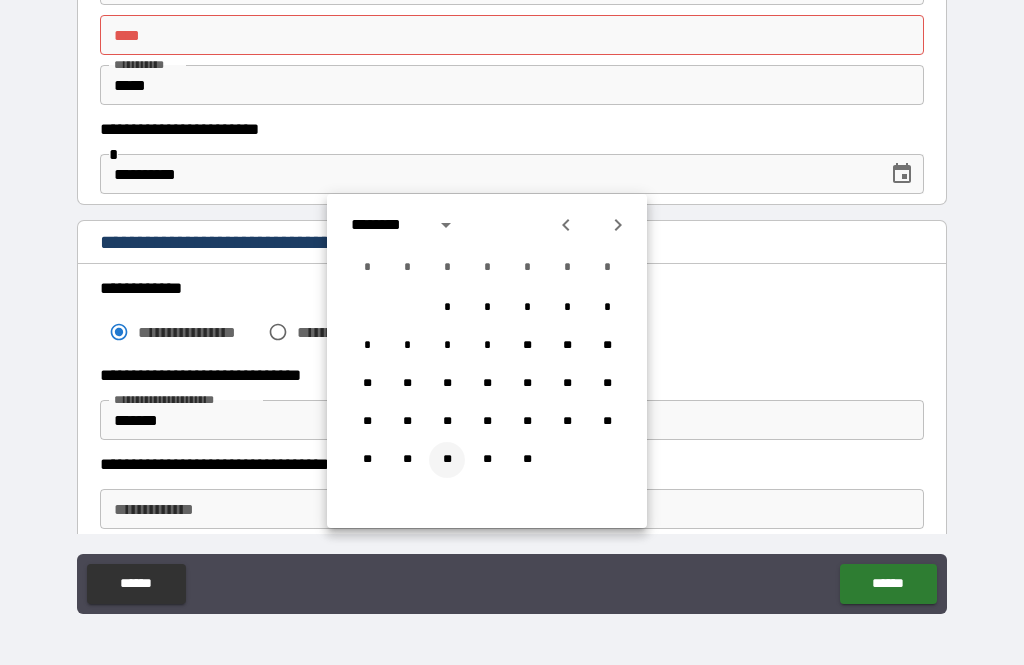 click on "**" at bounding box center (447, 460) 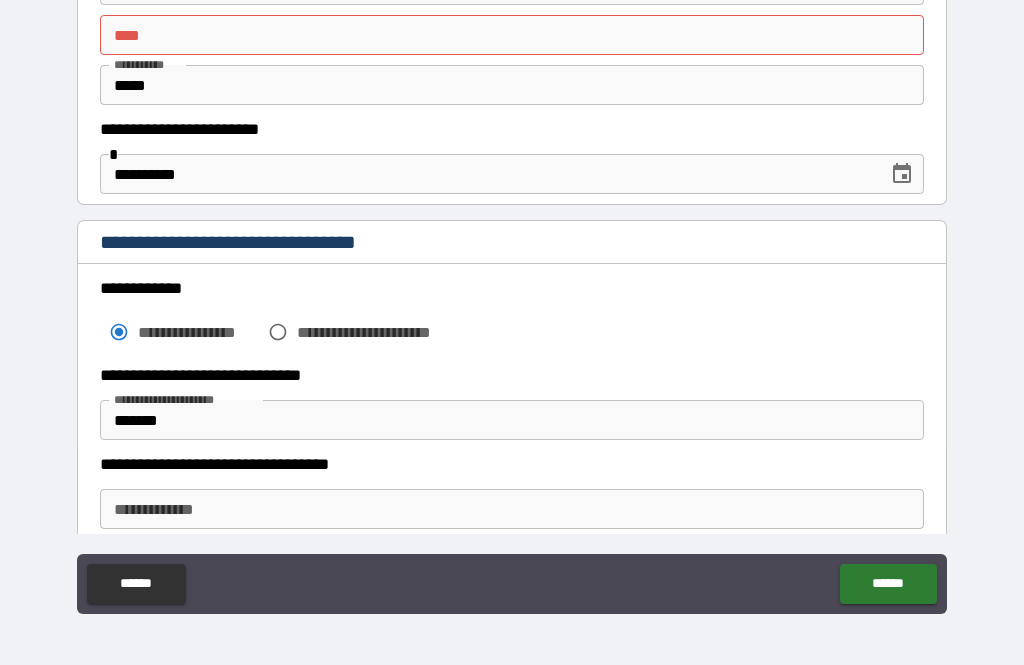 click on "**   *" at bounding box center (512, 35) 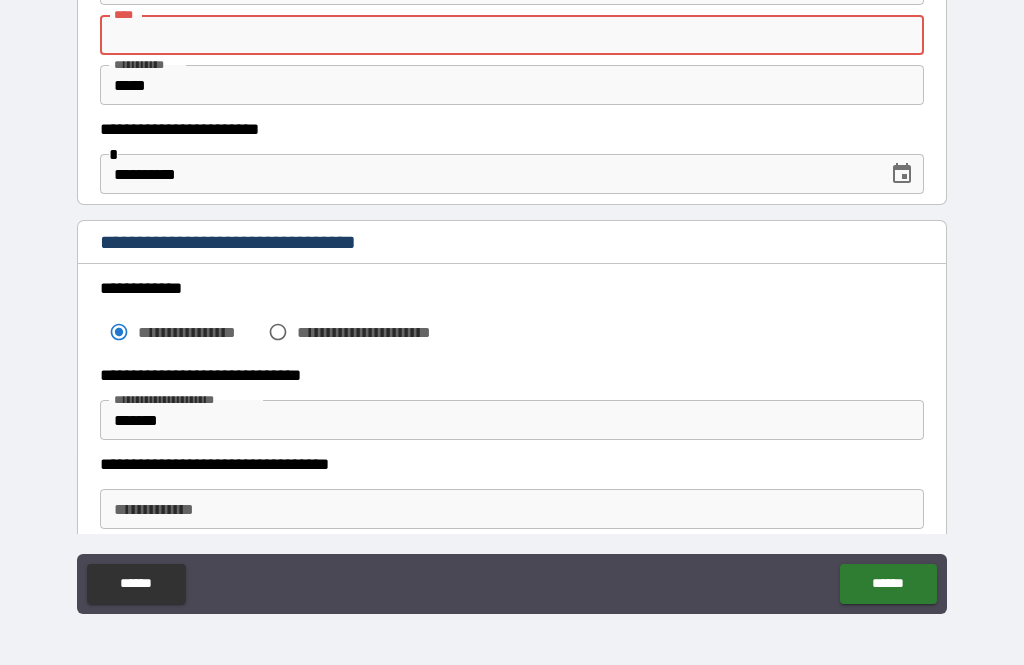 click 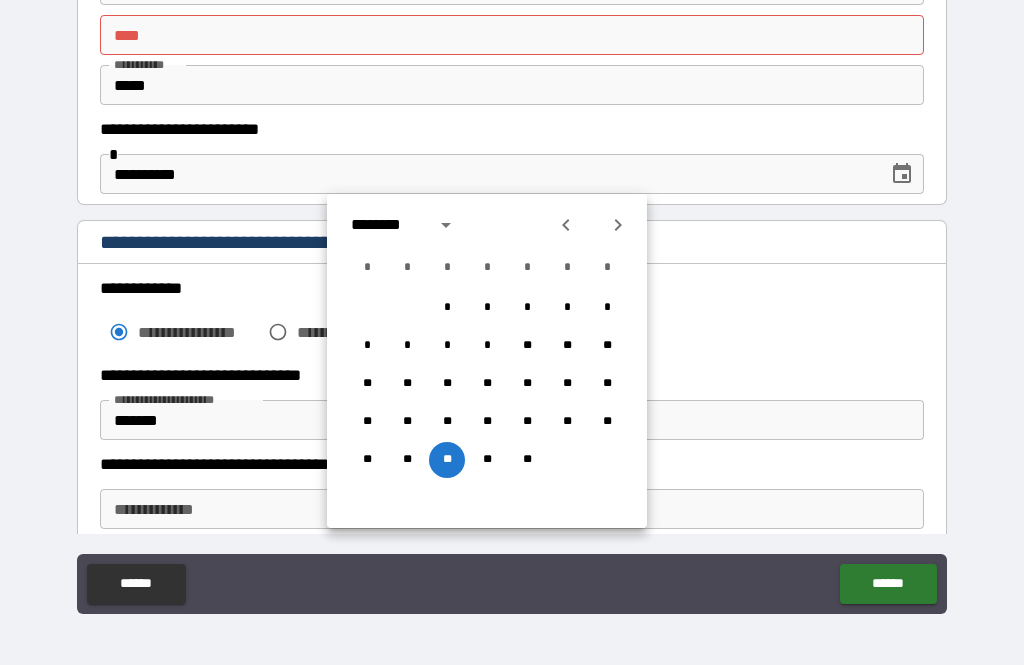 click at bounding box center [446, 225] 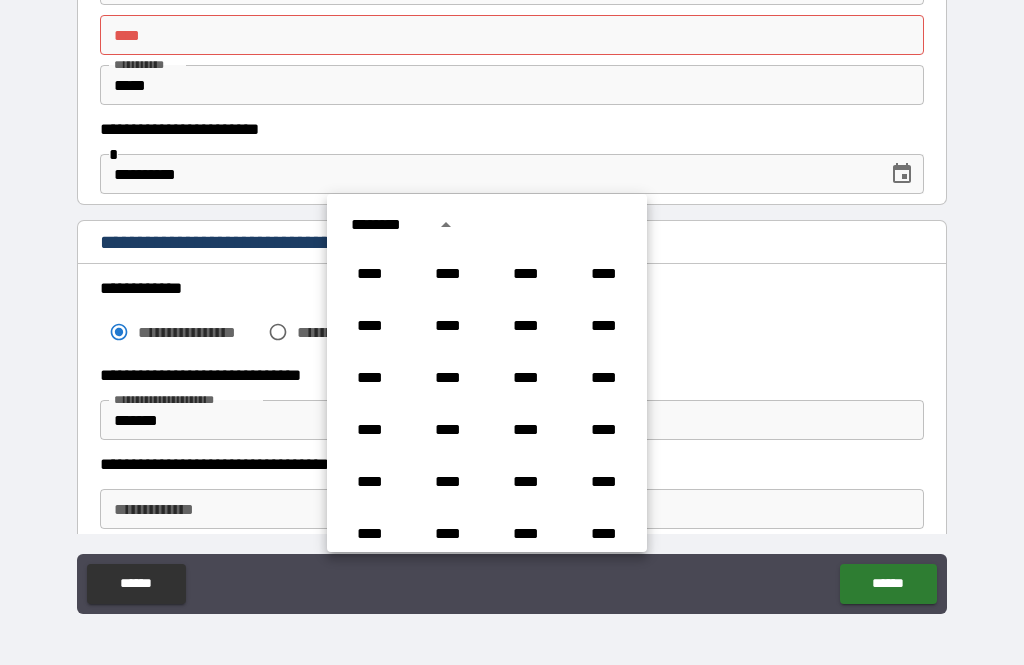 scroll, scrollTop: 1382, scrollLeft: 0, axis: vertical 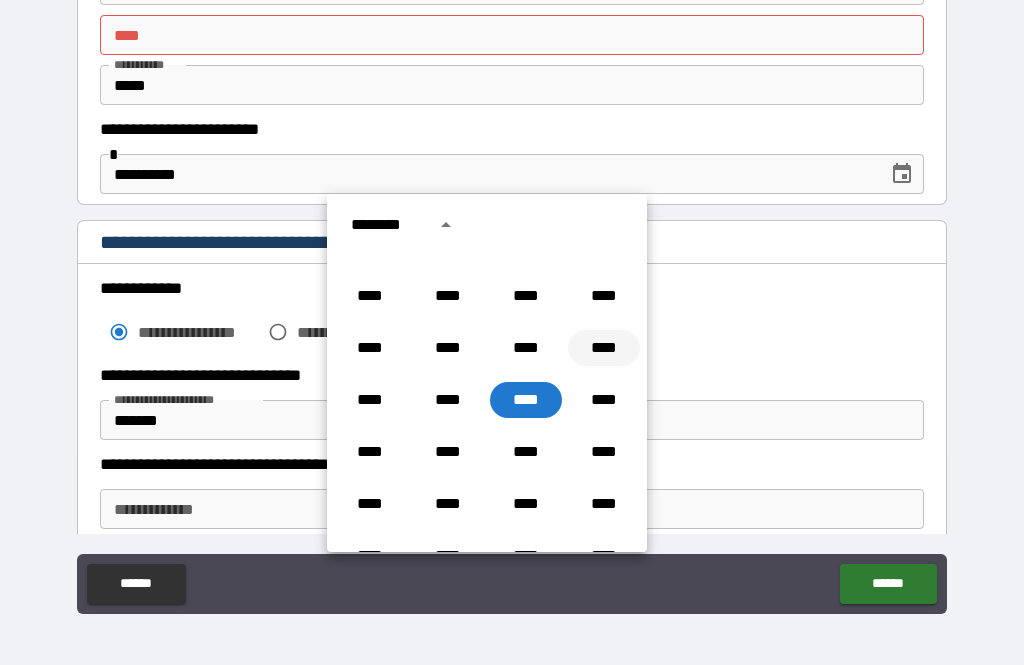 click on "****" at bounding box center [604, 348] 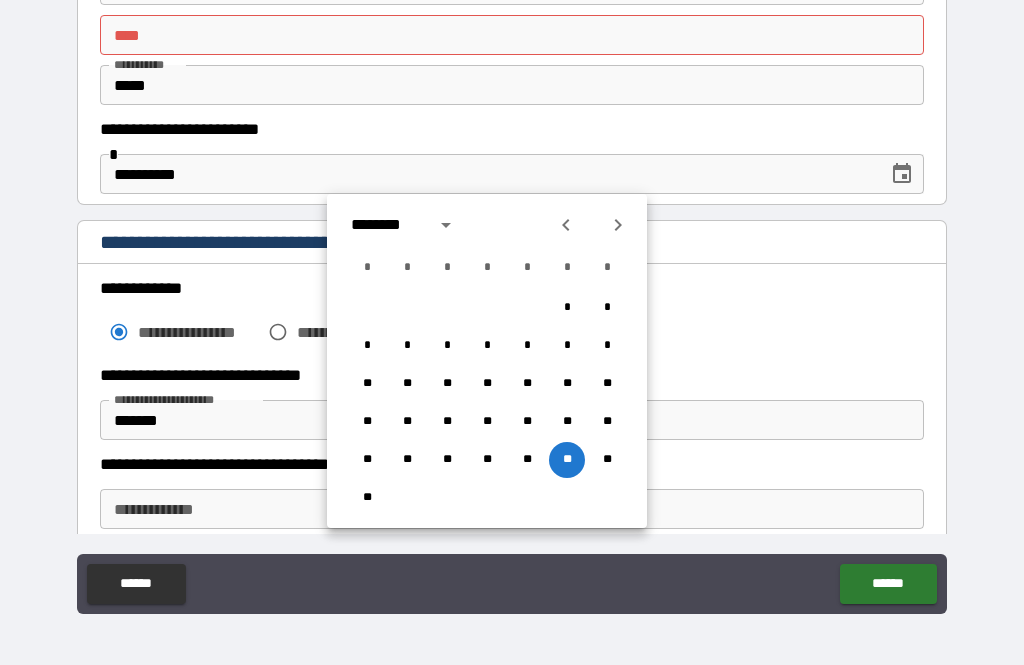 click 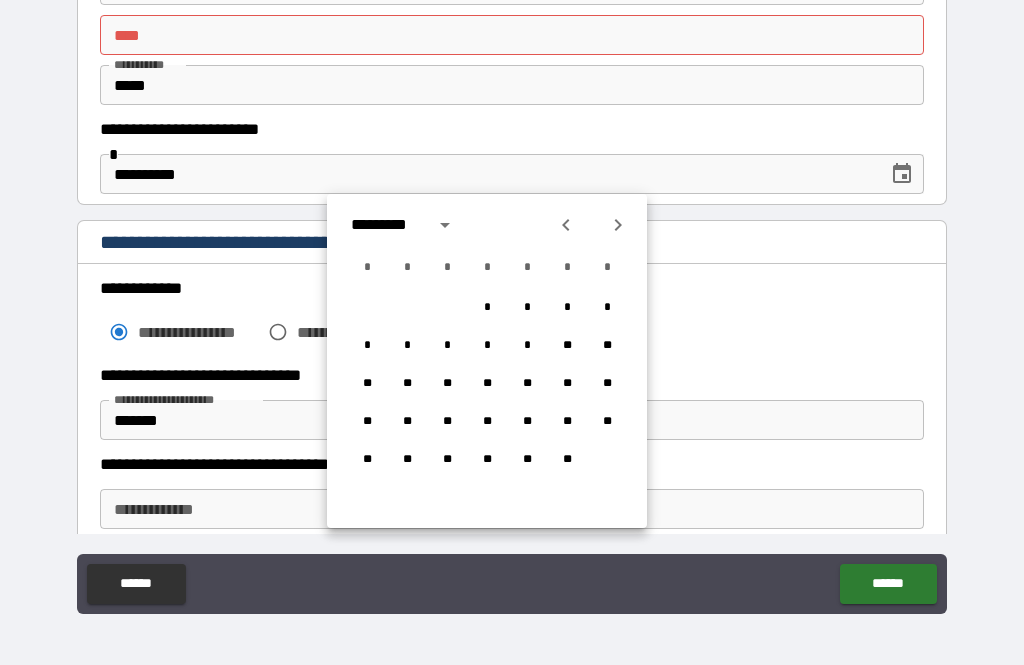 click 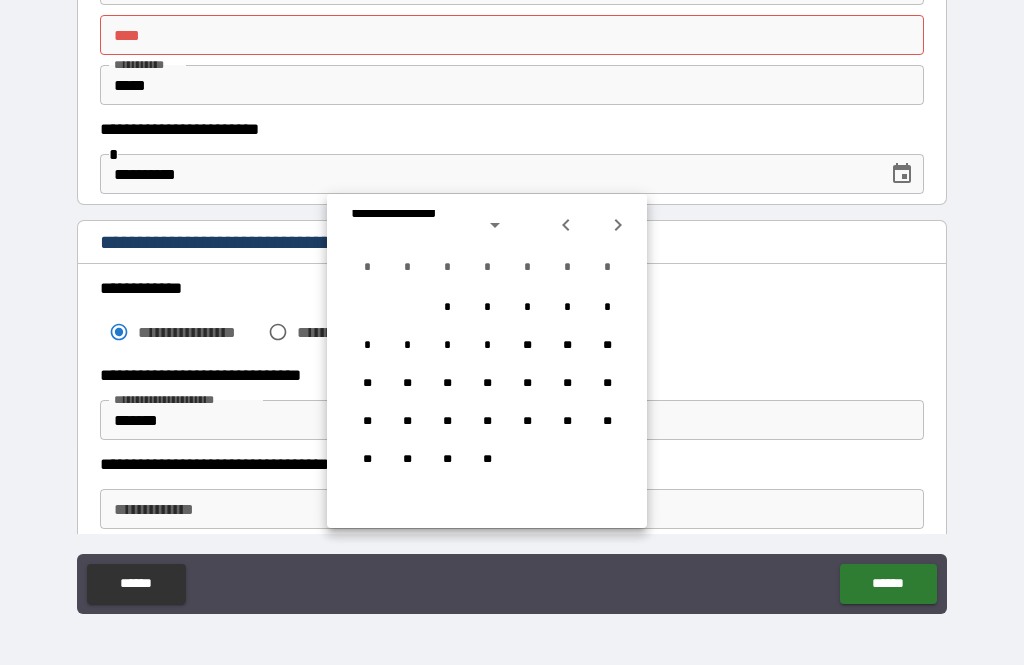click 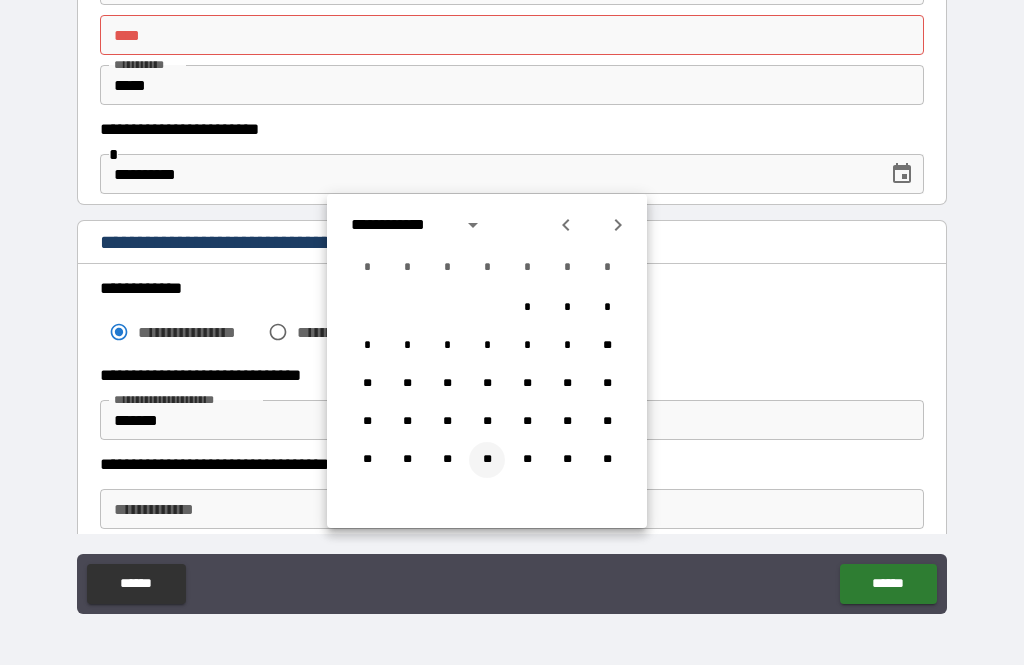 click on "**" at bounding box center [487, 460] 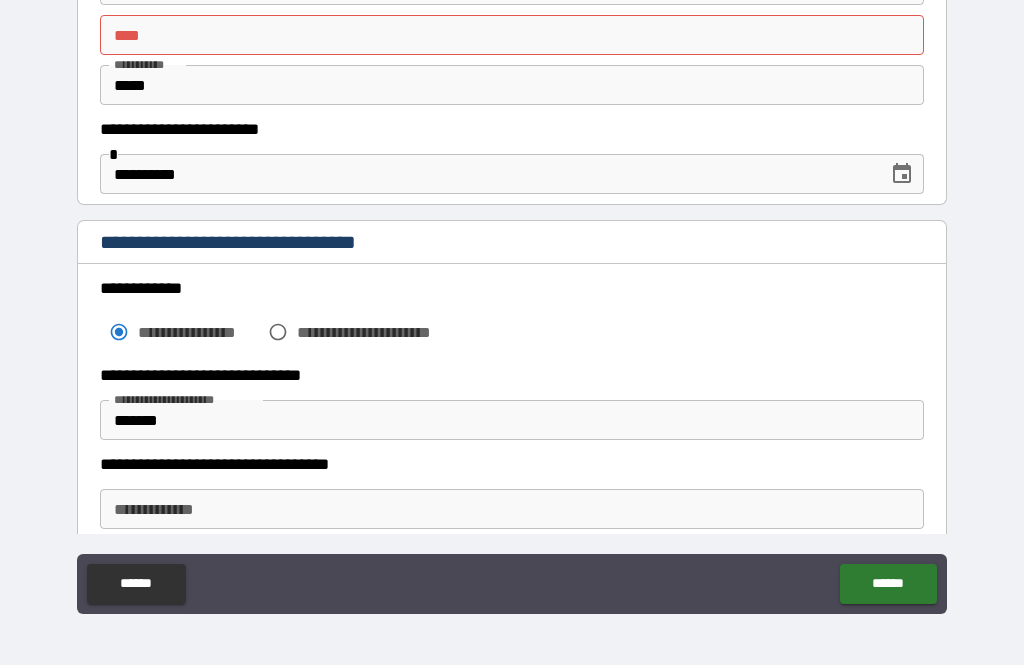 type on "**********" 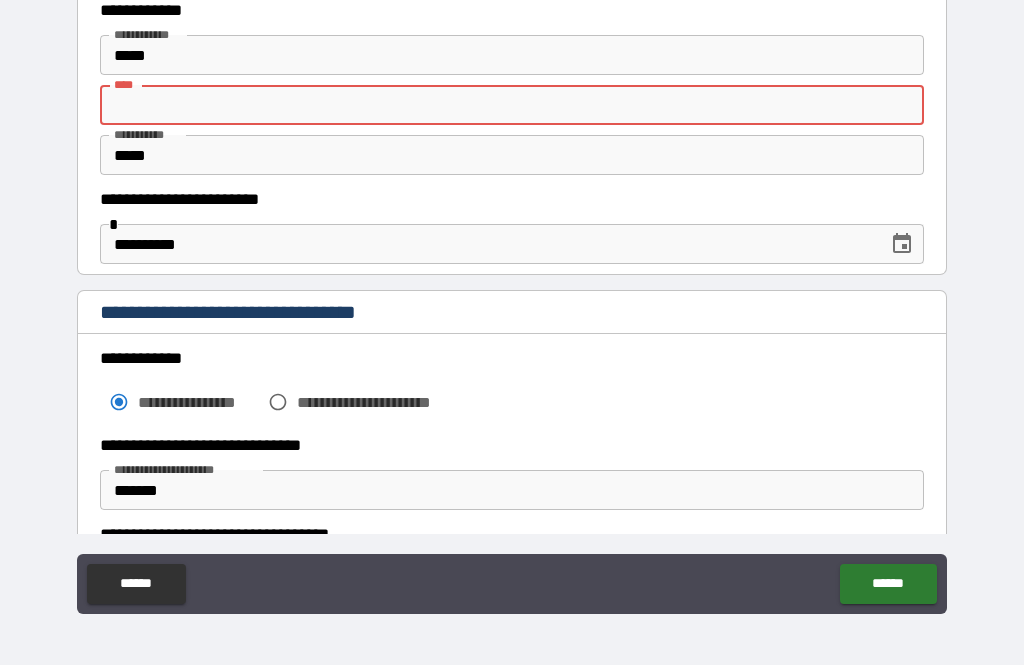 scroll, scrollTop: 100, scrollLeft: 0, axis: vertical 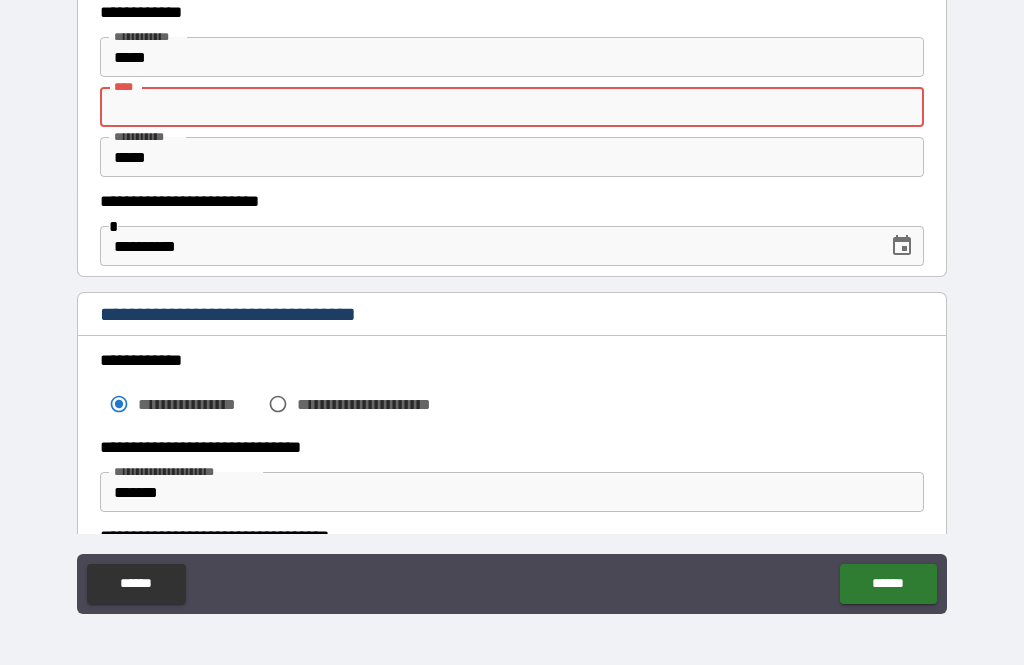 type on "*" 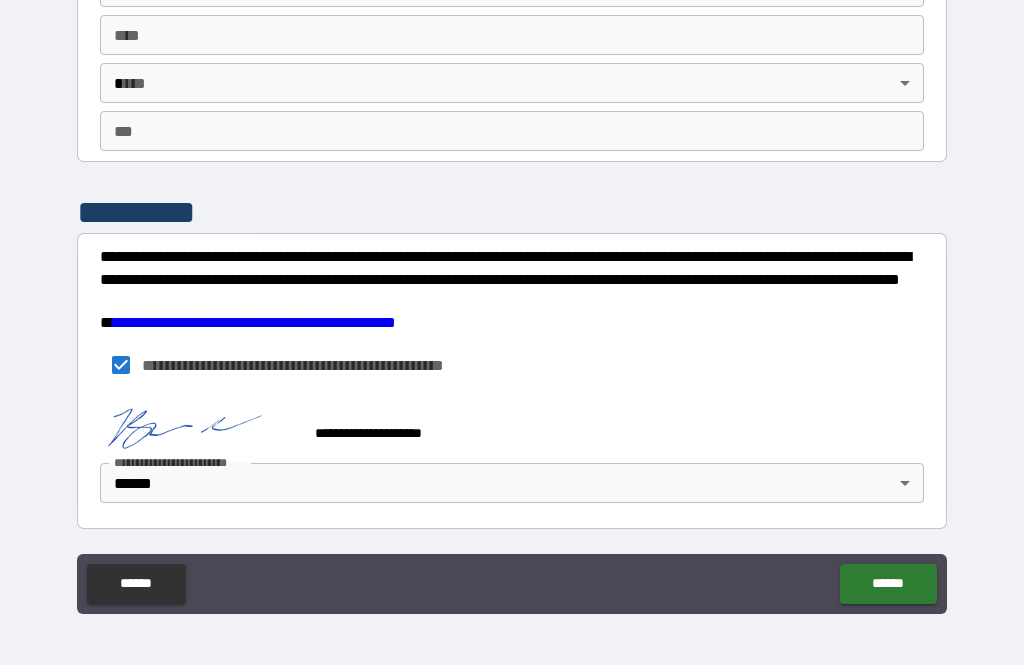 scroll, scrollTop: 3526, scrollLeft: 0, axis: vertical 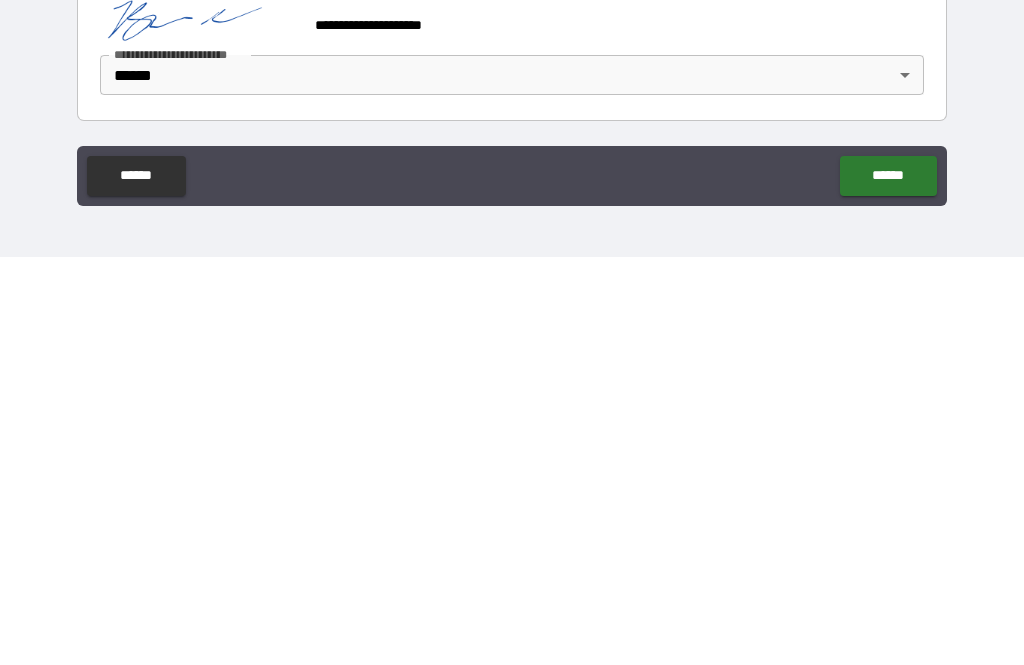 click on "******" at bounding box center (888, 584) 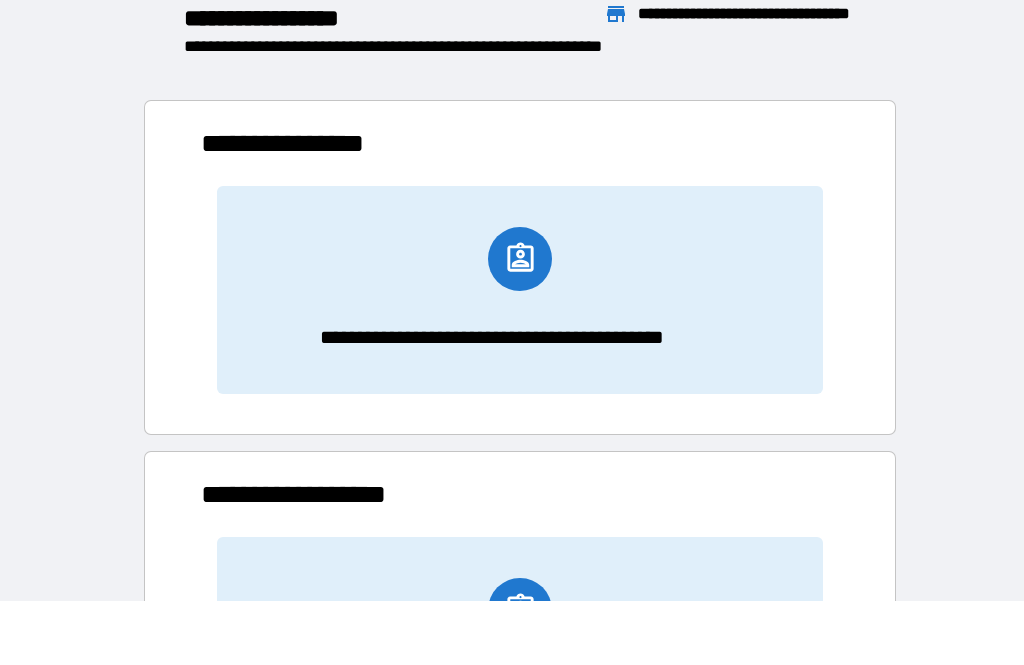 scroll, scrollTop: 1, scrollLeft: 1, axis: both 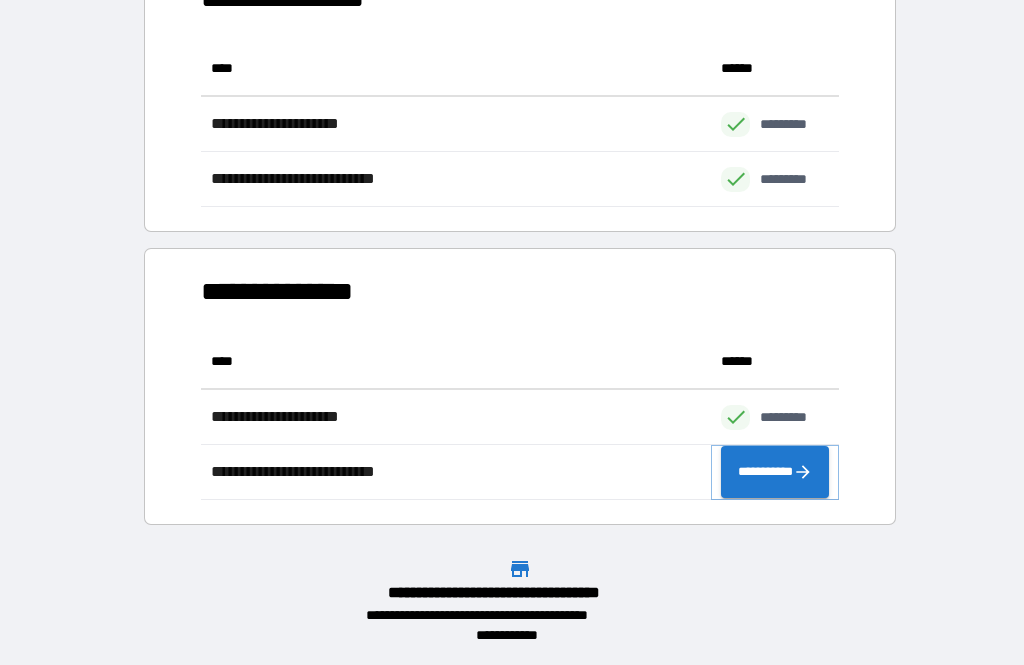 click on "**********" at bounding box center [775, 472] 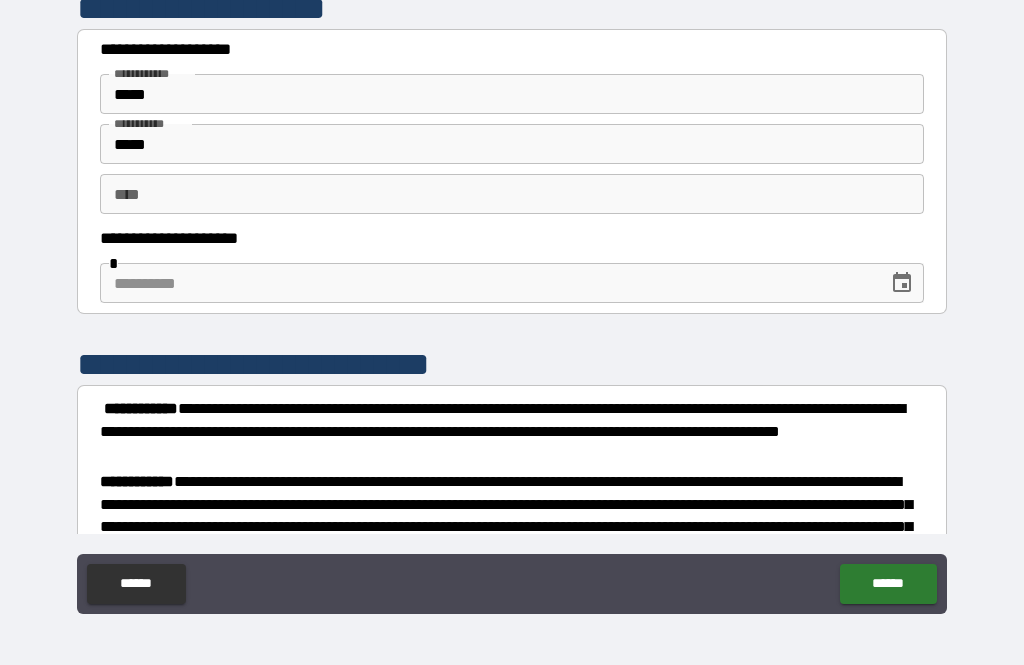 click on "**   *" at bounding box center (512, 194) 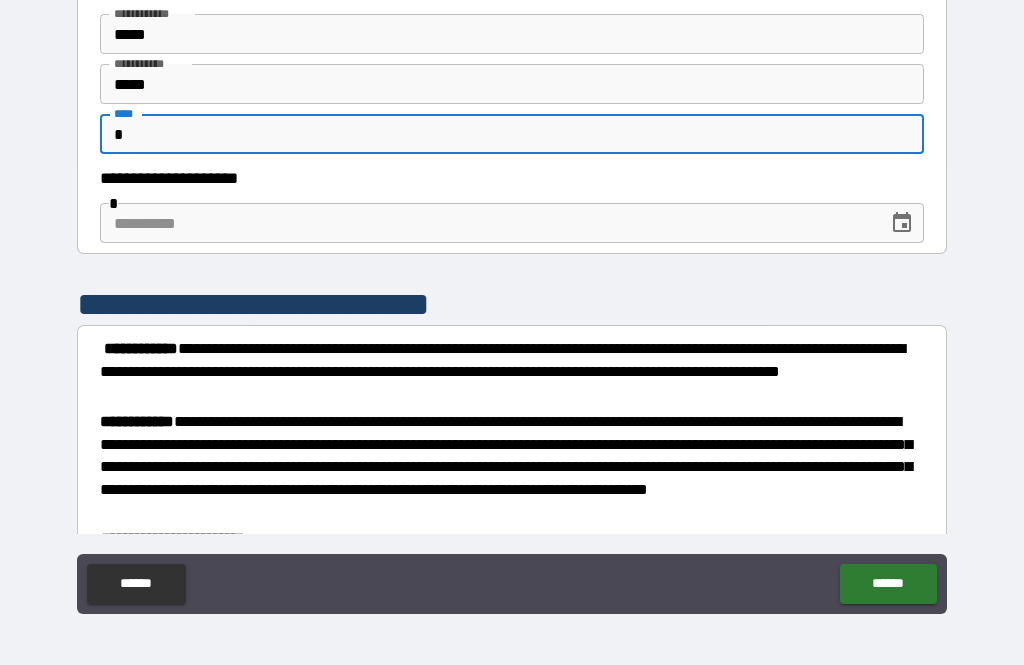 scroll, scrollTop: 59, scrollLeft: 0, axis: vertical 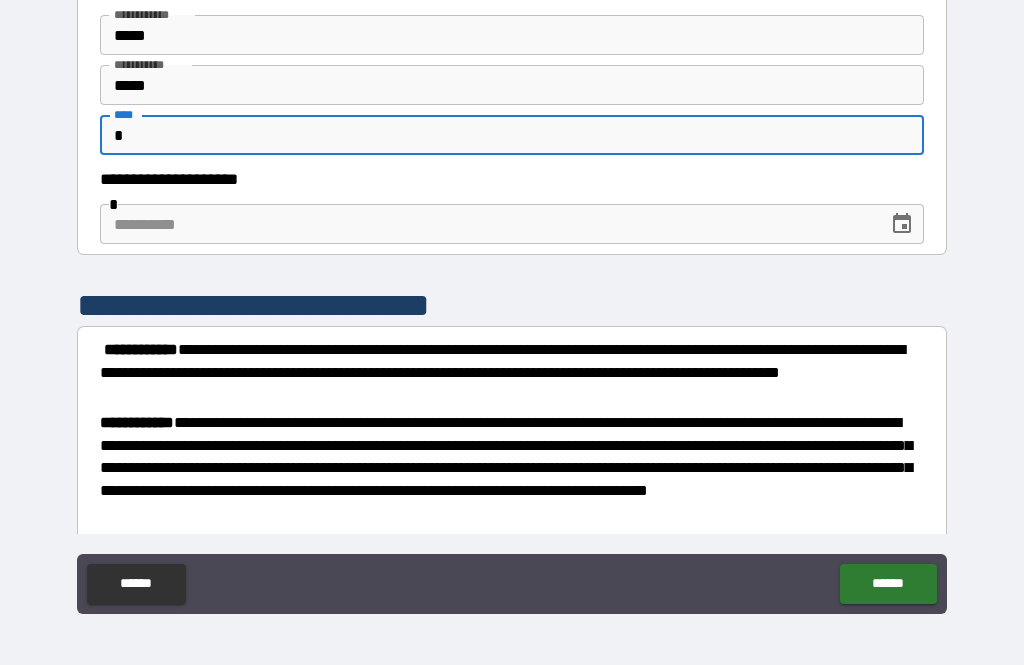 type on "*" 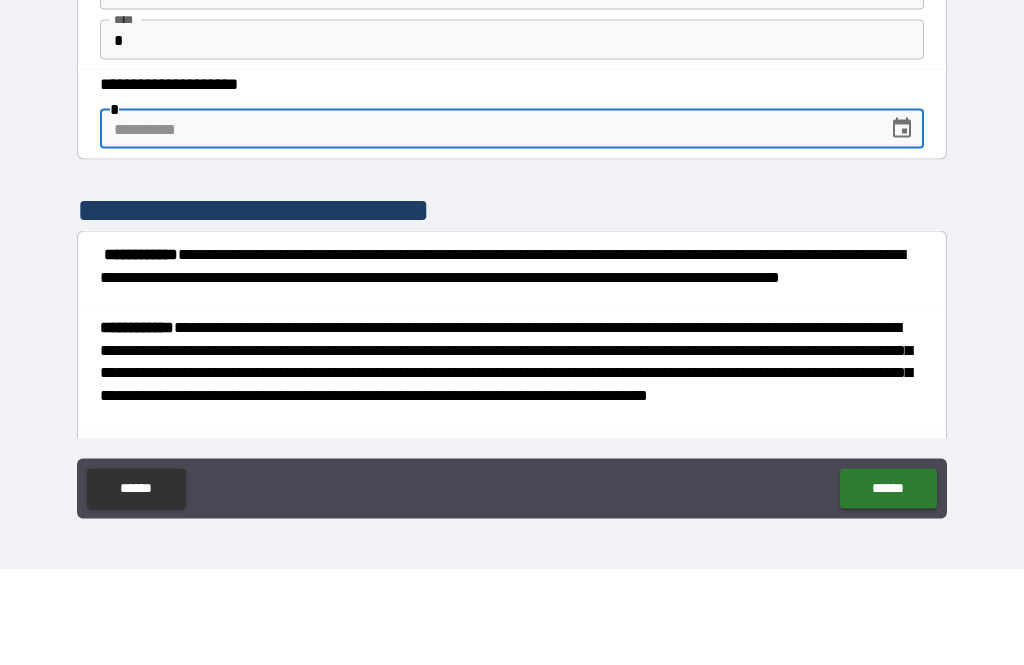 click 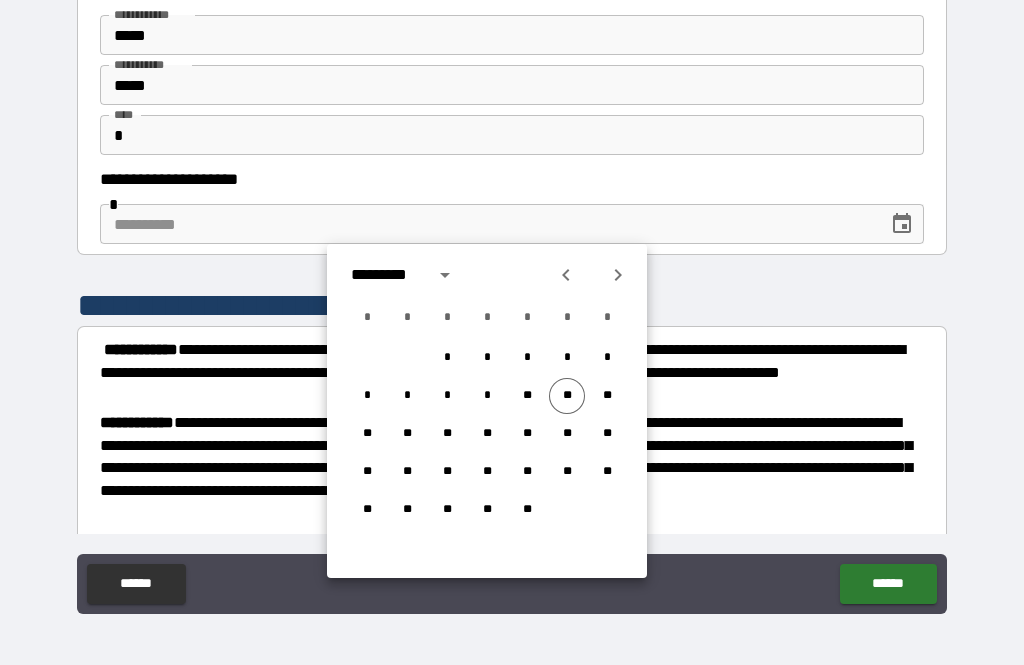 click on "*********" at bounding box center (386, 275) 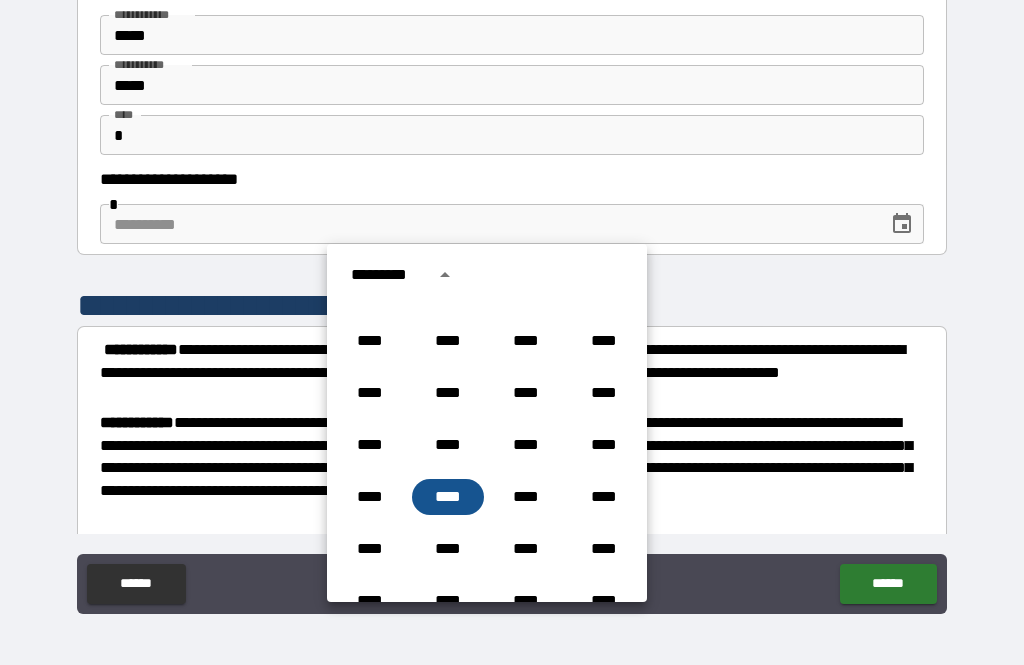 scroll, scrollTop: 1440, scrollLeft: 0, axis: vertical 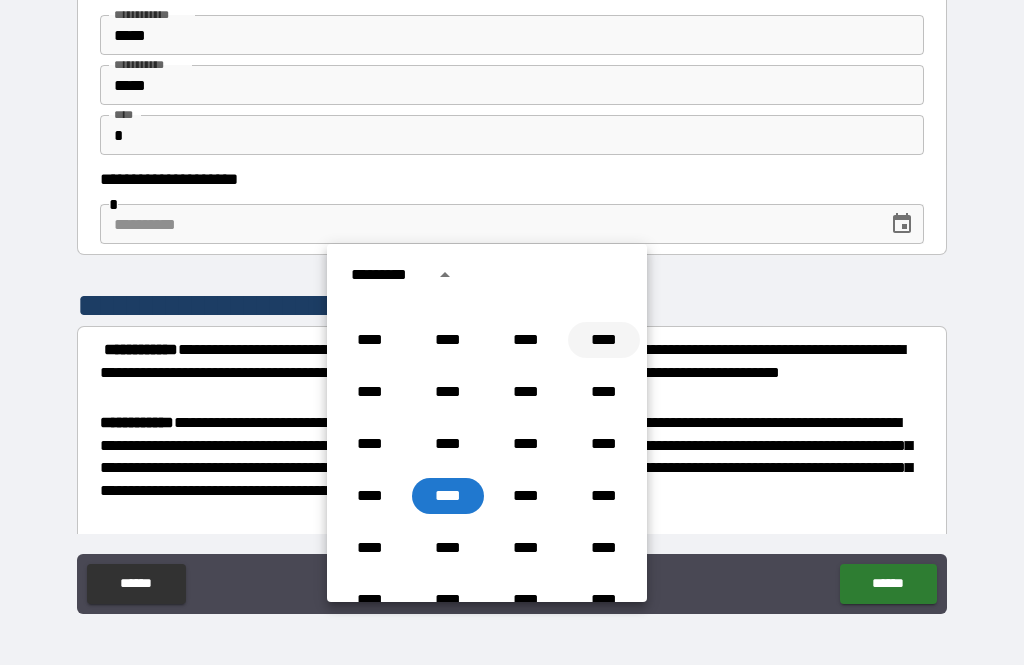 click on "****" at bounding box center (604, 340) 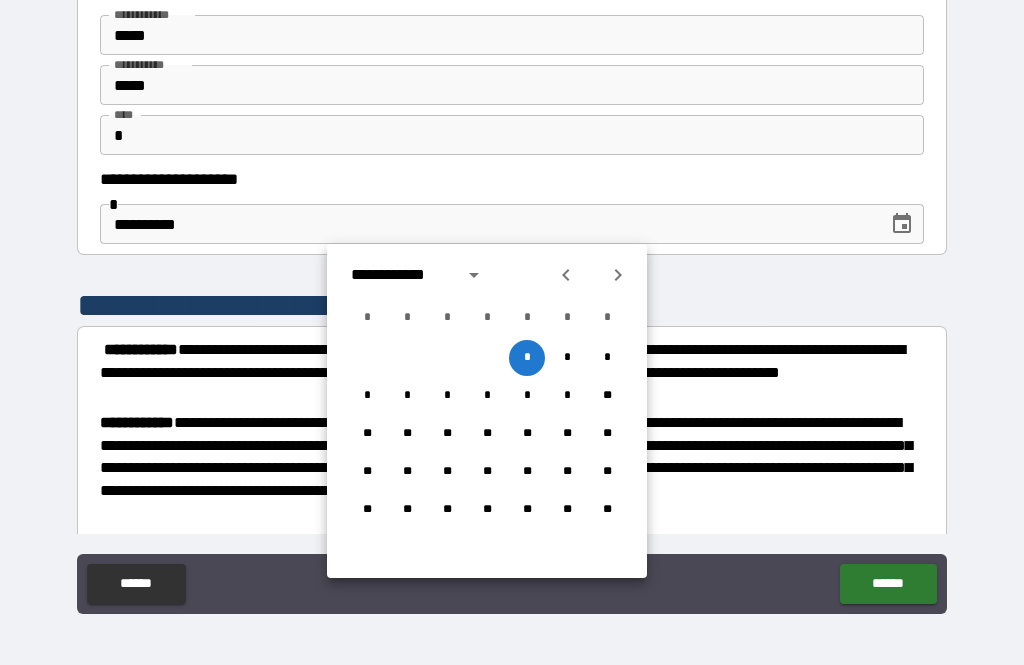 click at bounding box center [618, 275] 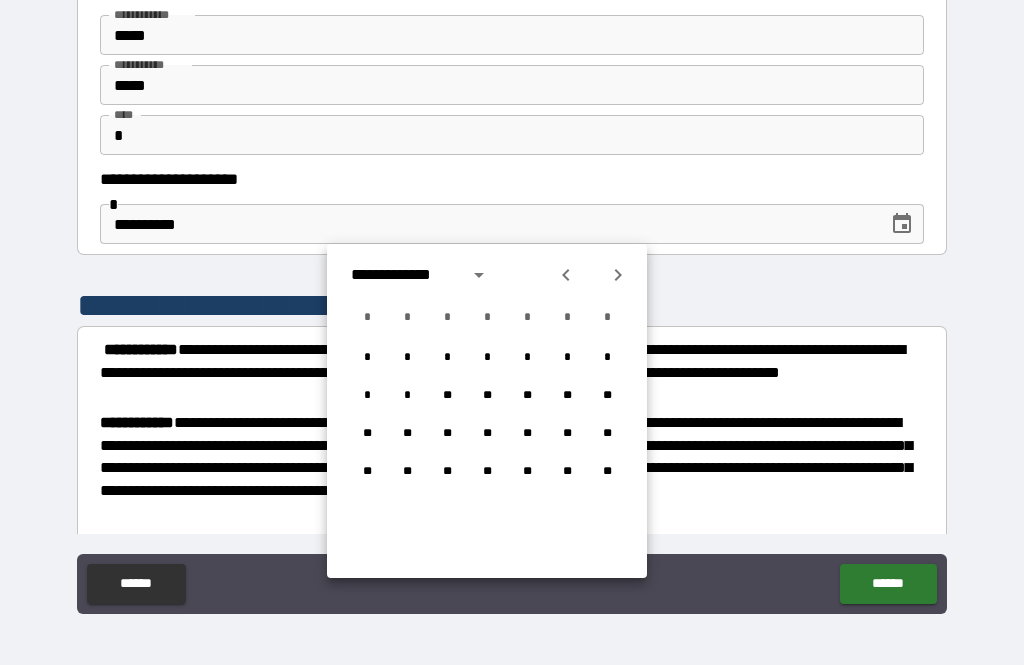 click at bounding box center [618, 275] 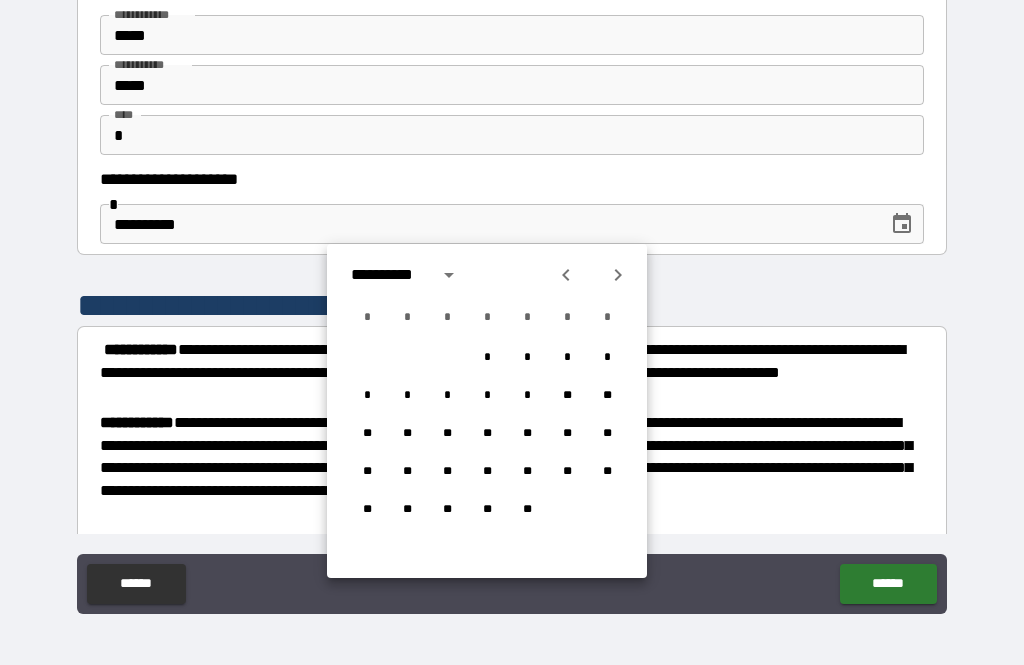 click 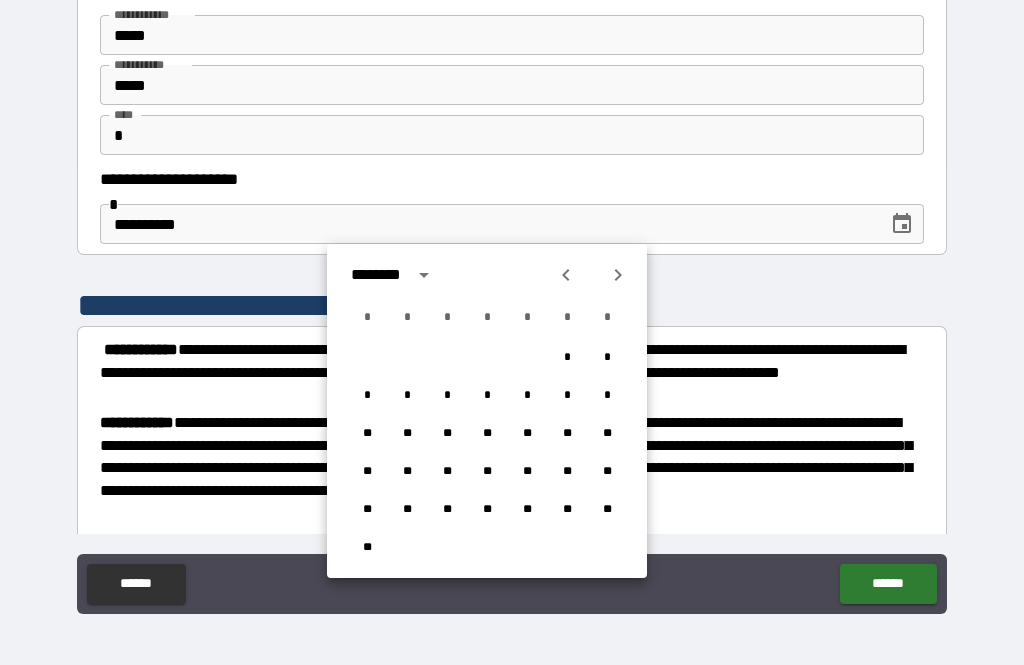 click 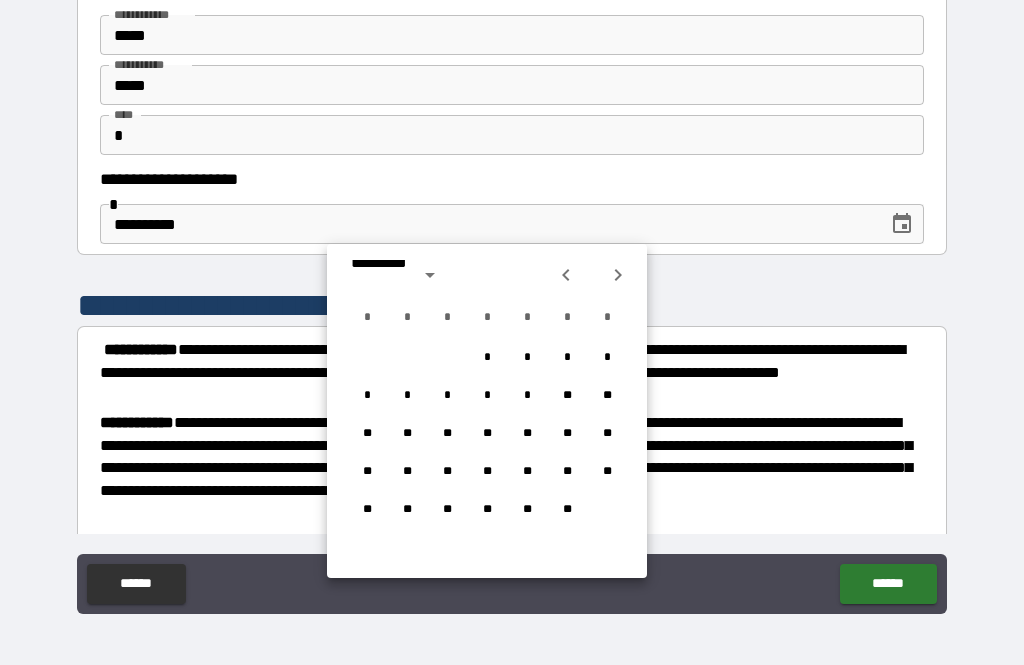 click 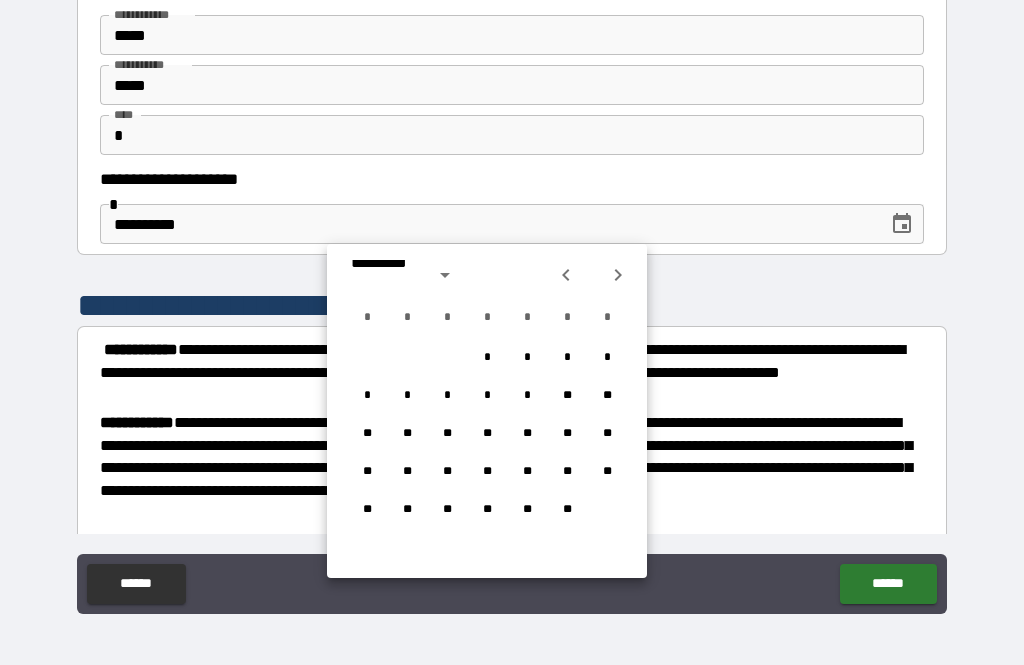 click 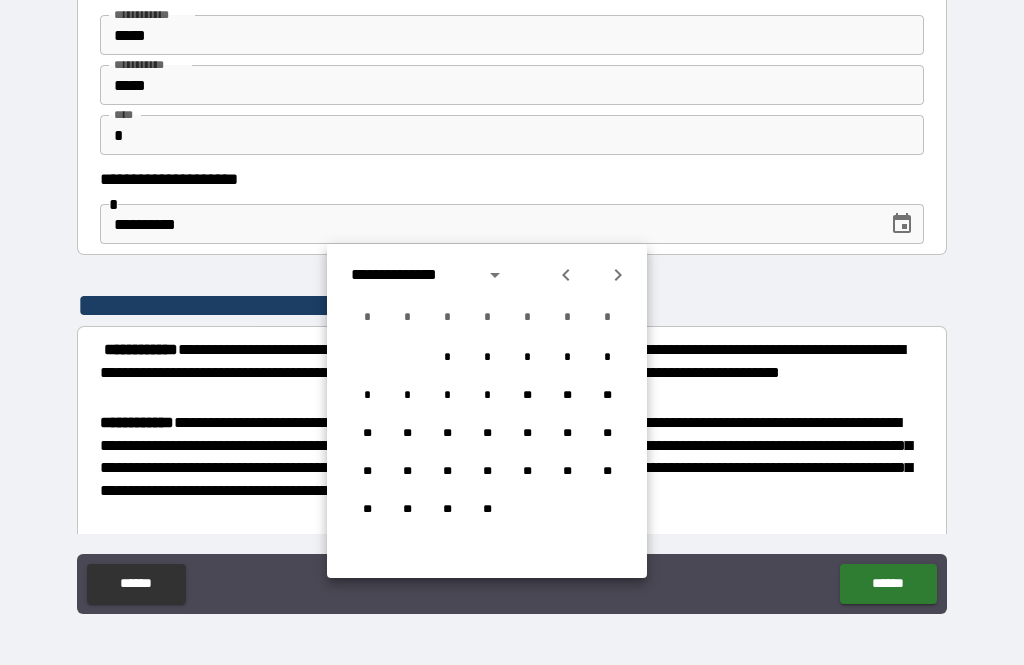 click 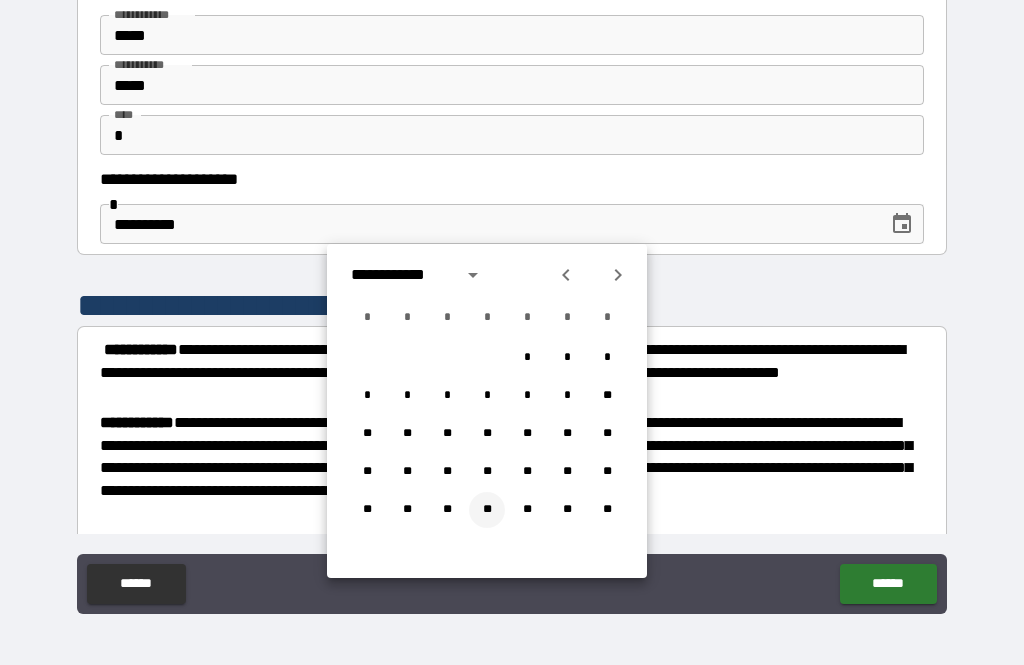 click on "**" at bounding box center (487, 510) 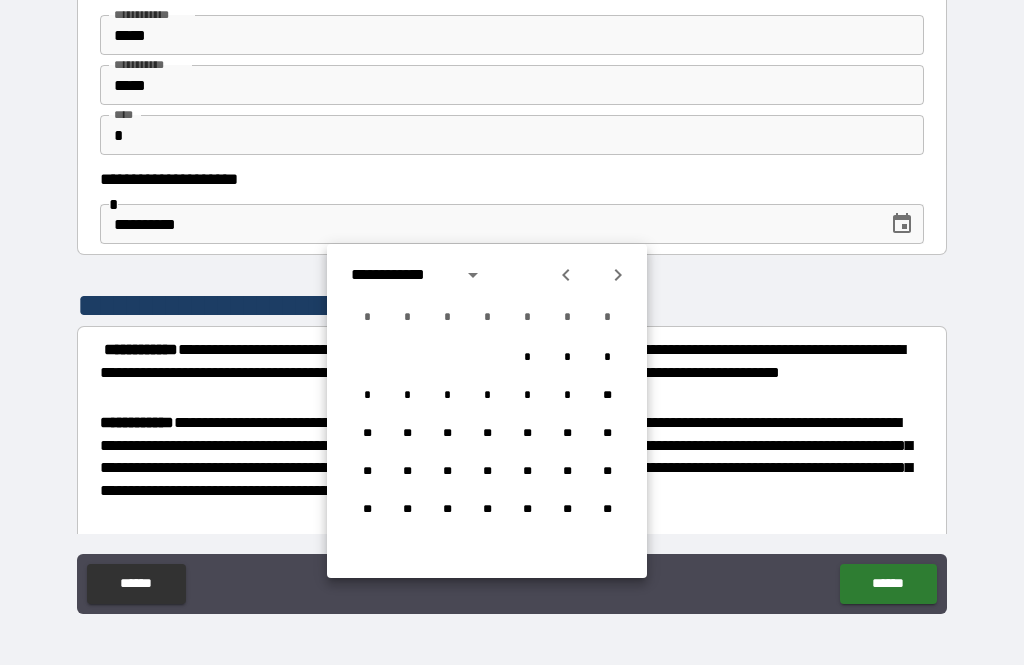 type on "**********" 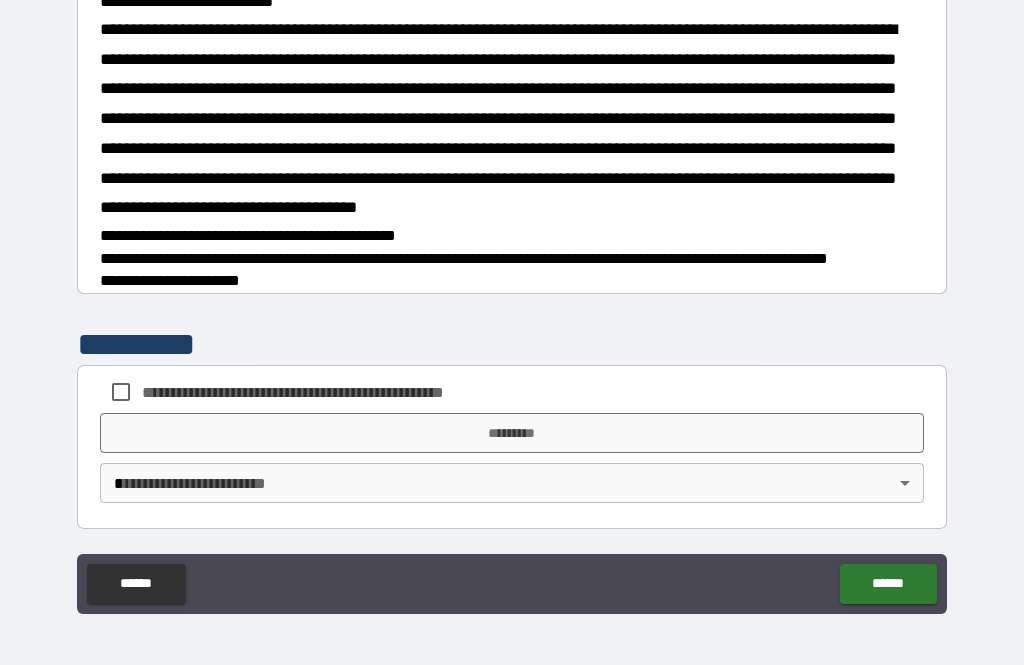 scroll, scrollTop: 1697, scrollLeft: 0, axis: vertical 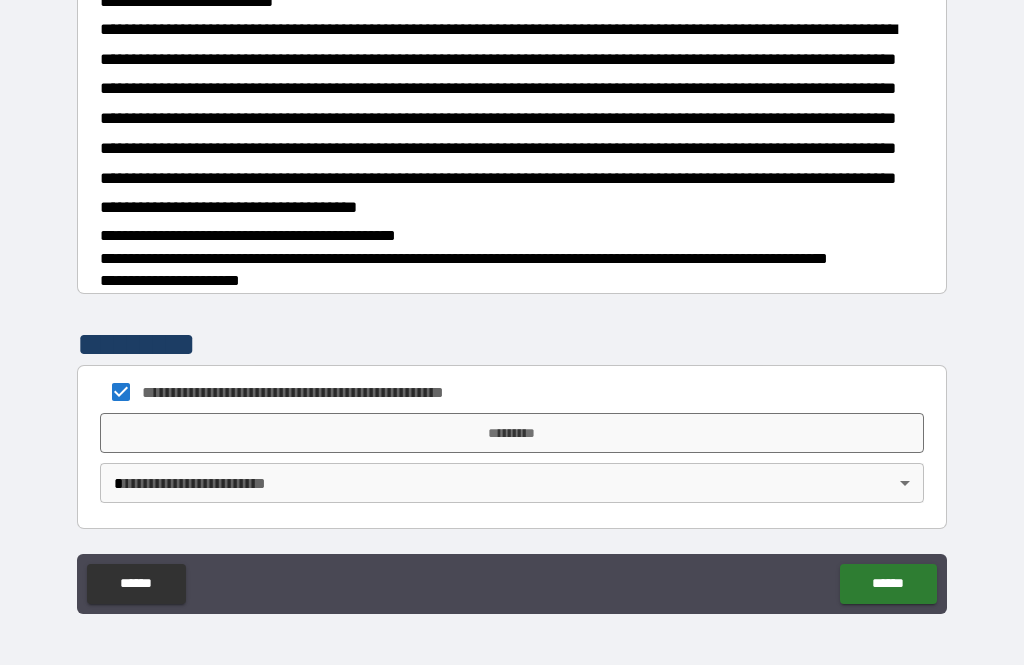 click on "*********" at bounding box center (512, 433) 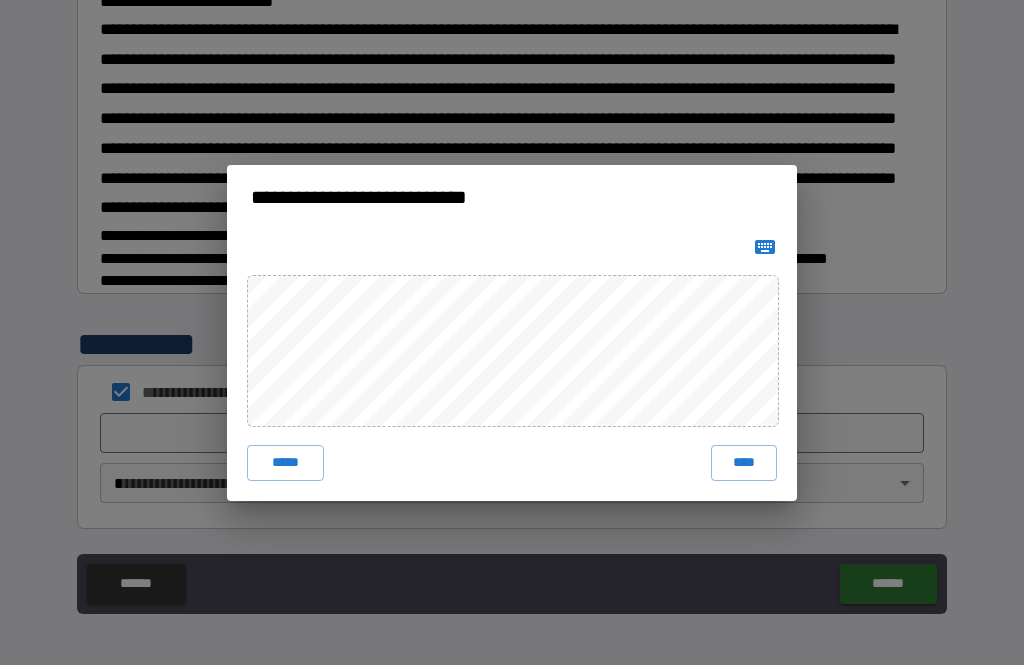 click on "****" at bounding box center (744, 463) 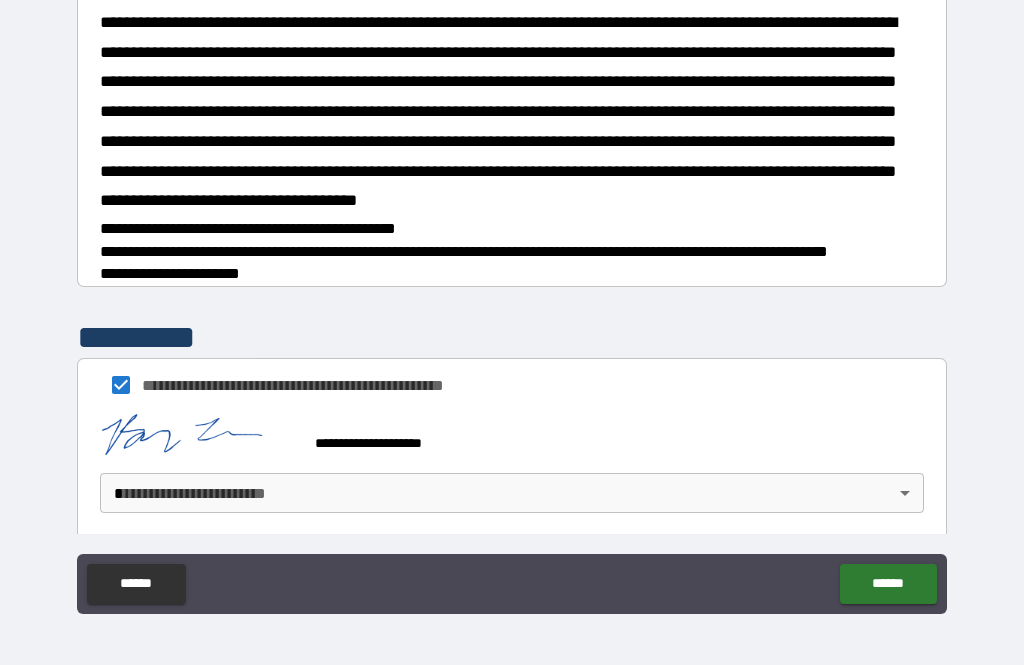 click on "******" at bounding box center [888, 584] 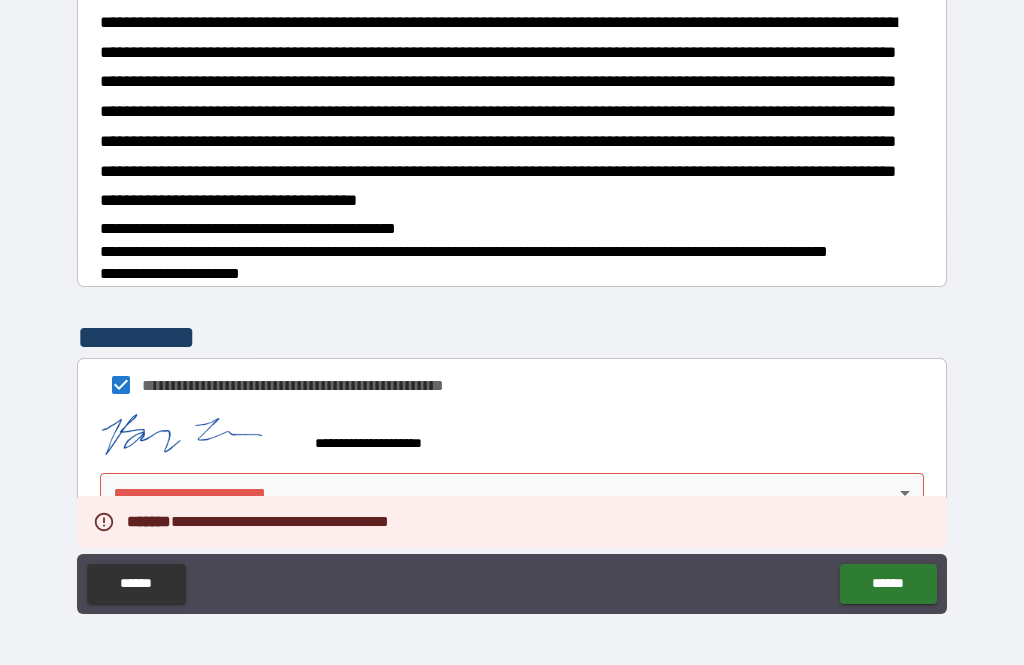 click on "**********" at bounding box center [512, 300] 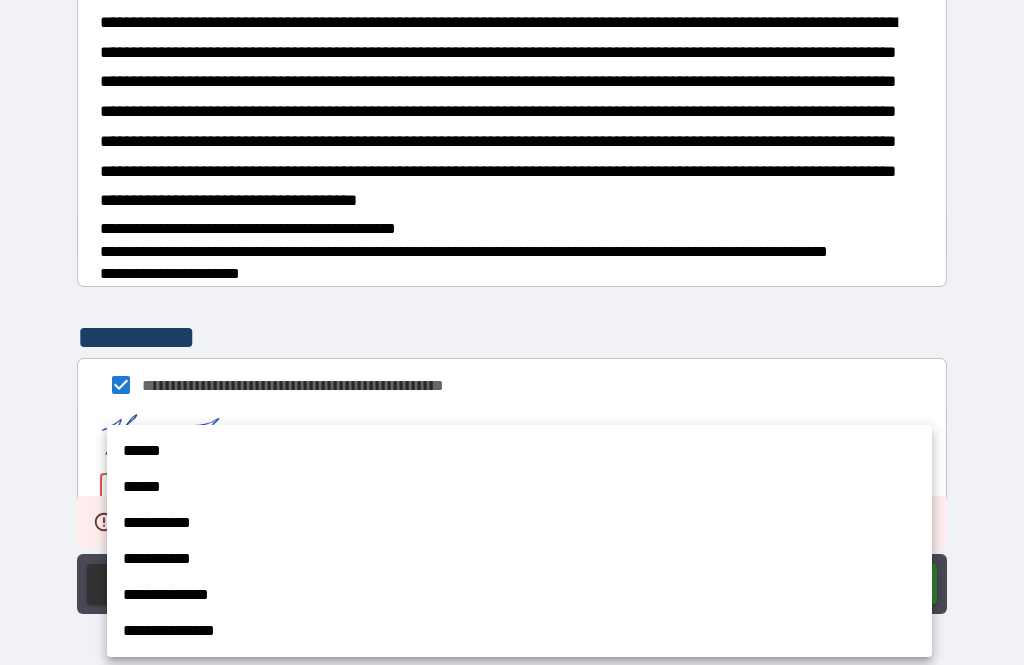 click on "**********" at bounding box center (519, 523) 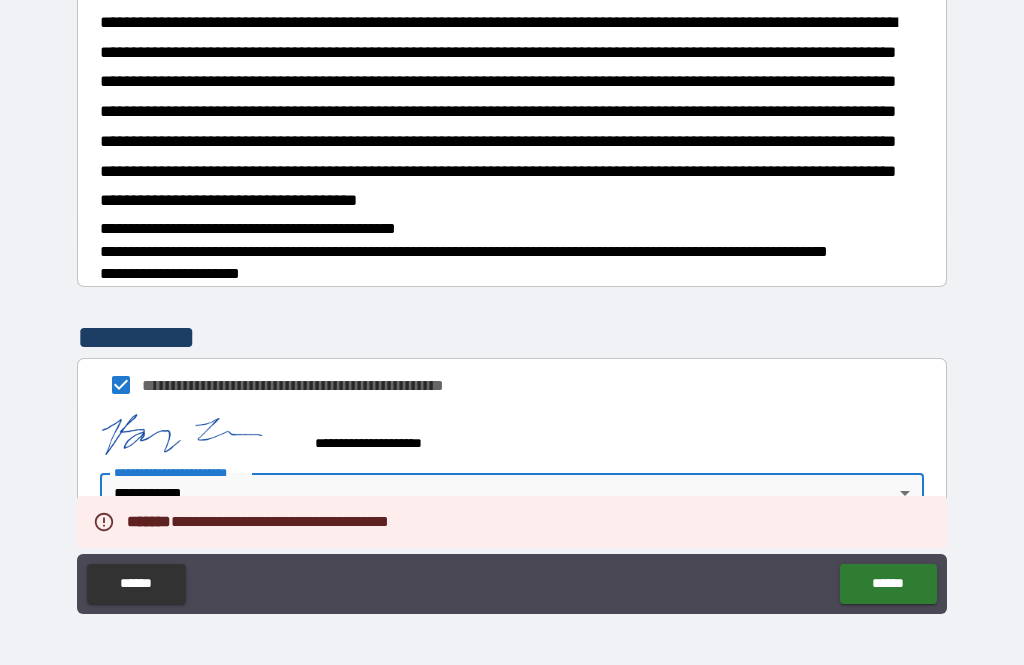 click on "**********" at bounding box center [512, 300] 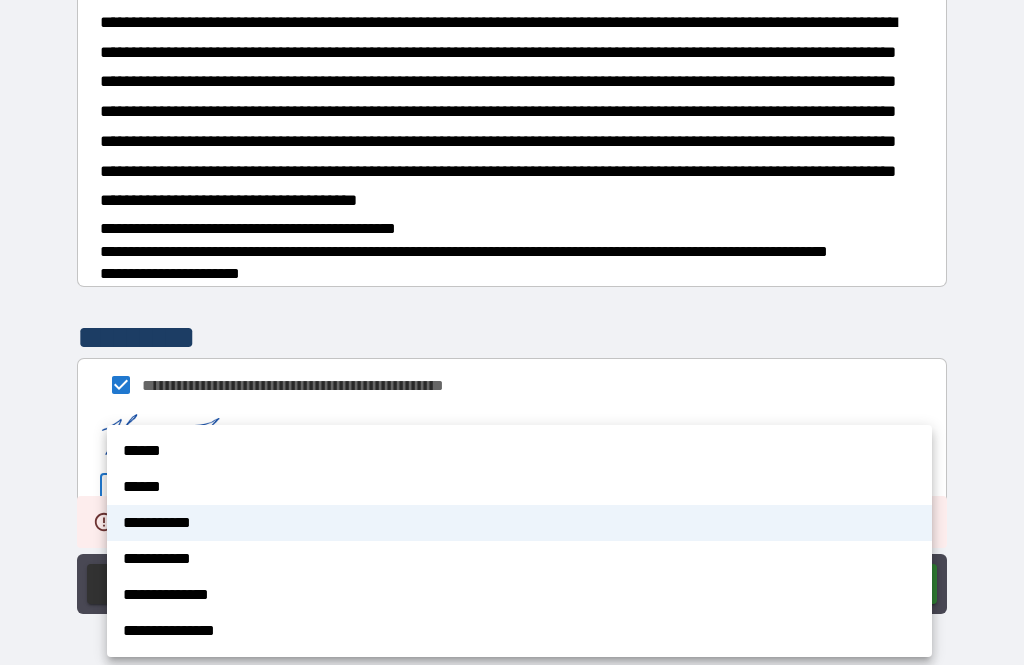 click on "******" at bounding box center [519, 487] 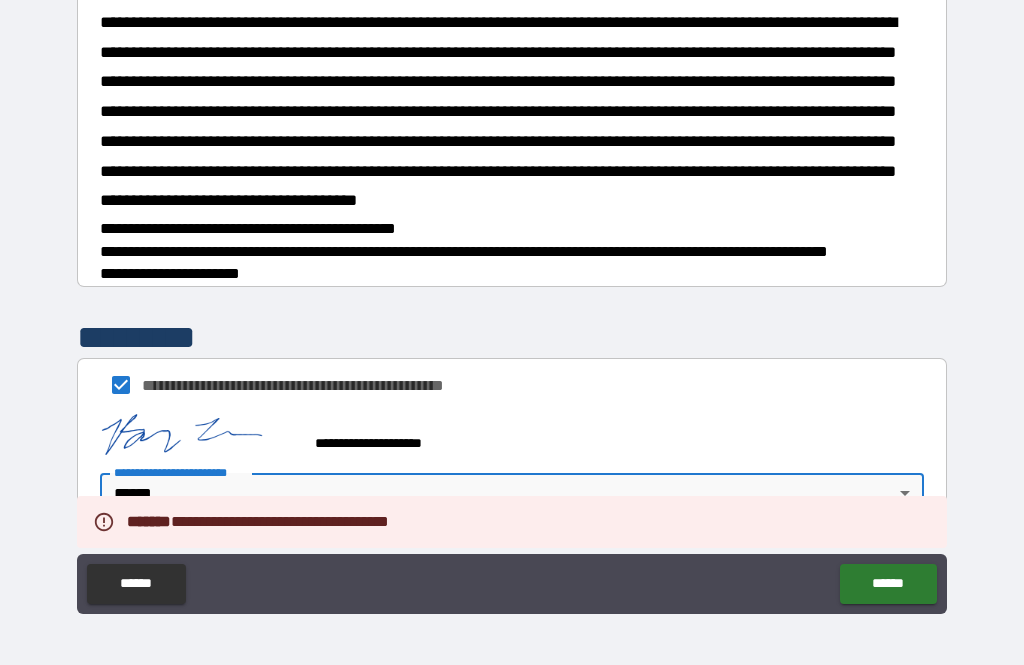 click on "******" at bounding box center [888, 584] 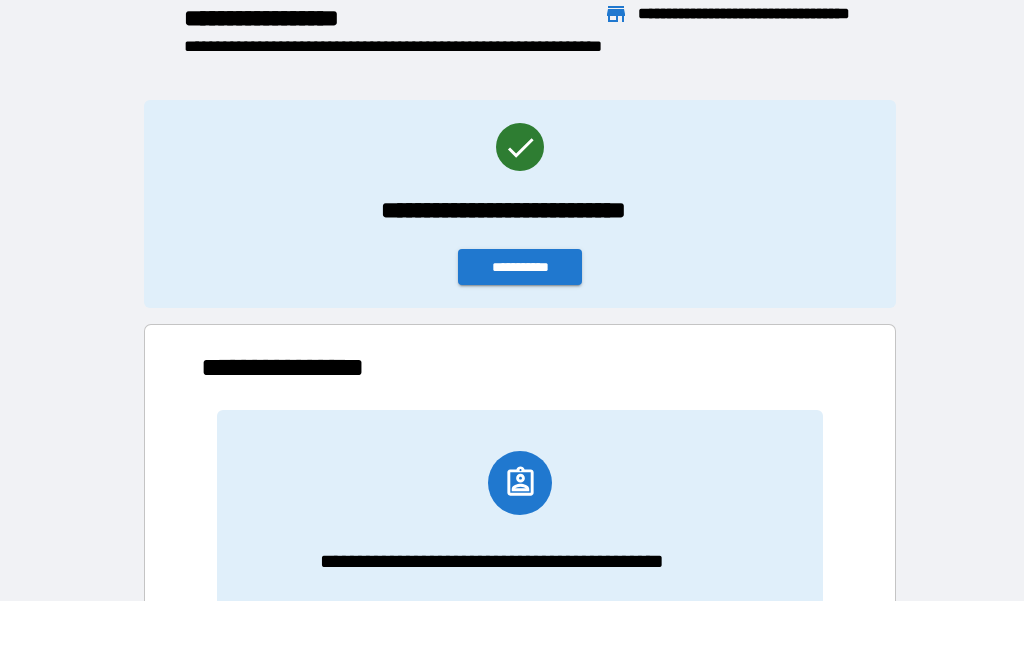 scroll, scrollTop: 166, scrollLeft: 638, axis: both 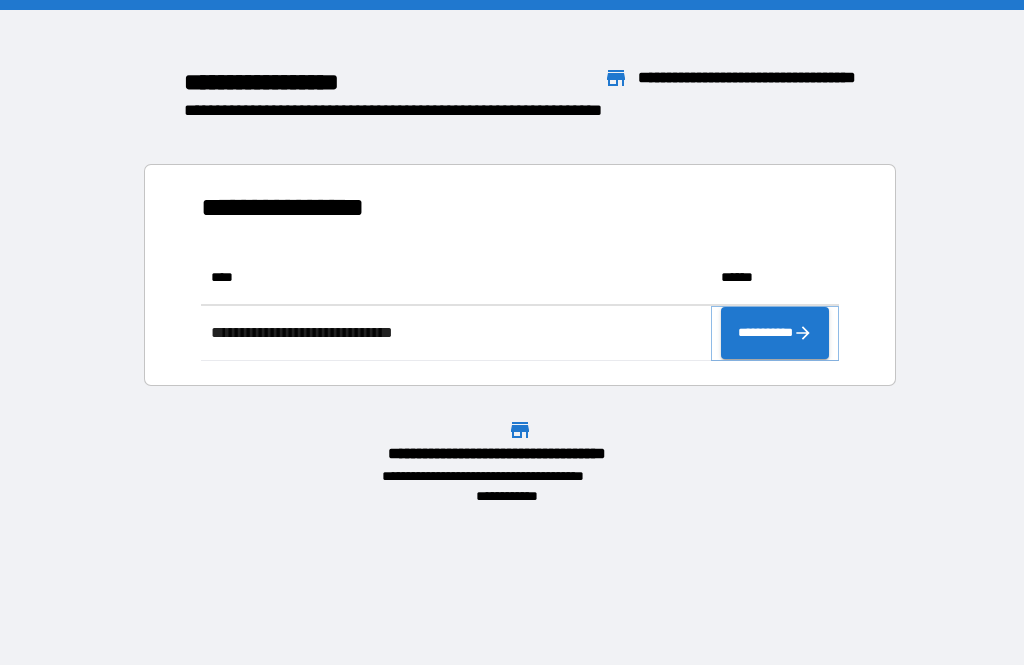 click on "**********" at bounding box center [775, 333] 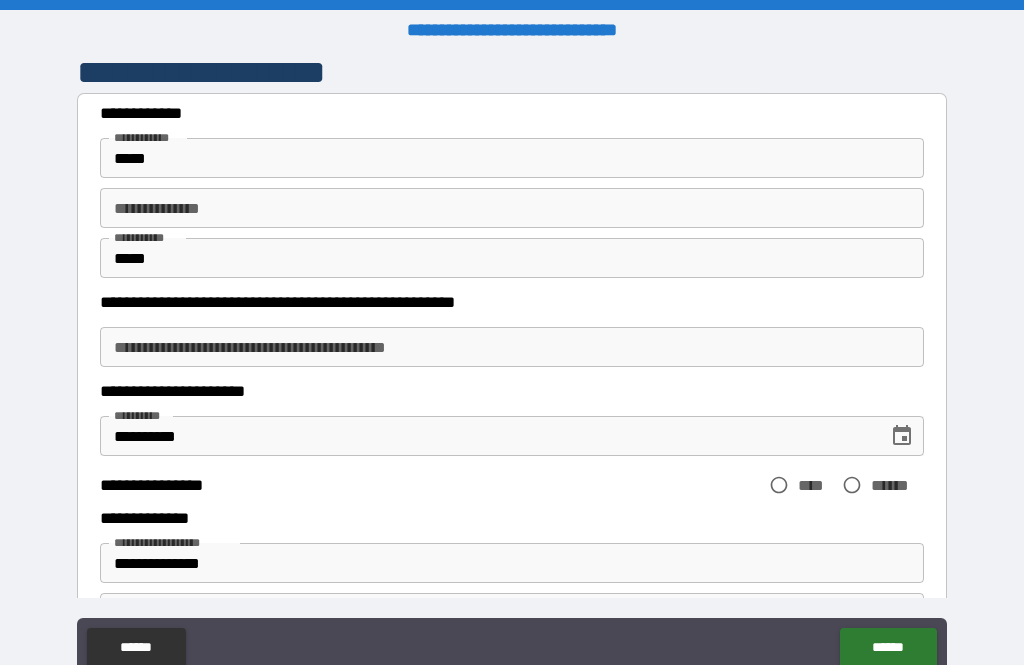 scroll, scrollTop: 0, scrollLeft: 0, axis: both 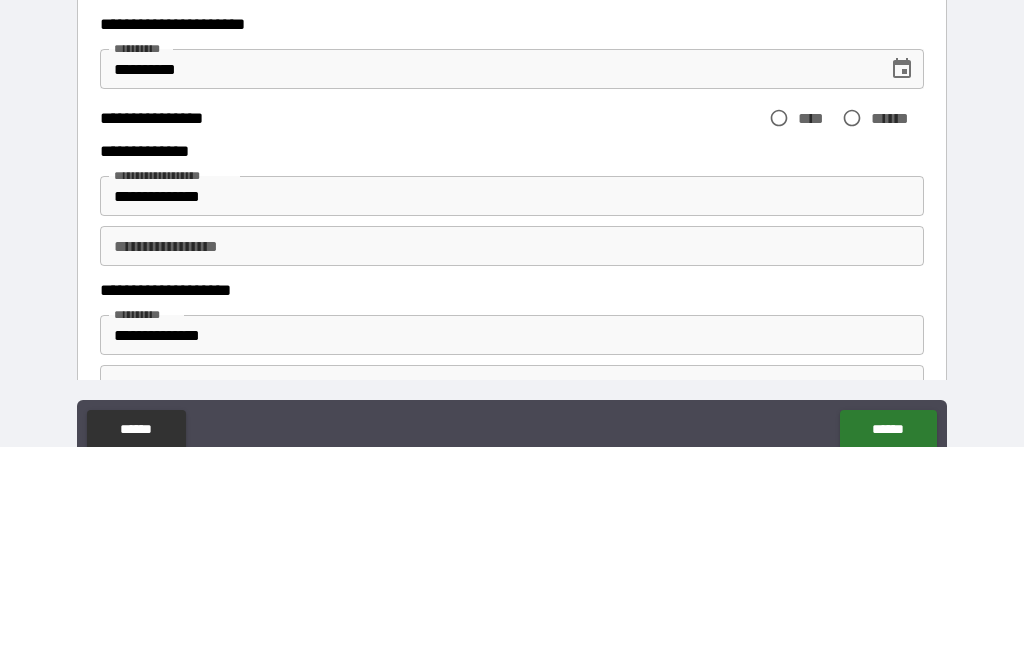 type on "*****" 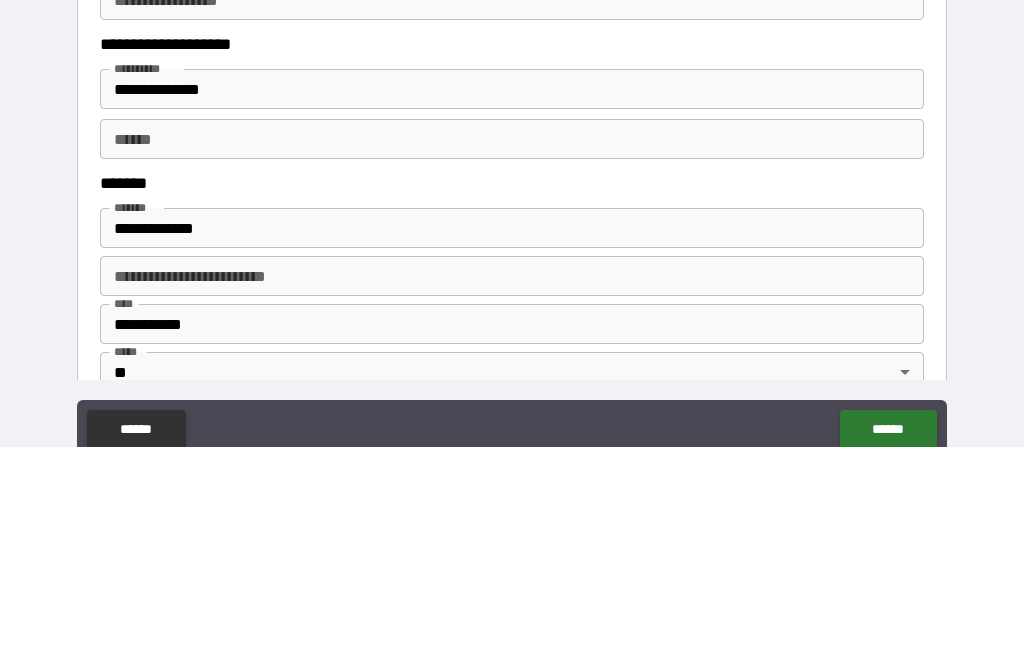 scroll, scrollTop: 397, scrollLeft: 0, axis: vertical 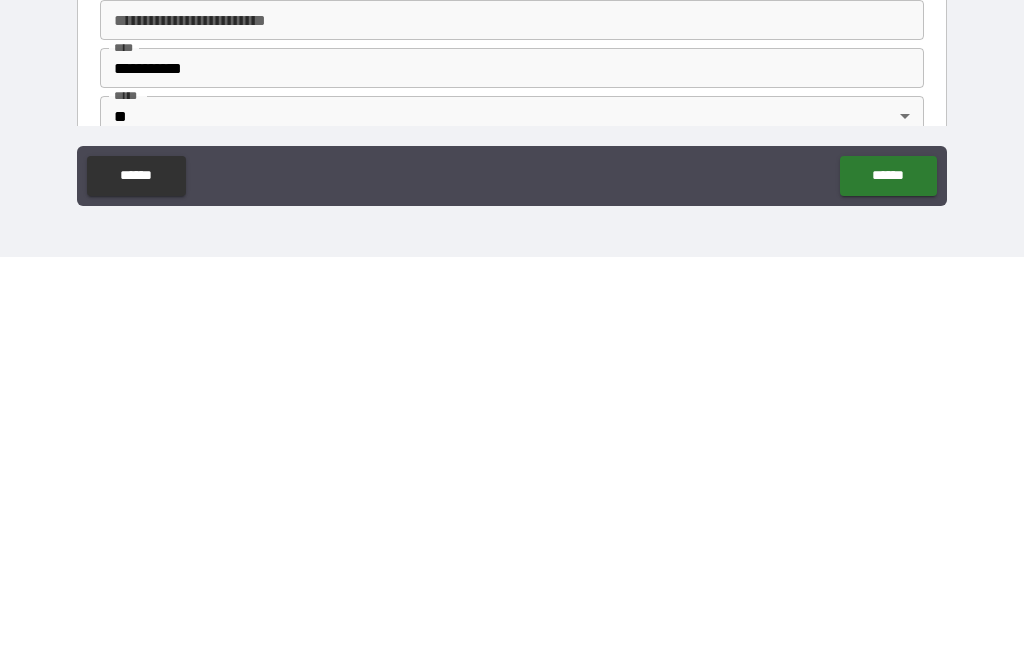 click on "******" at bounding box center [888, 584] 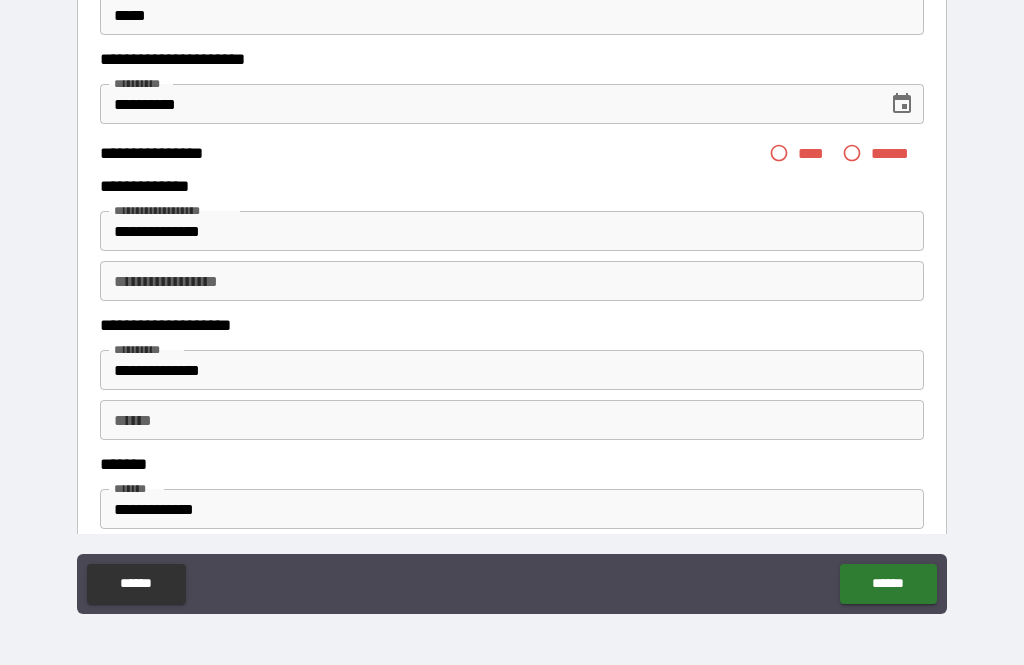 scroll, scrollTop: 267, scrollLeft: 0, axis: vertical 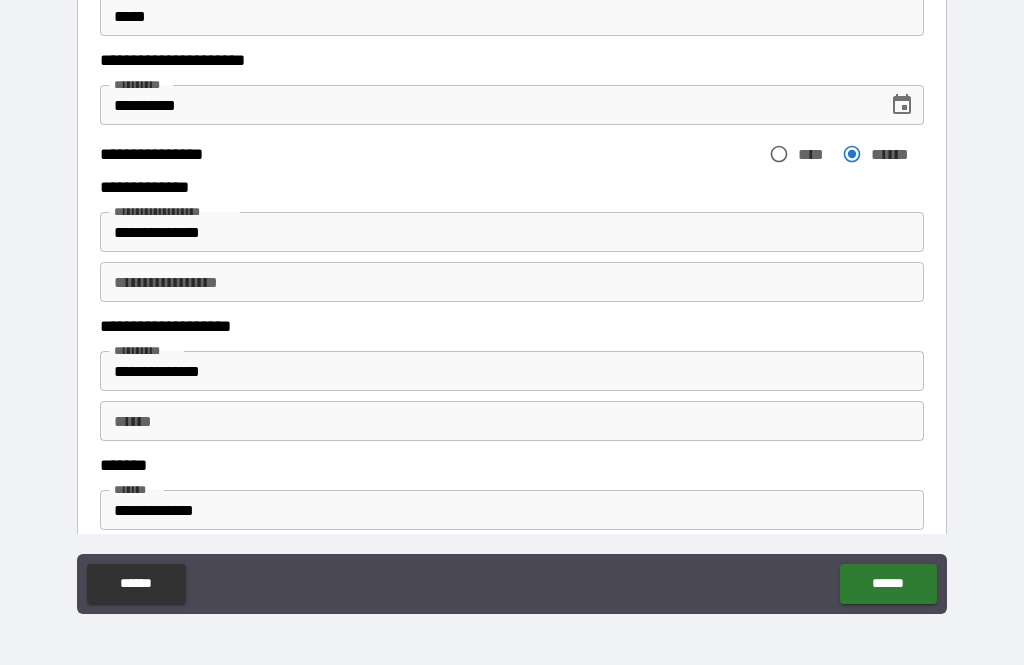 click on "******" at bounding box center [888, 584] 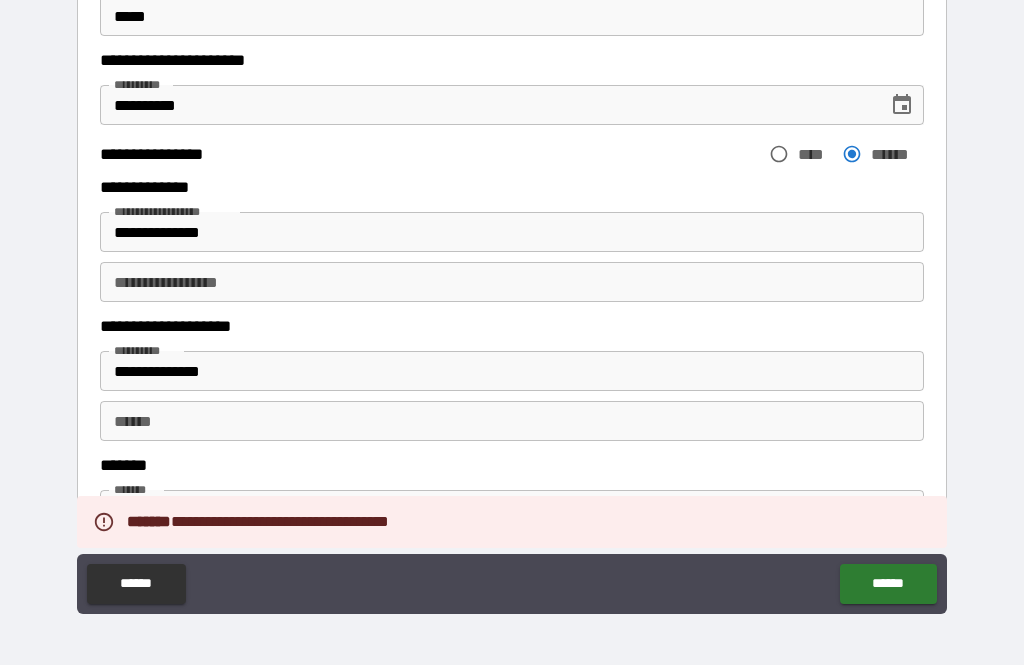 click on "******" at bounding box center [888, 584] 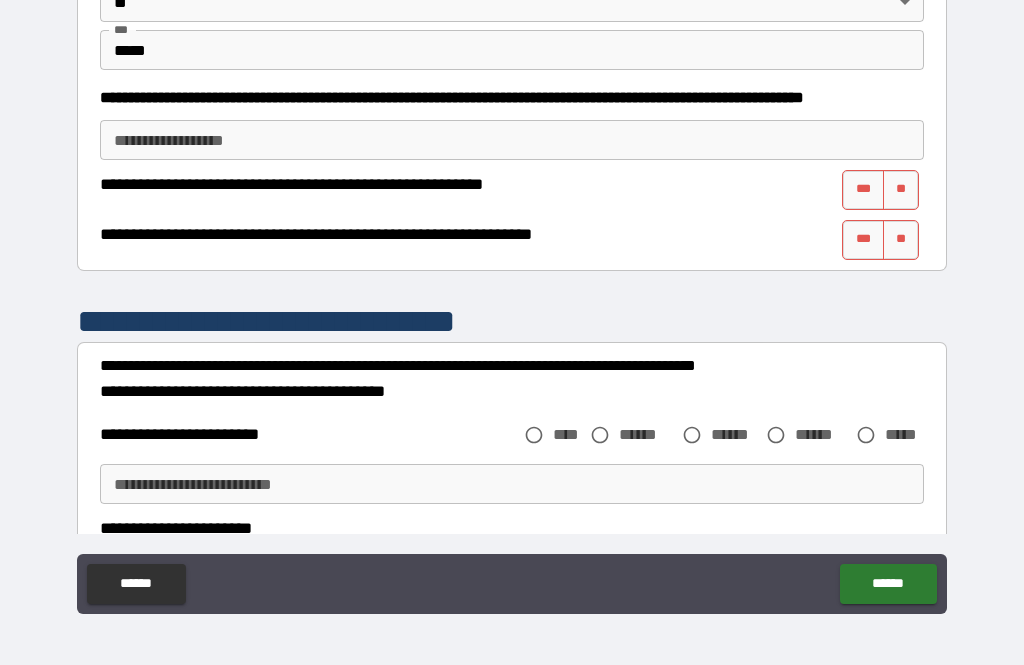 scroll, scrollTop: 914, scrollLeft: 0, axis: vertical 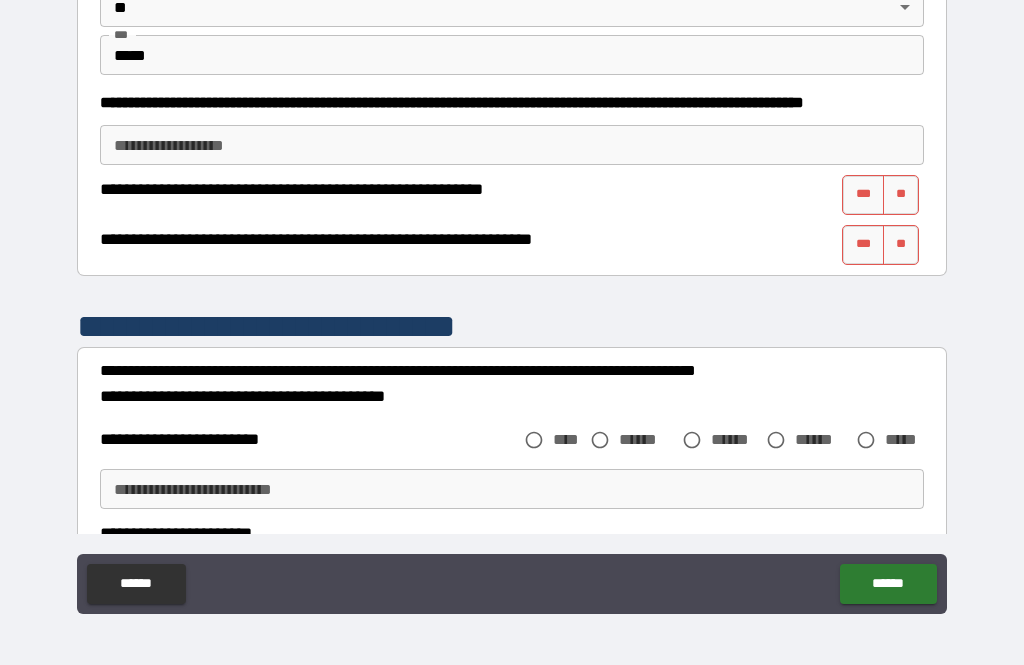 click on "**" at bounding box center (901, 195) 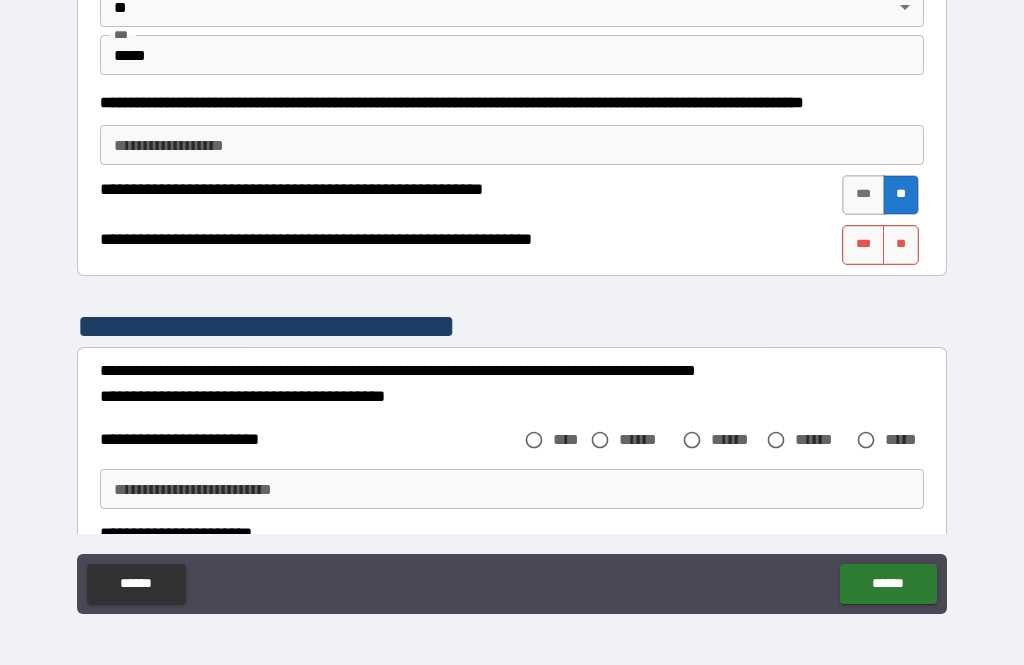 click on "***" at bounding box center (863, 195) 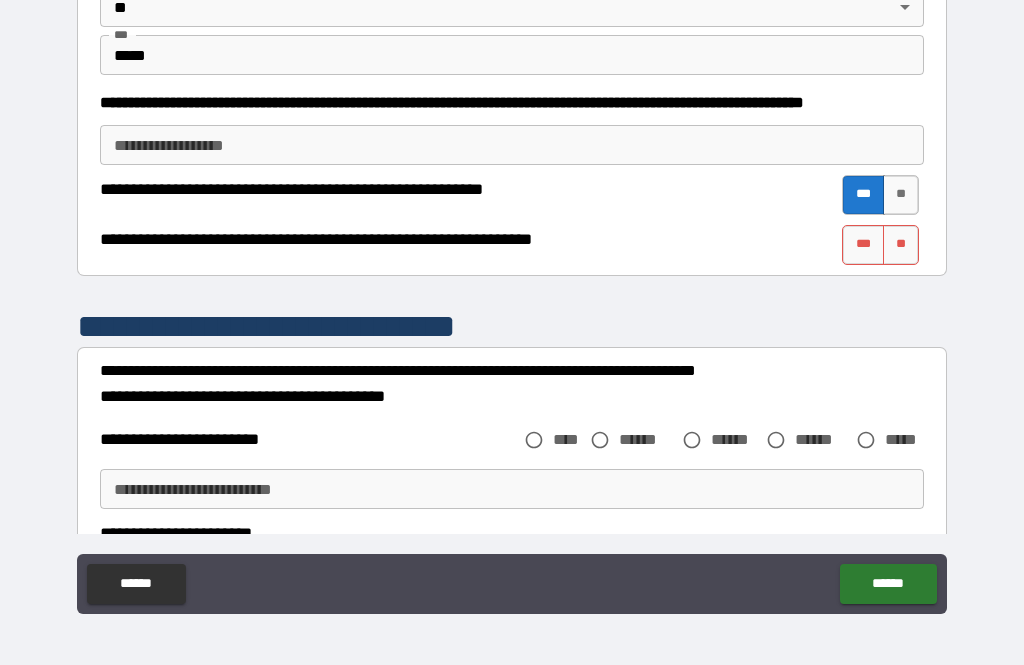 click on "***" at bounding box center [863, 245] 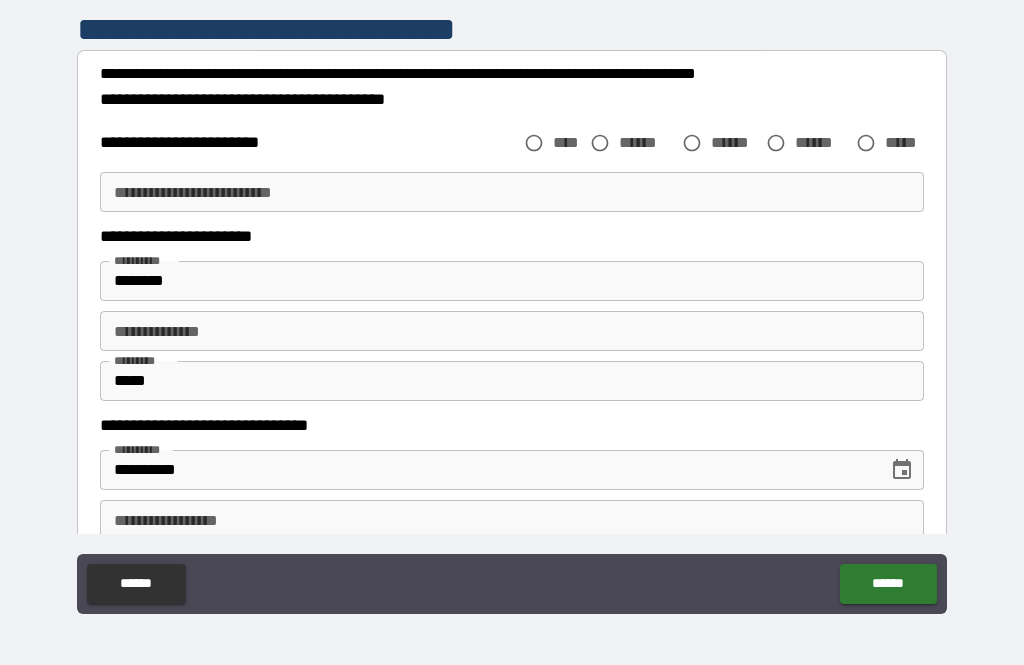scroll, scrollTop: 1227, scrollLeft: 0, axis: vertical 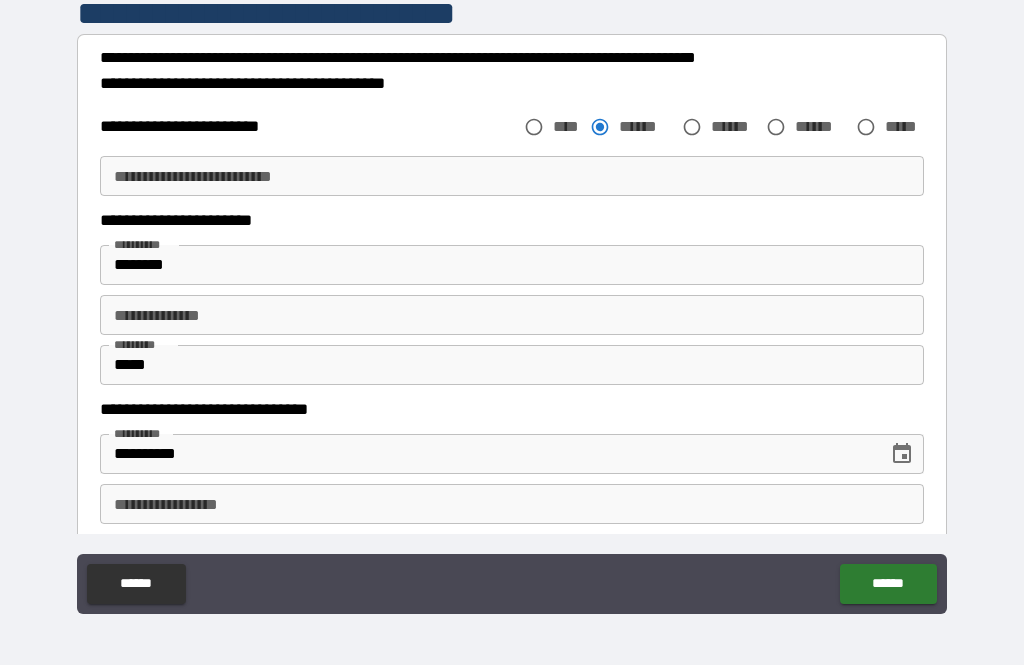 click on "********" at bounding box center (512, 265) 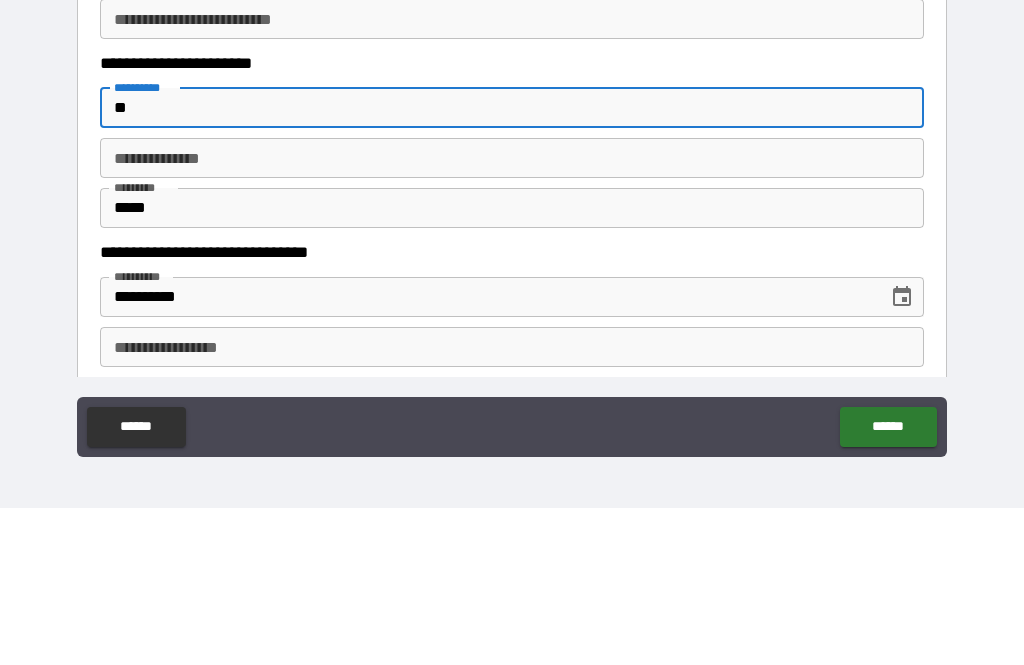 type on "*" 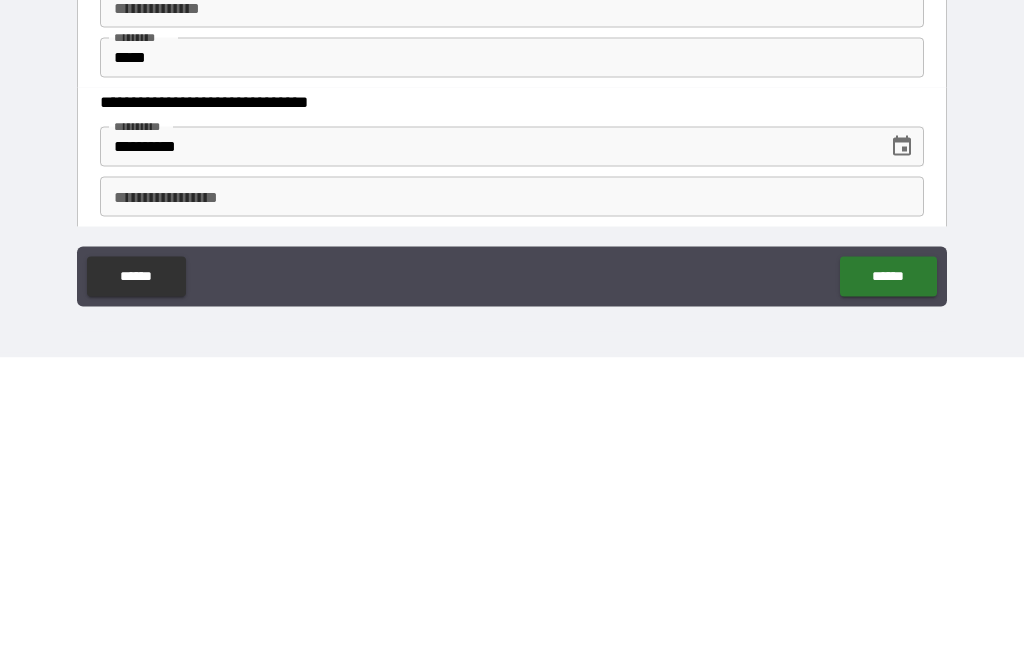 type on "*****" 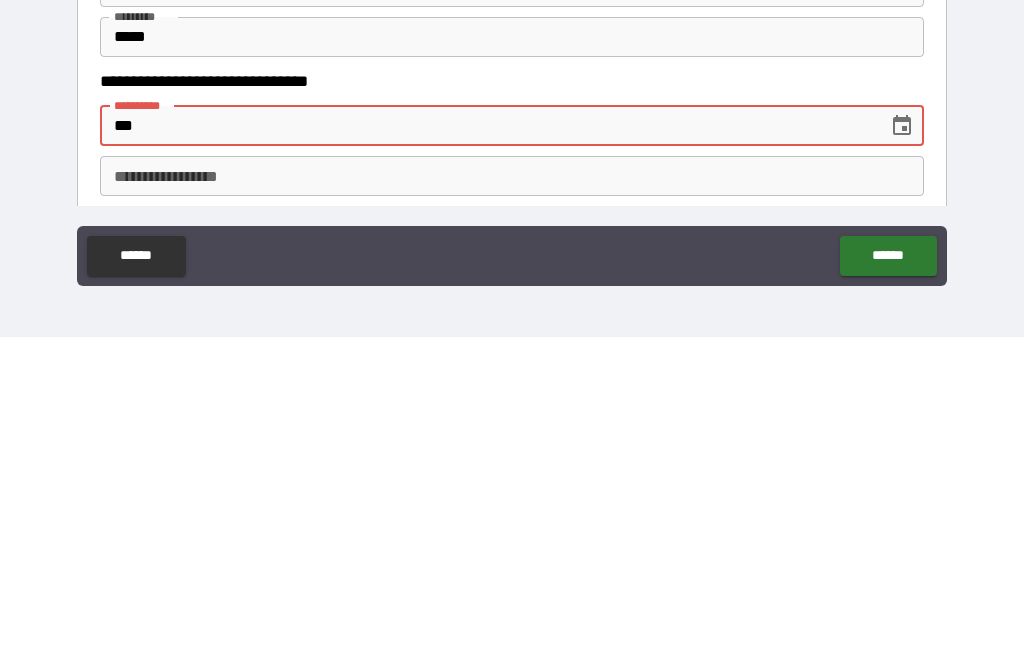 type on "*" 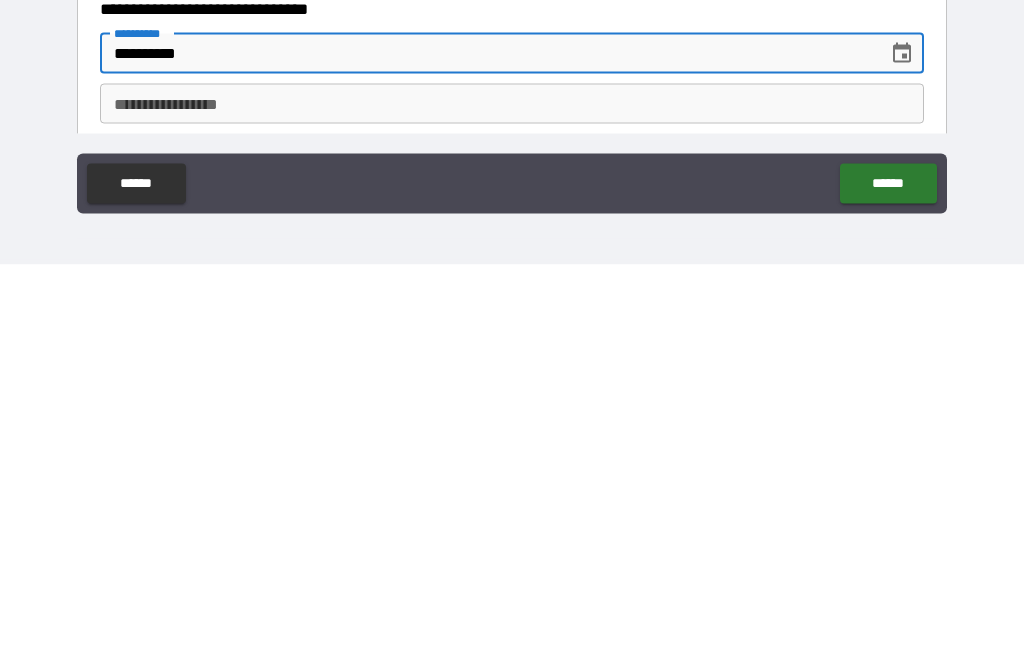 type on "**********" 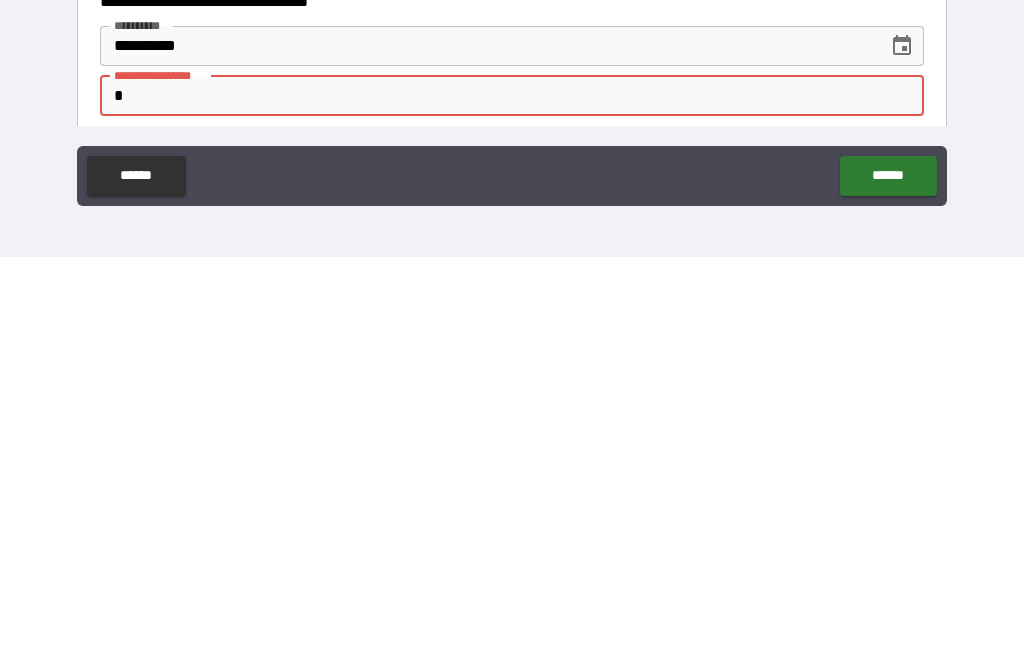 scroll, scrollTop: 1228, scrollLeft: 0, axis: vertical 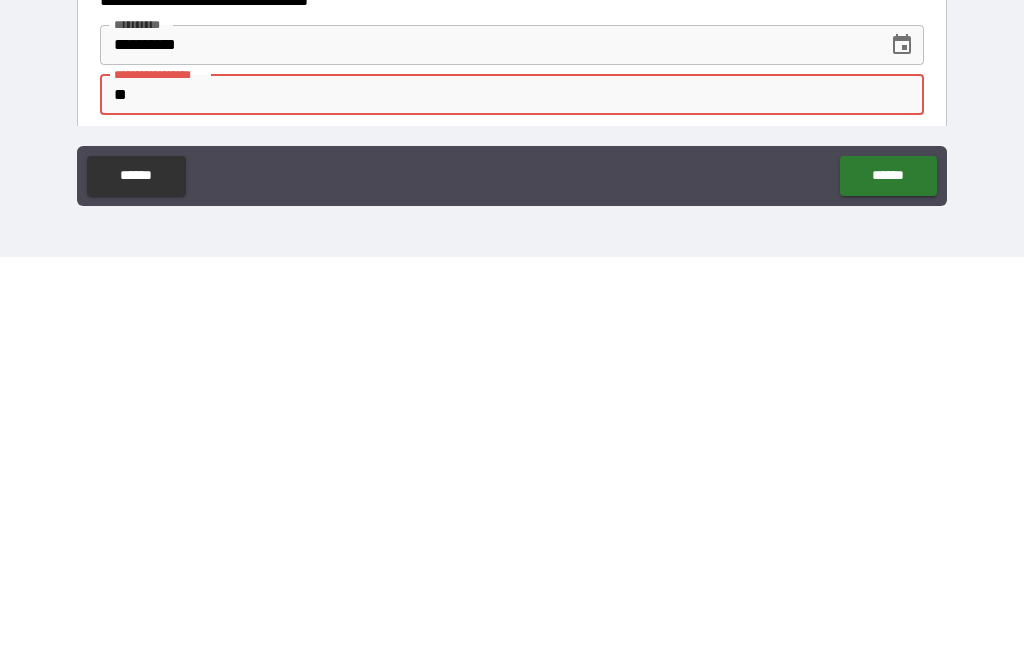 type on "*" 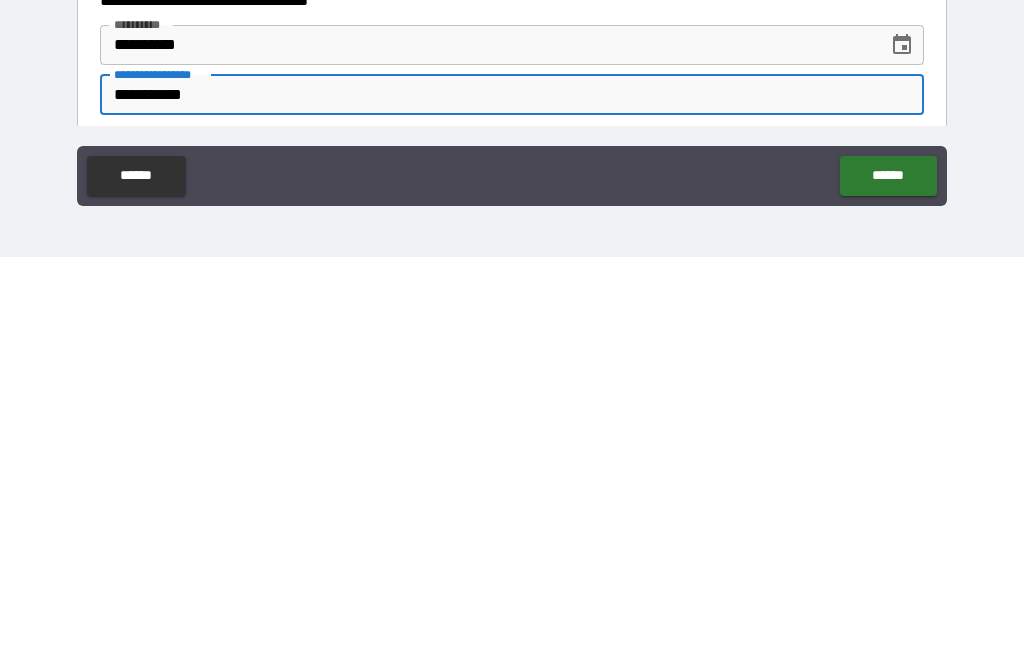 type on "**********" 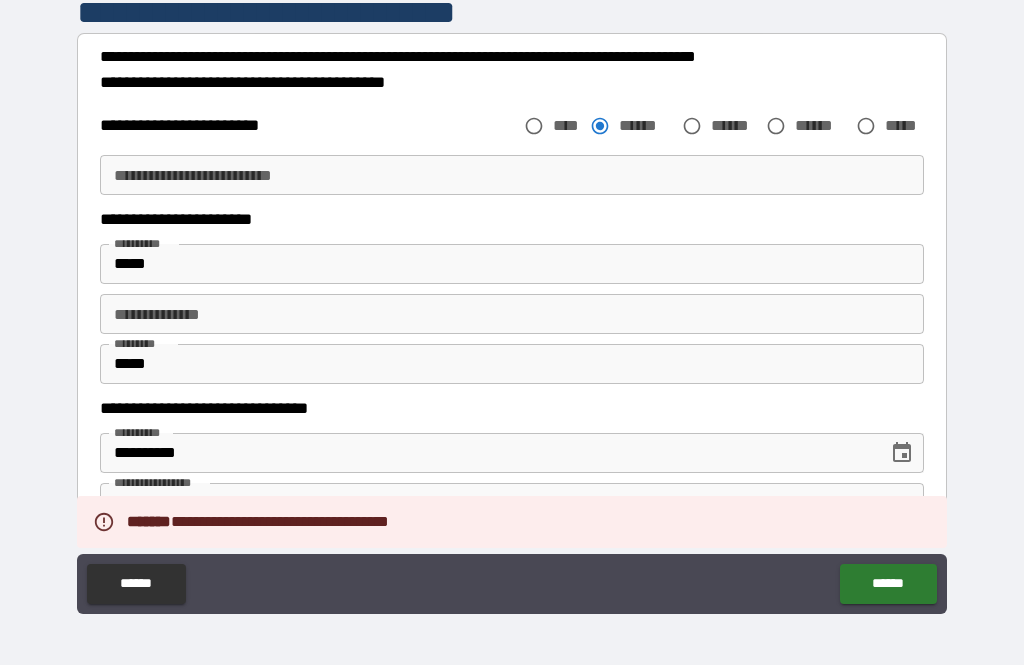 click on "**********" at bounding box center [512, 175] 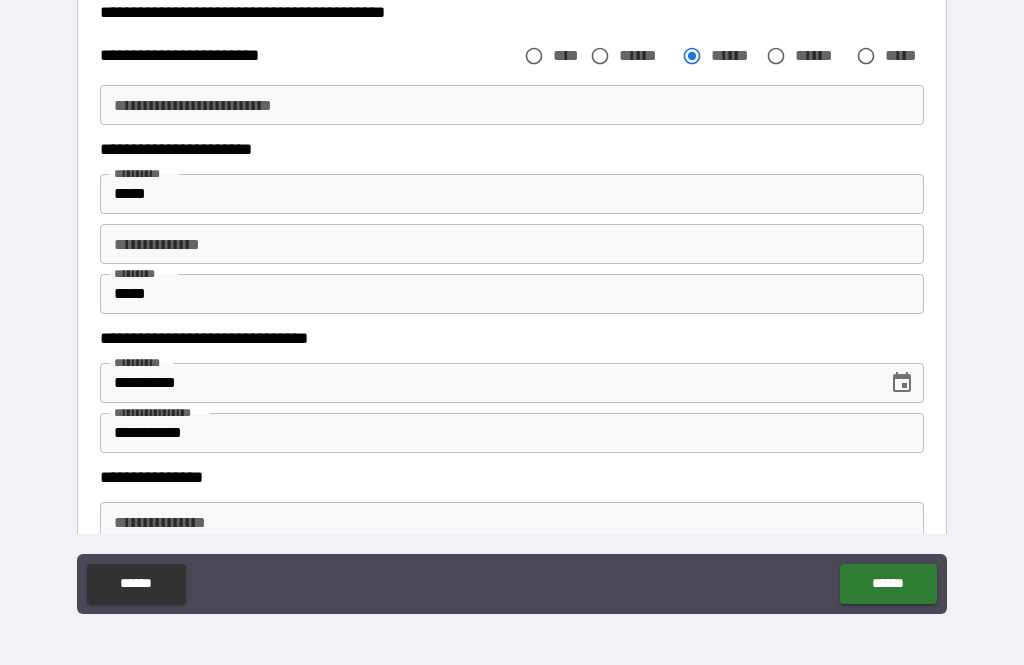 scroll, scrollTop: 1298, scrollLeft: 0, axis: vertical 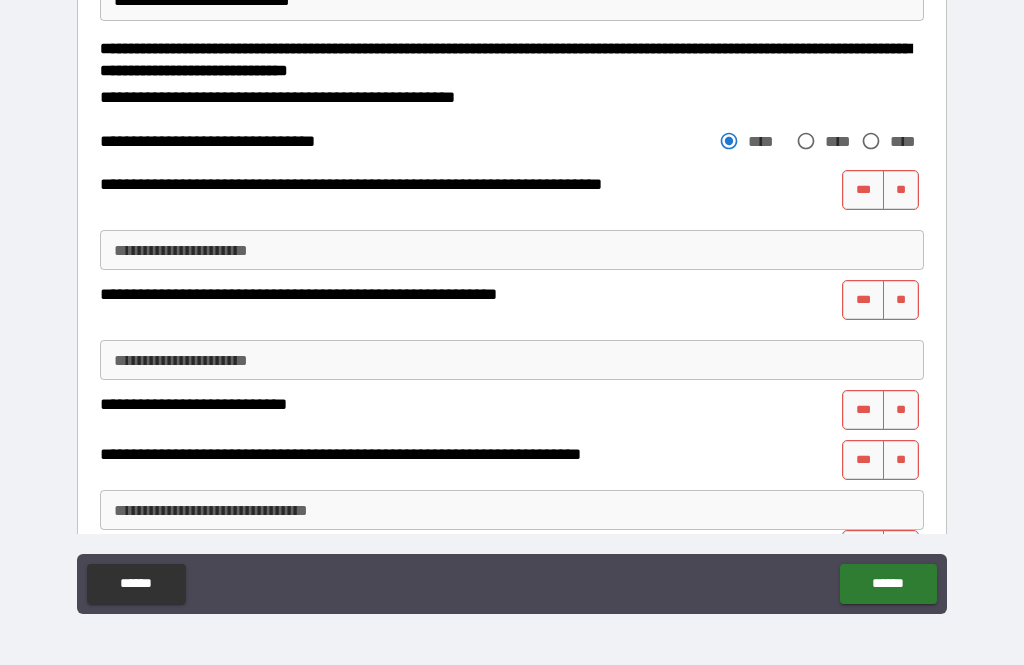 click on "**" at bounding box center [901, 190] 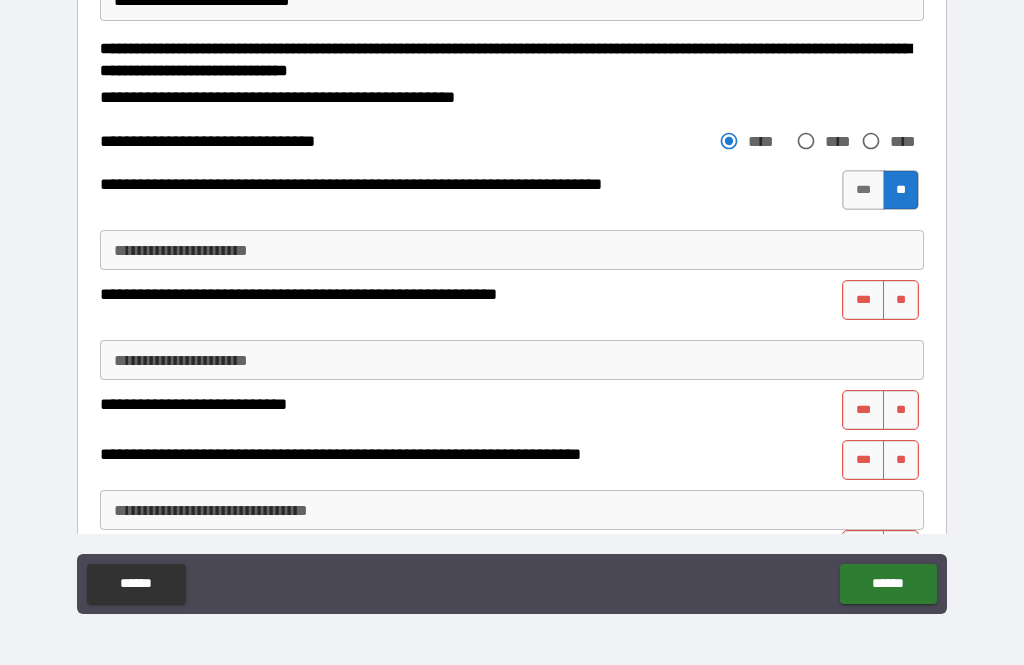 click on "**" at bounding box center (901, 300) 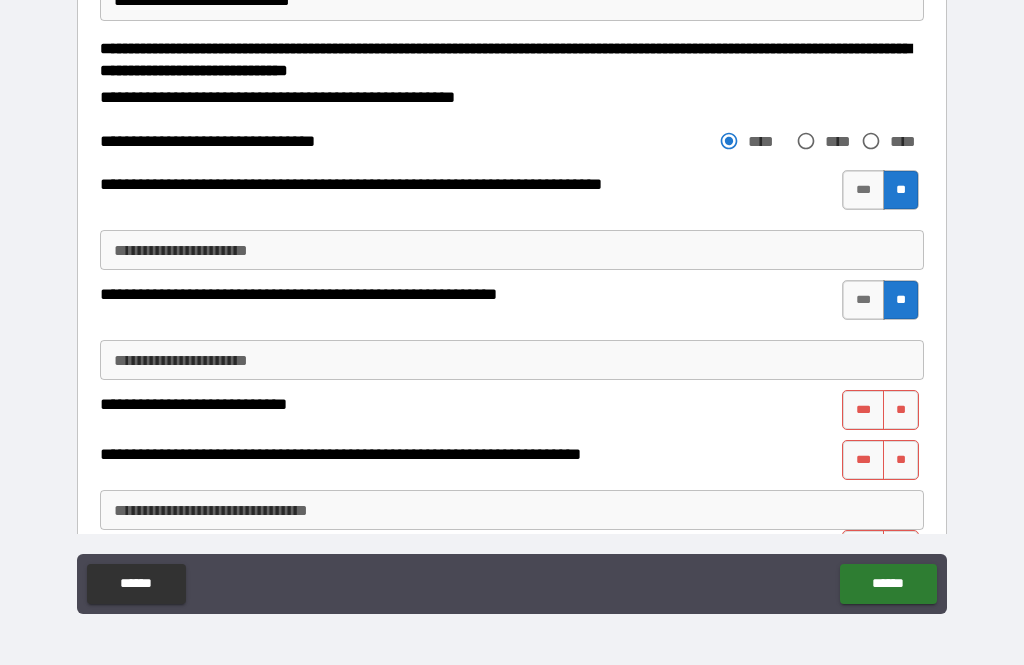 click on "**" at bounding box center [901, 410] 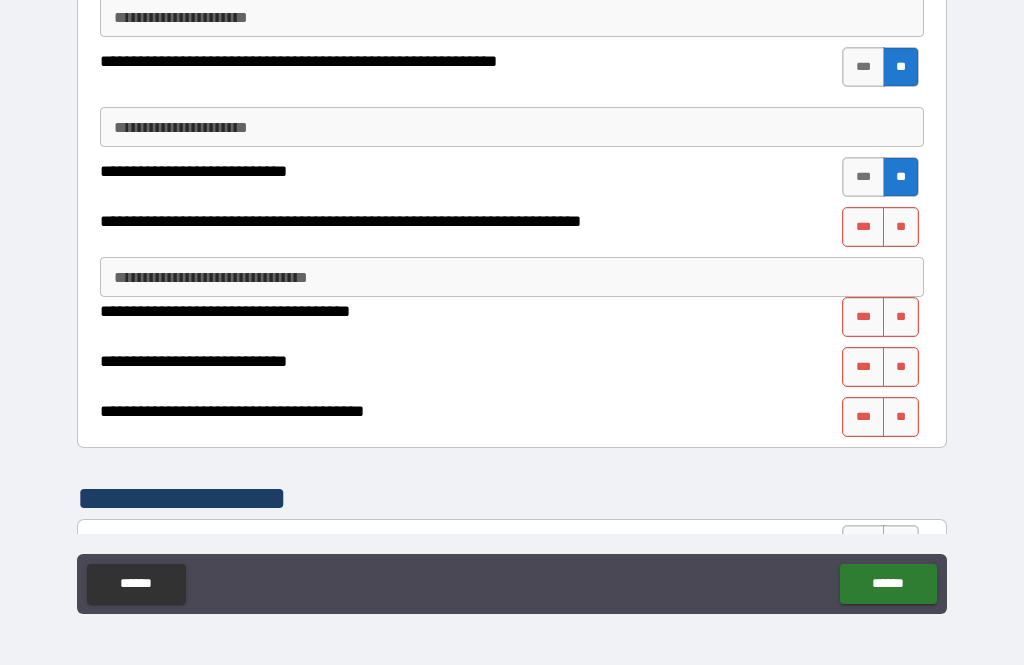 scroll, scrollTop: 2616, scrollLeft: 0, axis: vertical 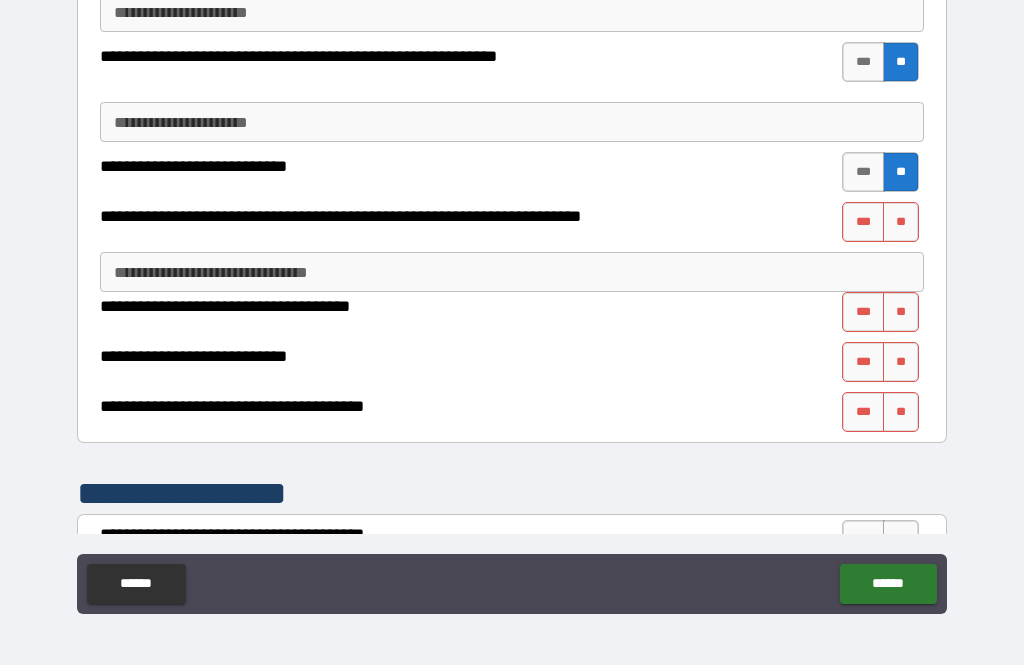 click on "***" at bounding box center [863, 222] 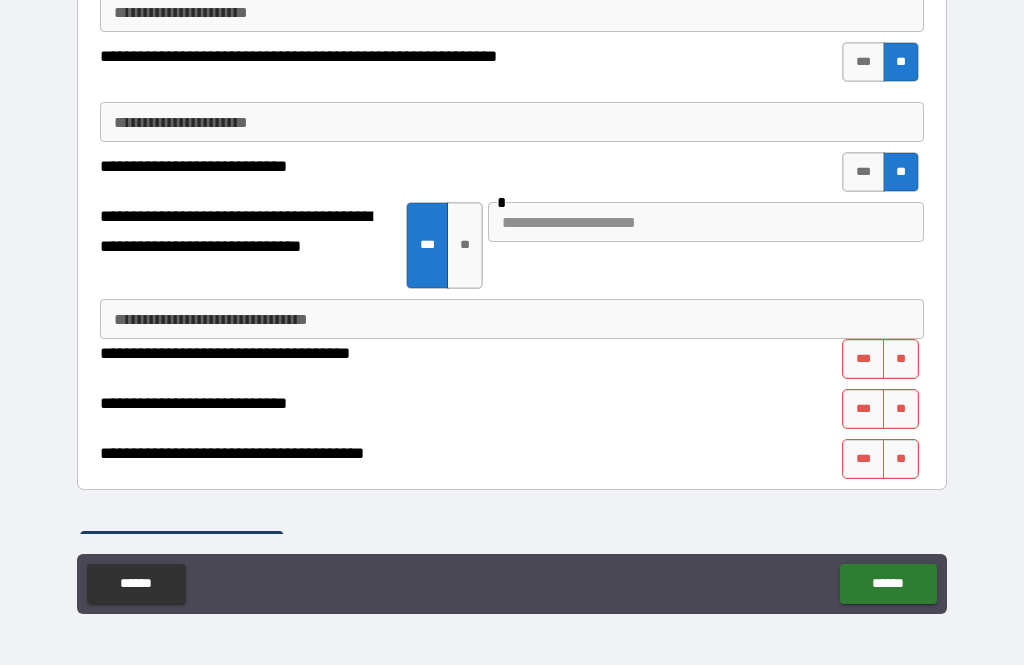 click on "**" at bounding box center [465, 245] 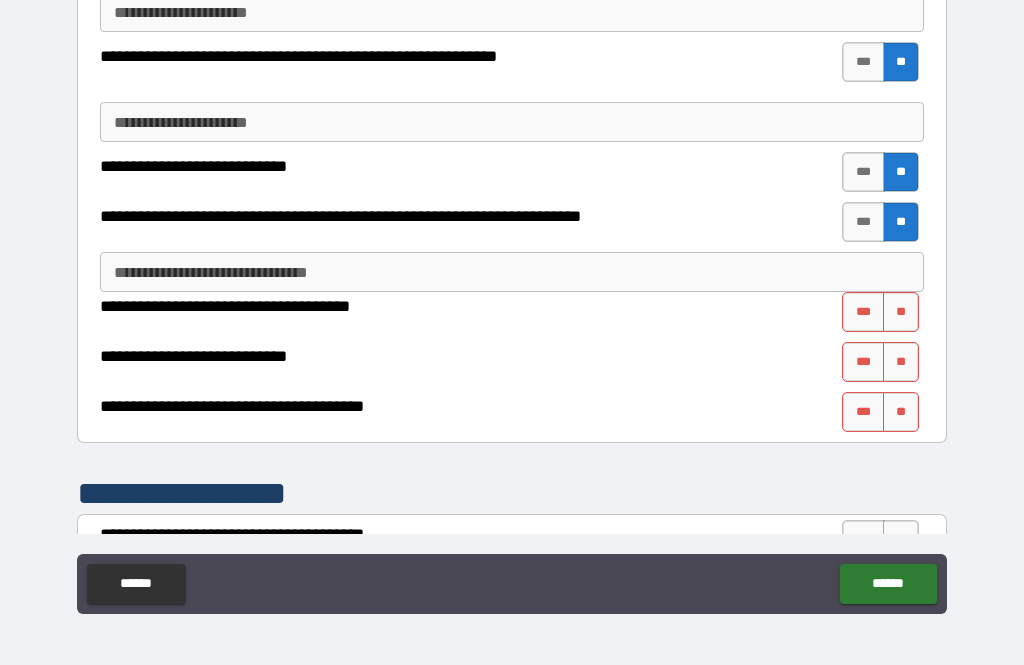 click on "***" at bounding box center [863, 222] 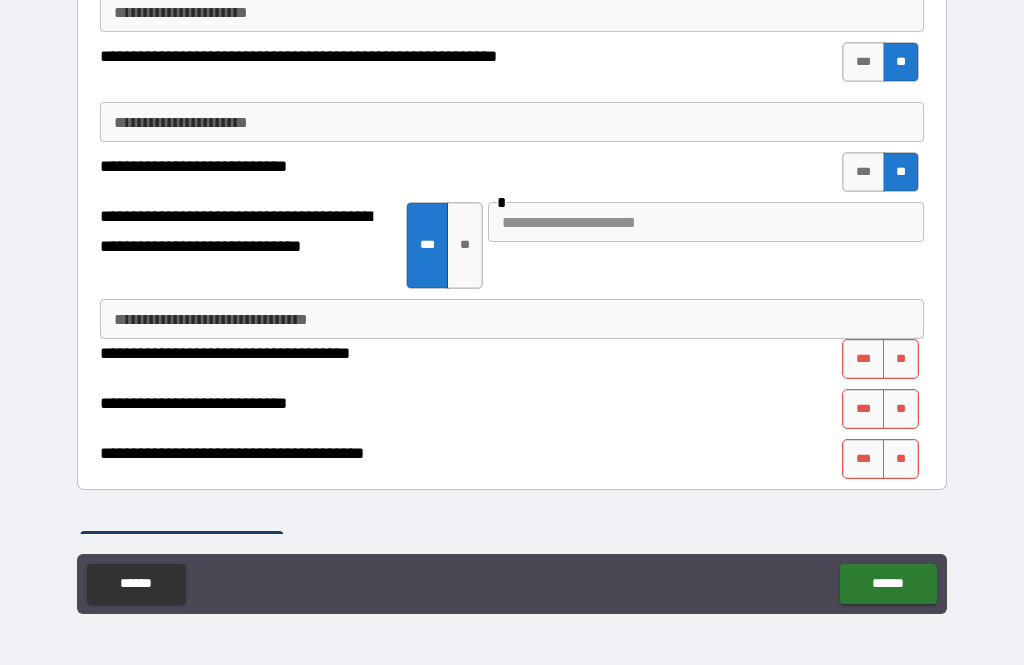 click at bounding box center (706, 222) 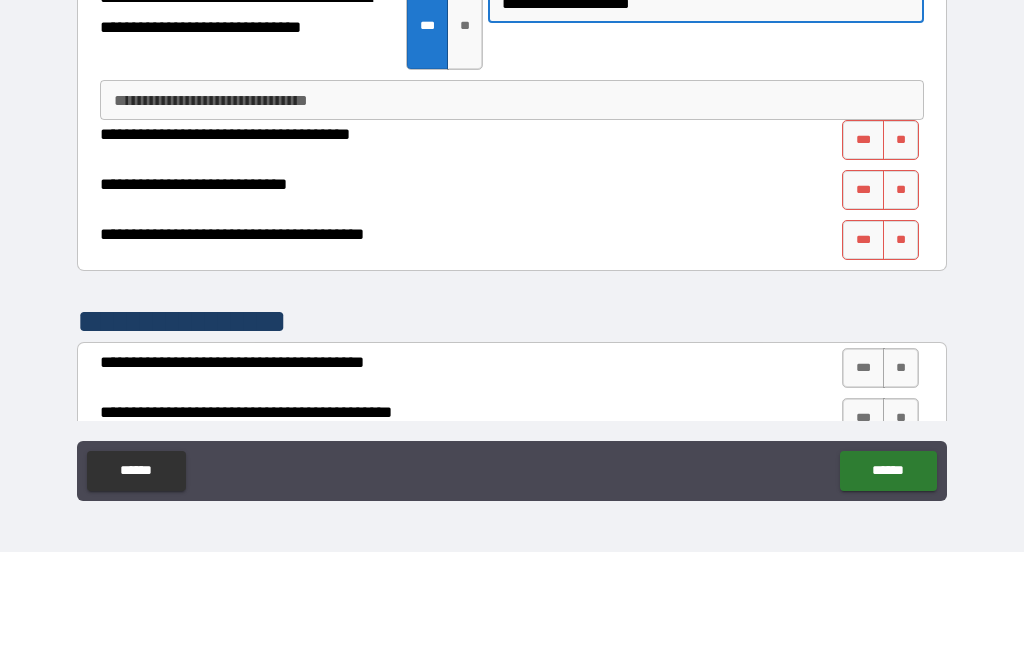 scroll, scrollTop: 2721, scrollLeft: 0, axis: vertical 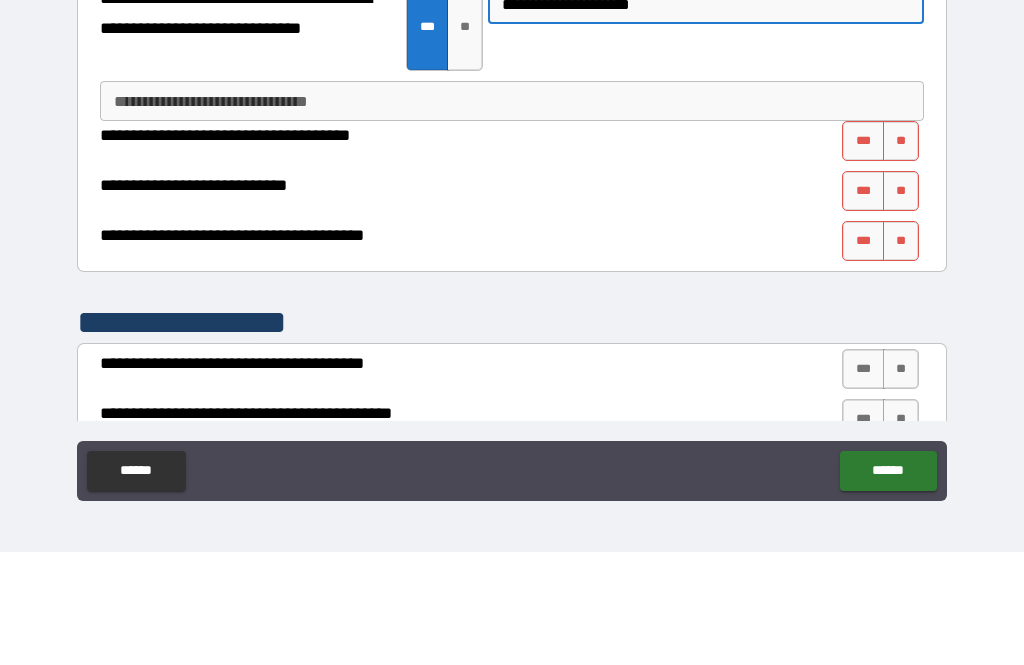 type on "**********" 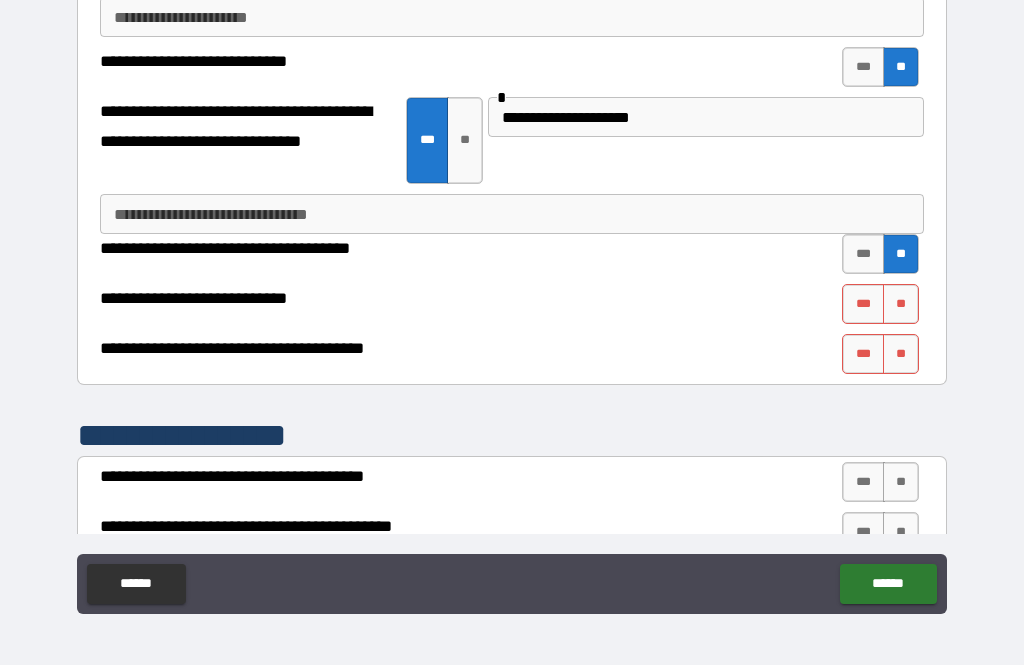 click on "**" at bounding box center (901, 304) 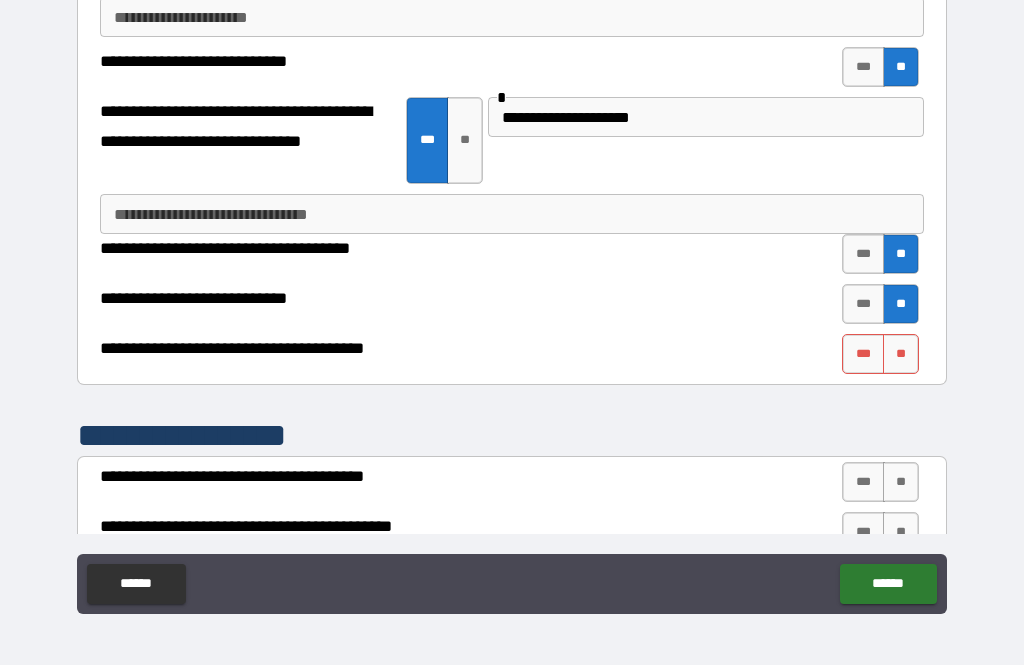click on "***" at bounding box center (863, 304) 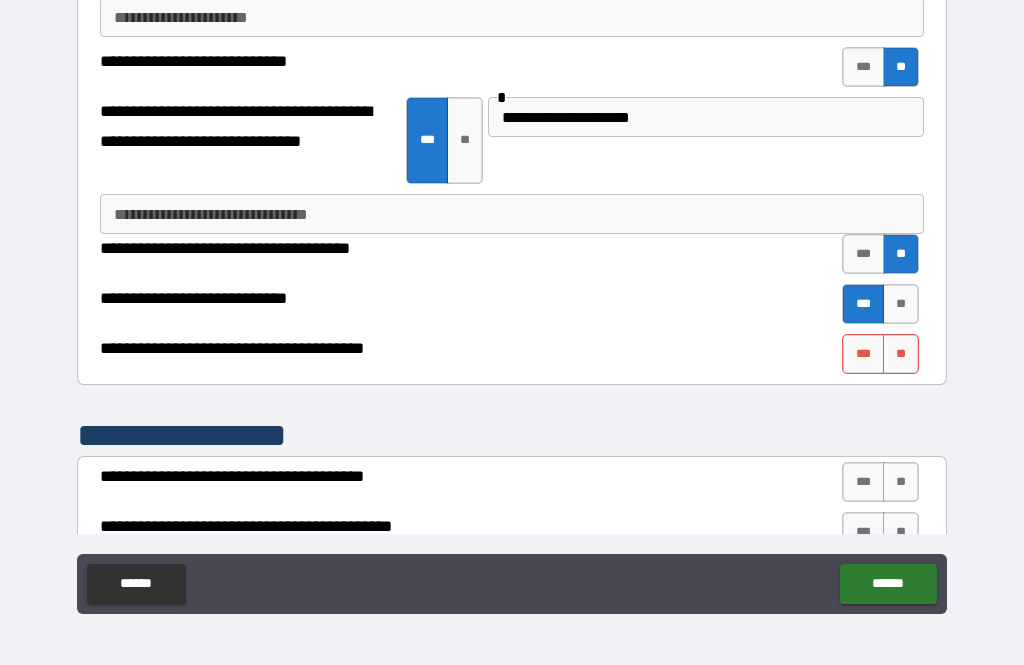 click on "***" at bounding box center (863, 354) 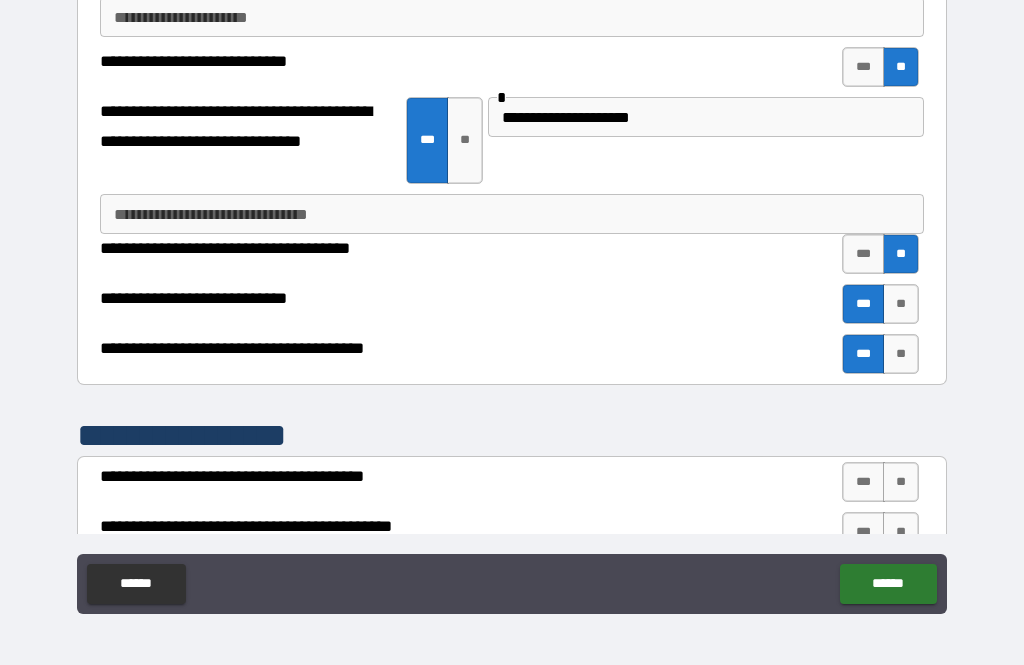 click on "***" at bounding box center [863, 482] 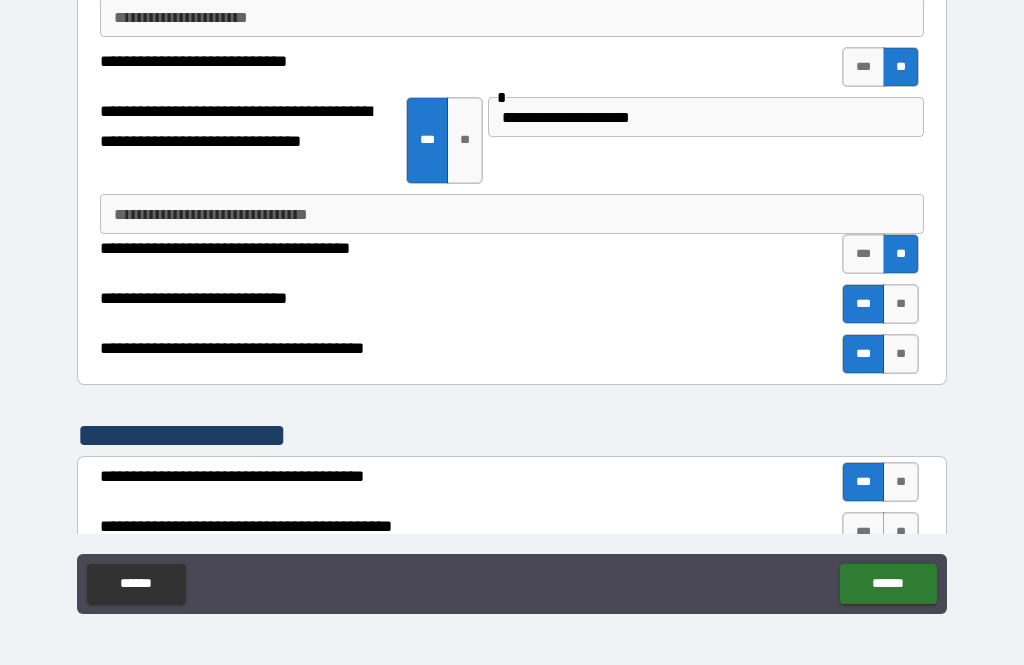 click on "******" at bounding box center (888, 584) 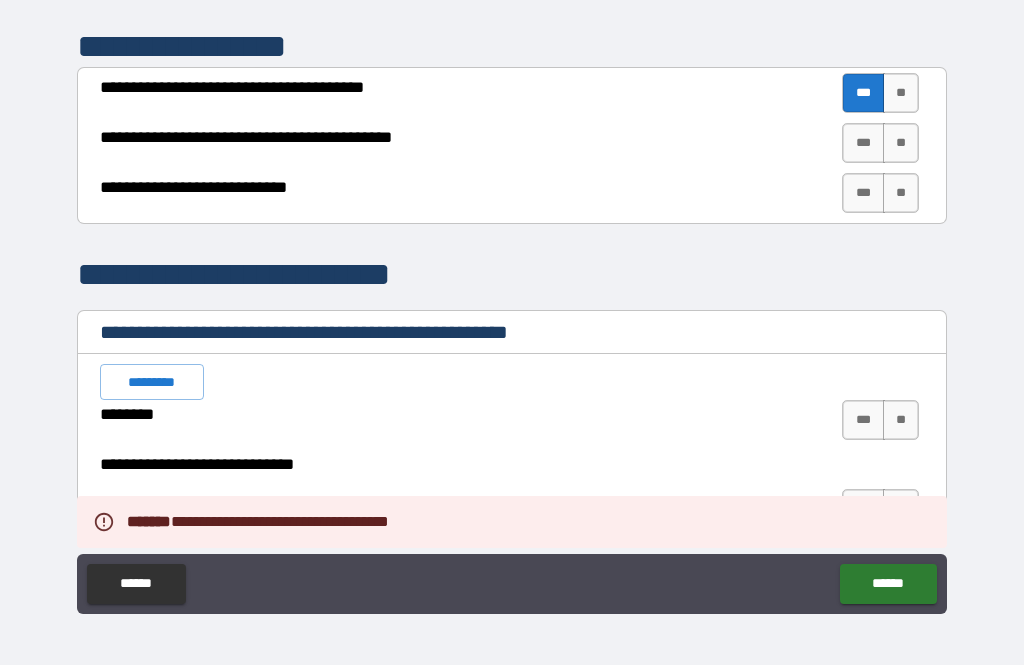 scroll, scrollTop: 3109, scrollLeft: 0, axis: vertical 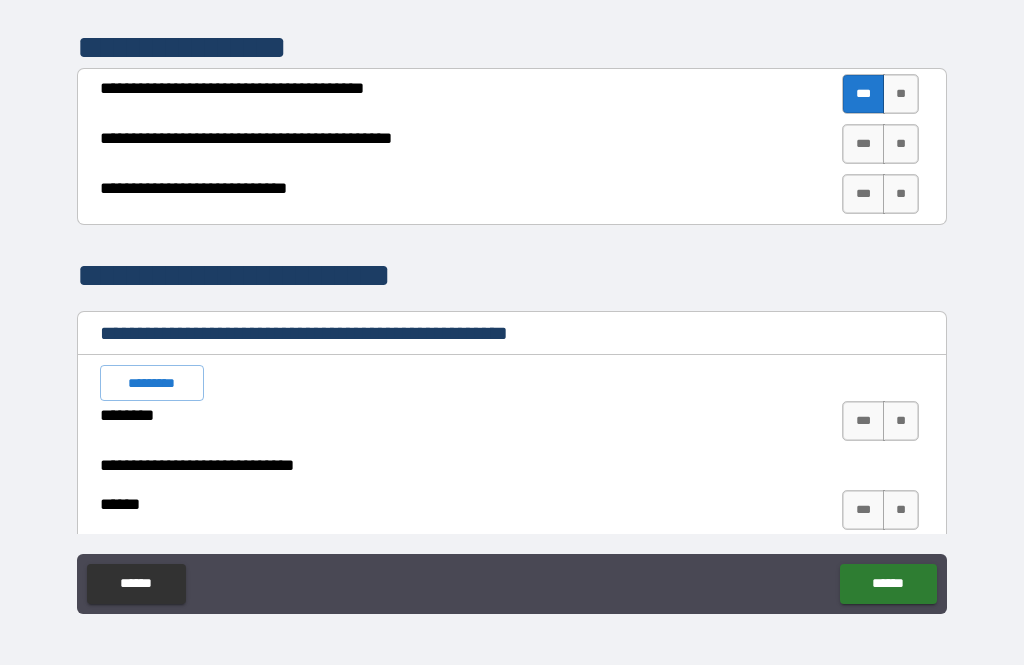 click on "**" at bounding box center [901, 144] 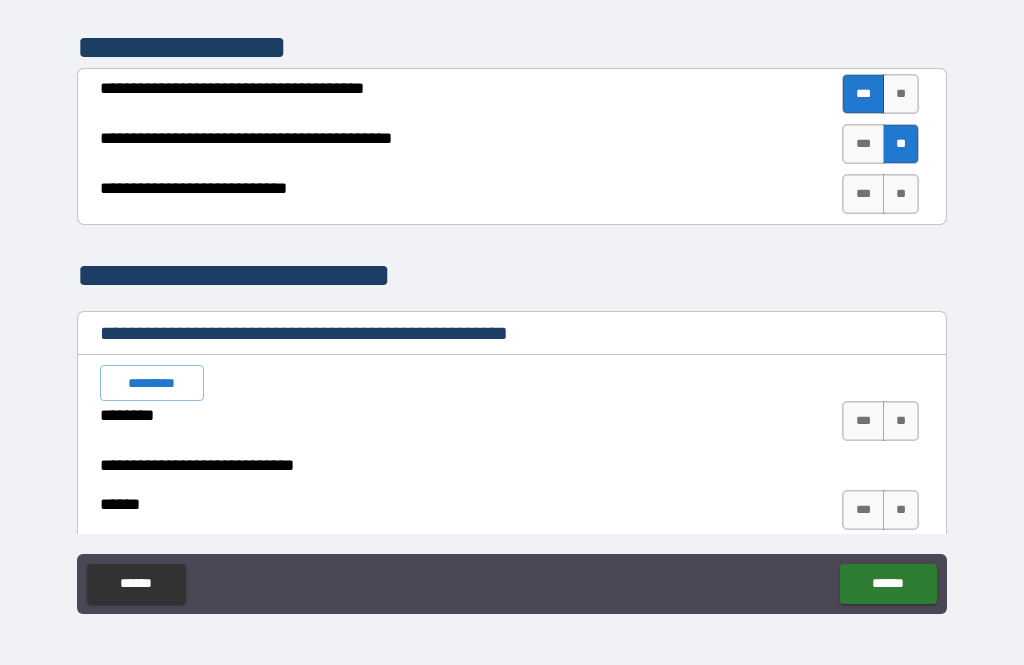 click on "***" at bounding box center [863, 194] 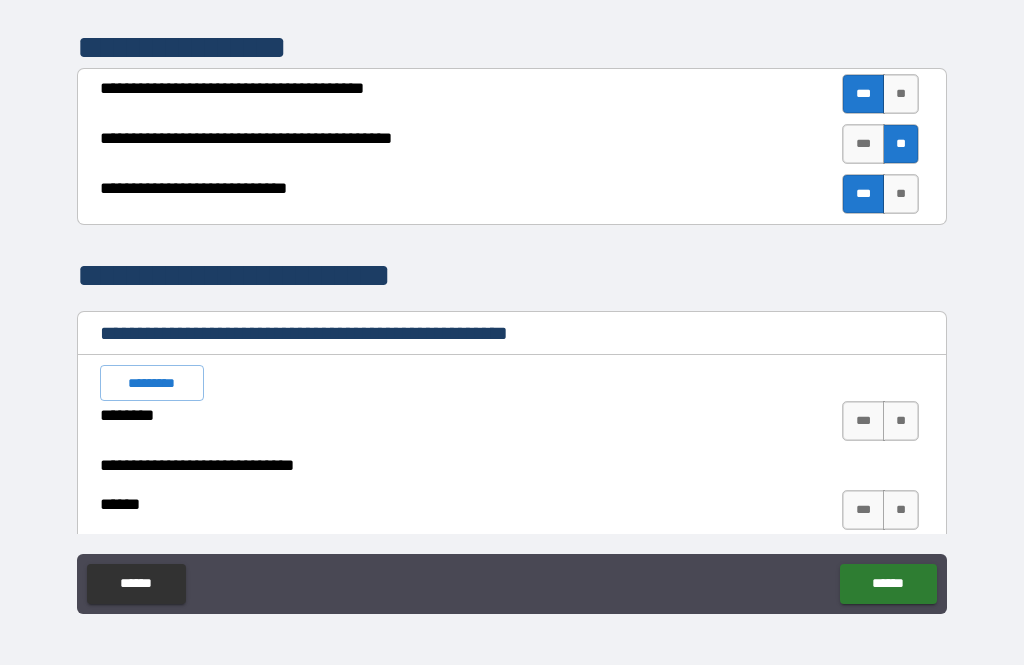 click on "***" at bounding box center [863, 421] 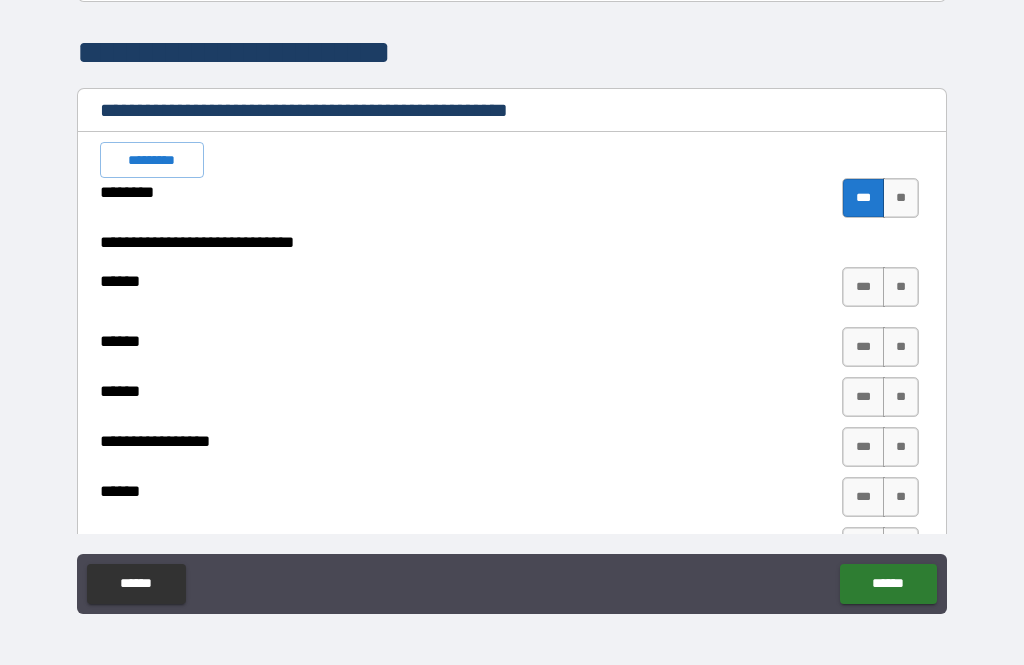 scroll, scrollTop: 3330, scrollLeft: 0, axis: vertical 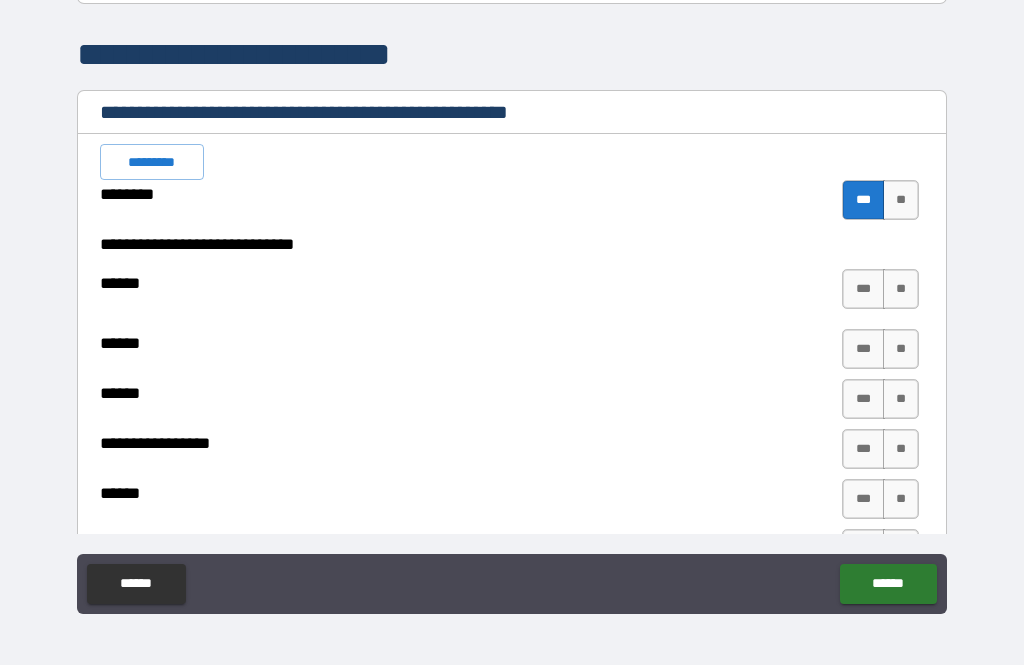 click on "**" at bounding box center (901, 289) 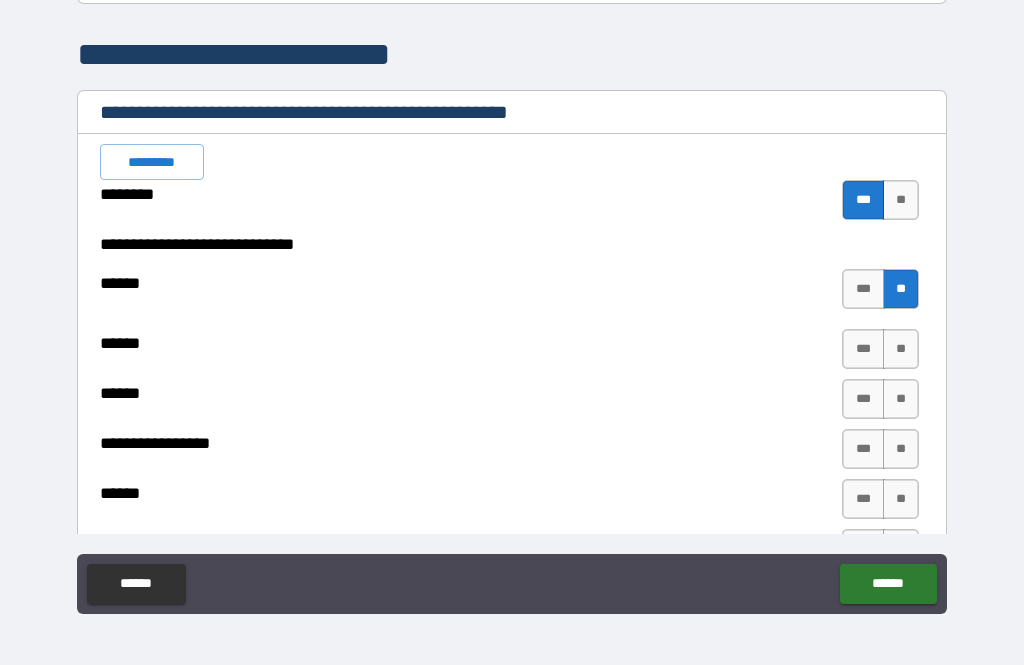 click on "**" at bounding box center (901, 349) 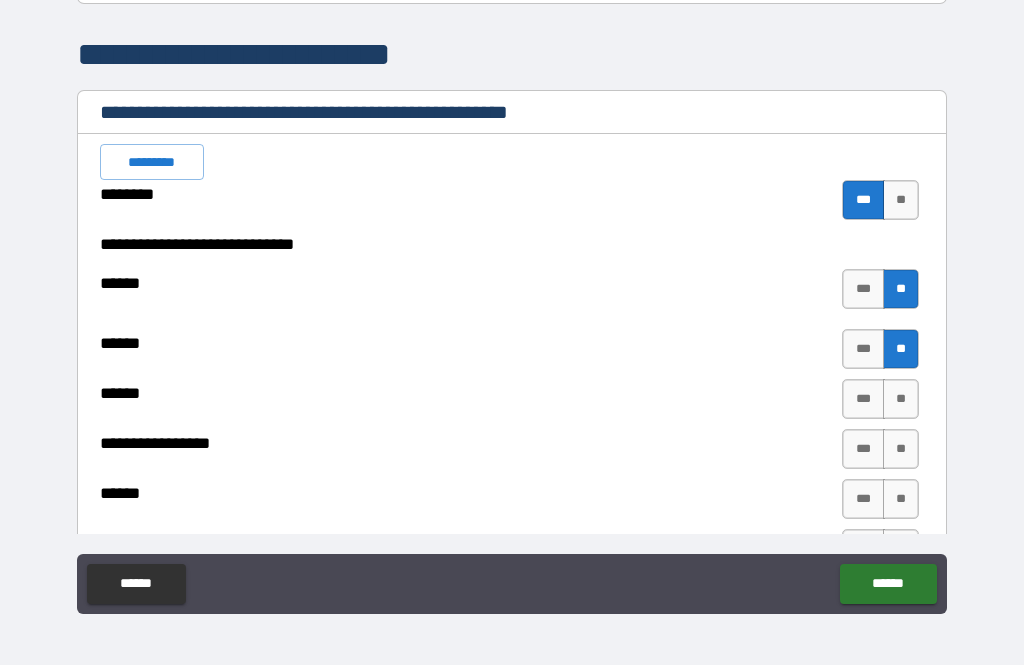 click on "**" at bounding box center [901, 399] 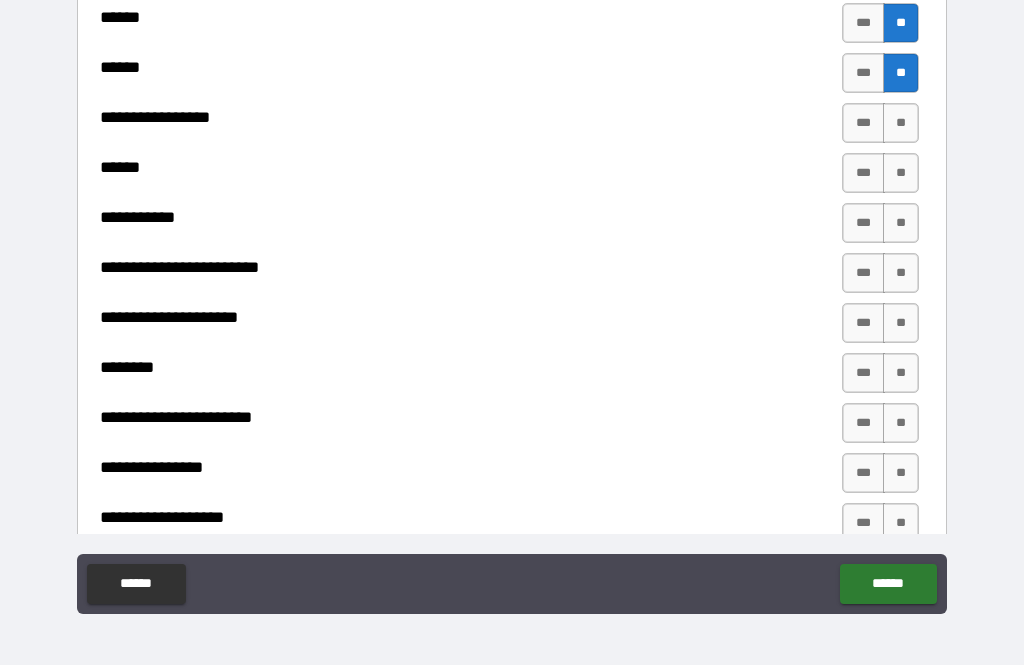 scroll, scrollTop: 3656, scrollLeft: 0, axis: vertical 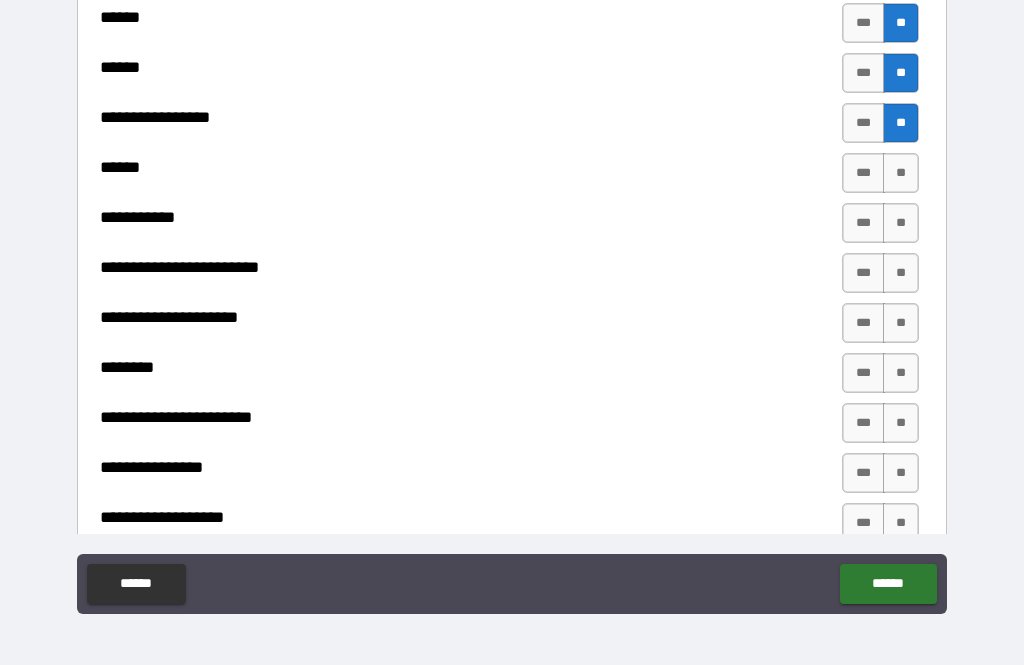 click on "**" at bounding box center (901, 173) 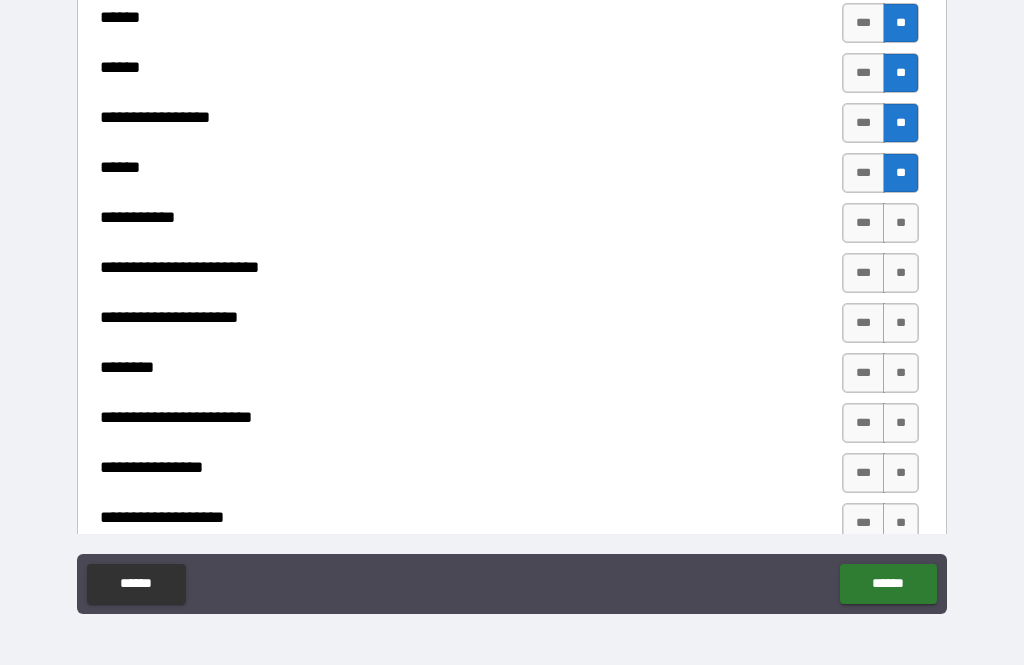 click on "**" at bounding box center (901, 223) 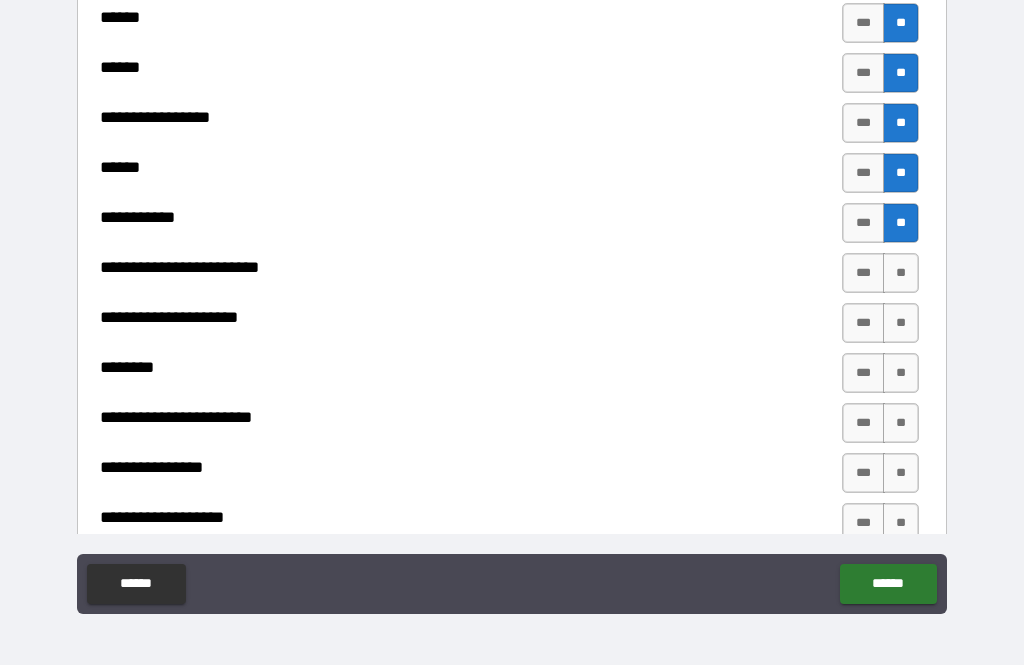 click on "**" at bounding box center (901, 273) 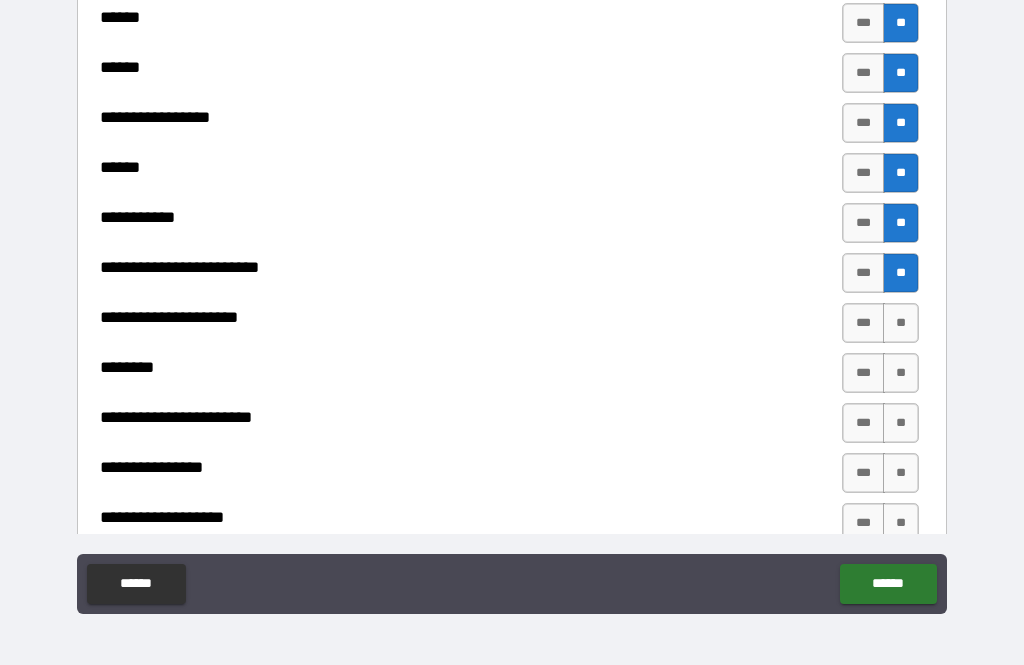 click on "**" at bounding box center [901, 323] 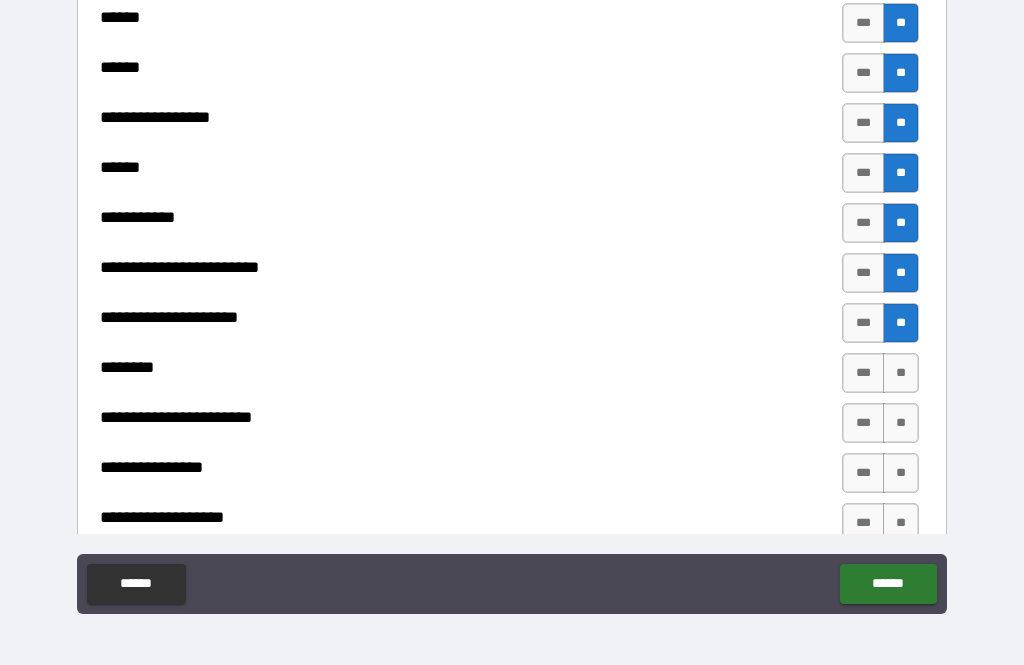 click on "**" at bounding box center (901, 373) 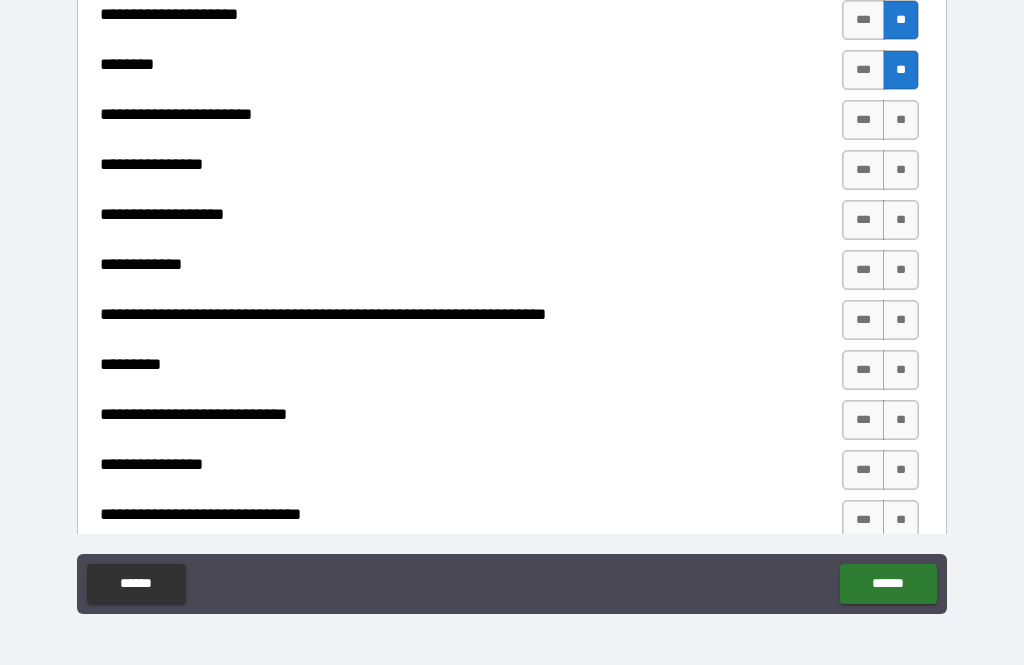 scroll, scrollTop: 3962, scrollLeft: 0, axis: vertical 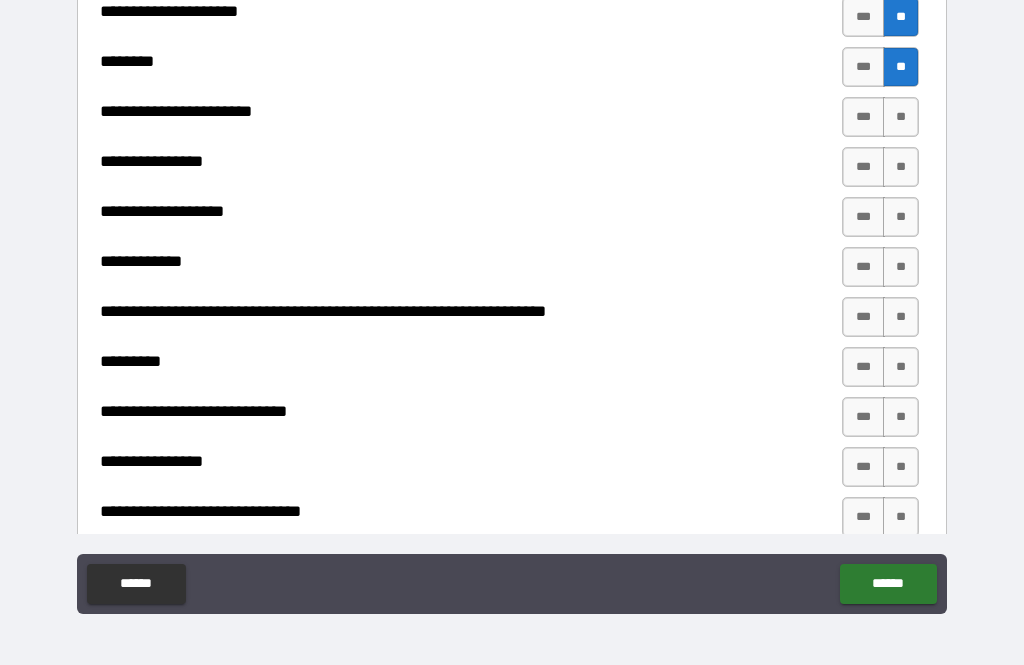 click on "**" at bounding box center (901, 117) 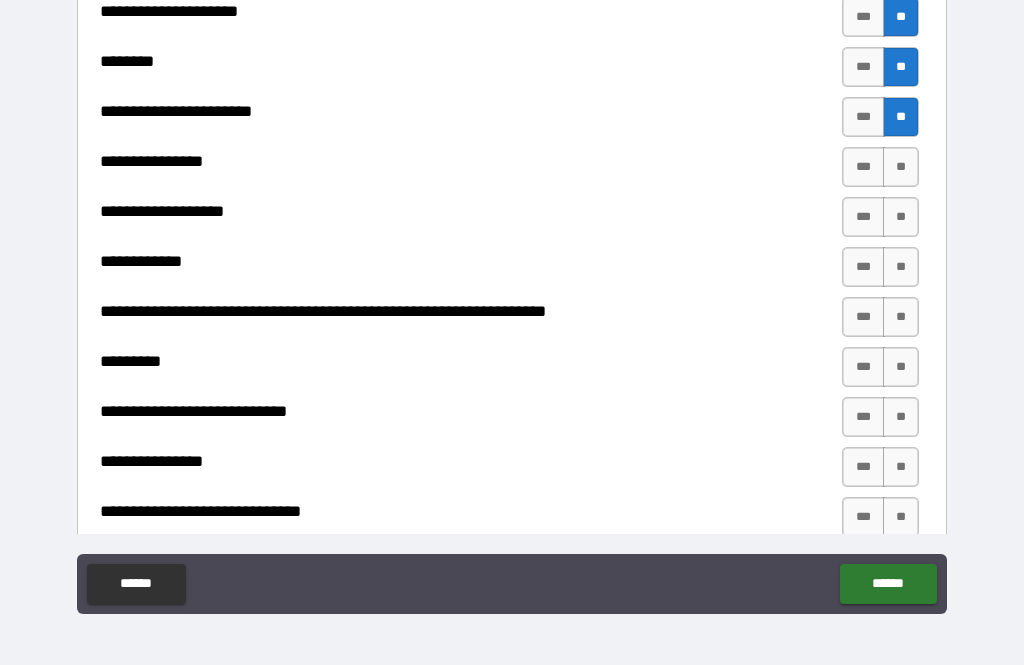 click on "**" at bounding box center [901, 167] 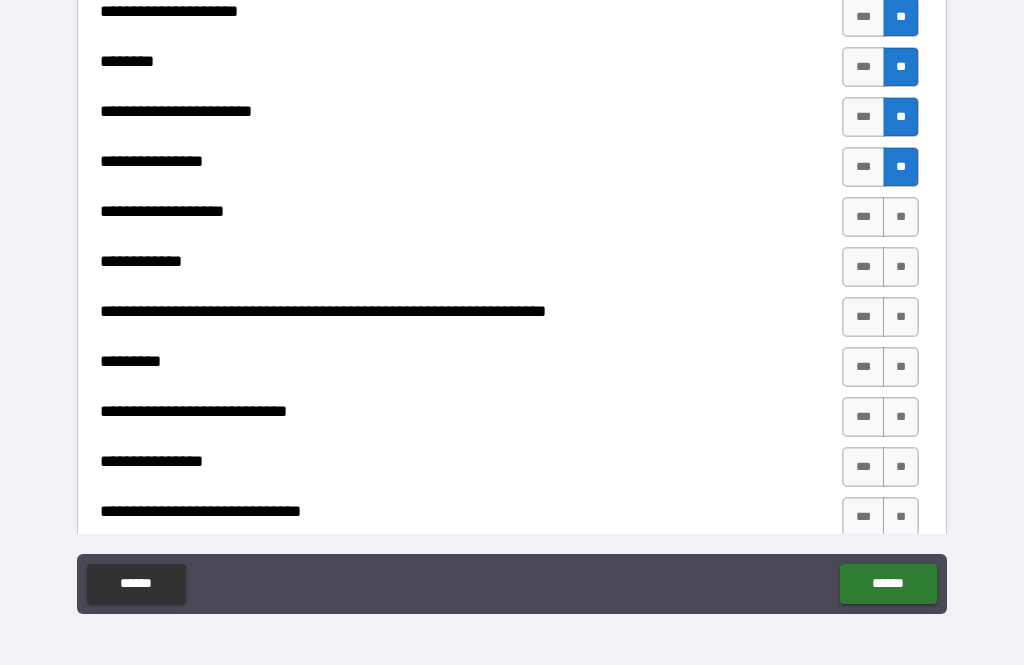 click on "**" at bounding box center [901, 217] 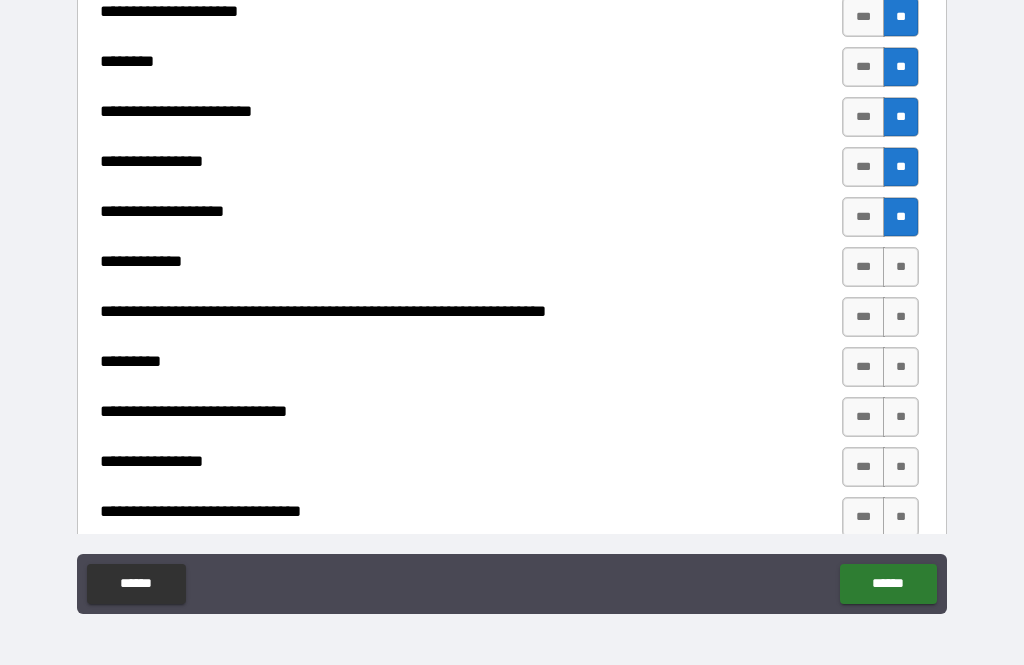 click on "**" at bounding box center [901, 267] 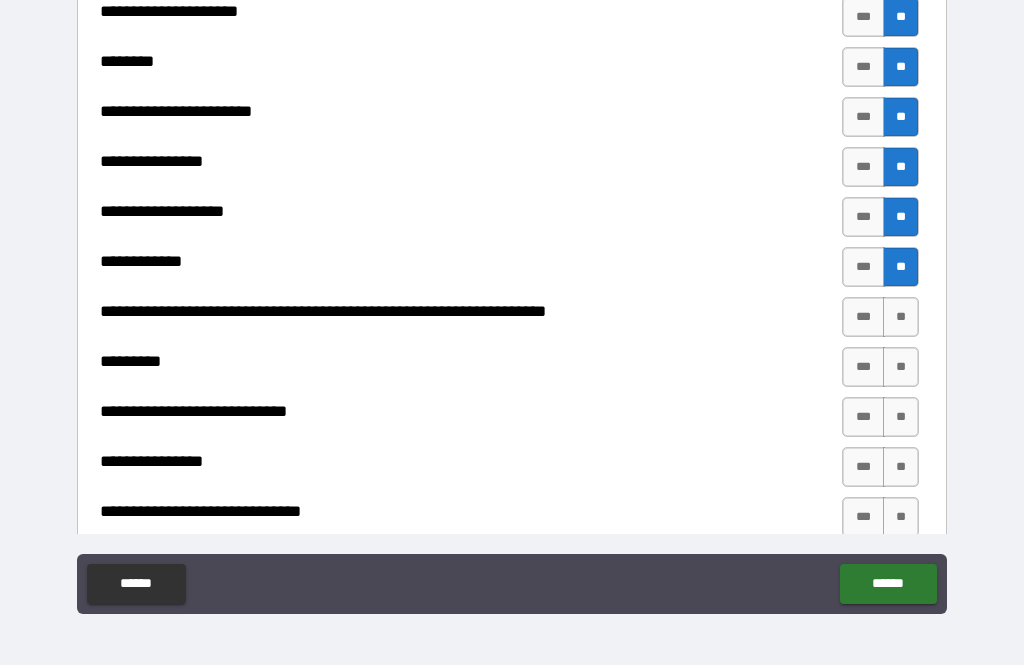 click on "**" at bounding box center (901, 317) 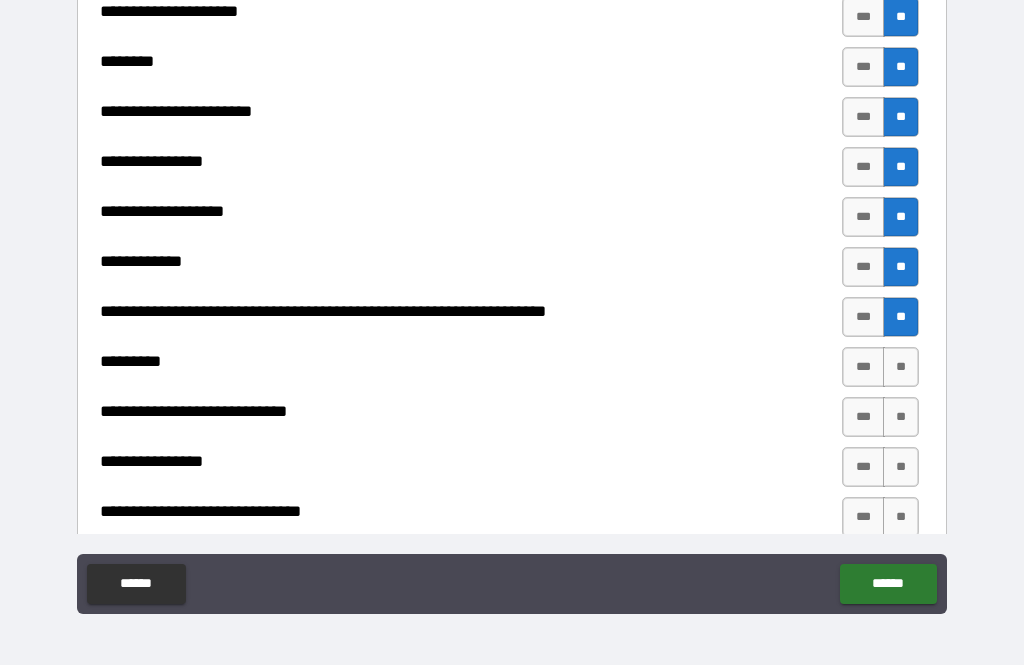 click on "**" at bounding box center (901, 367) 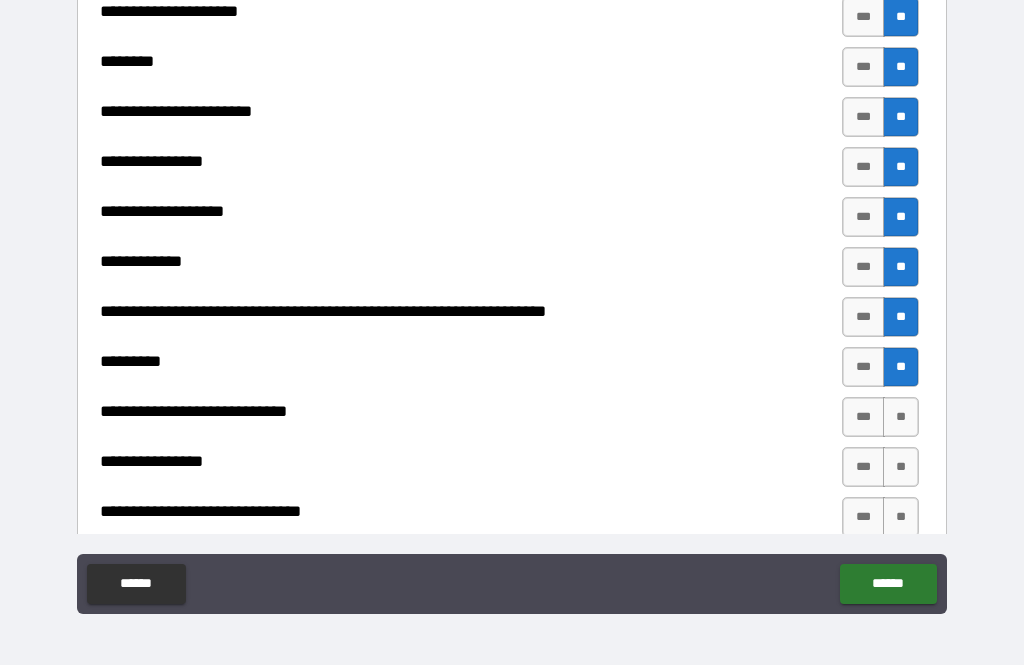 click on "**" at bounding box center (901, 417) 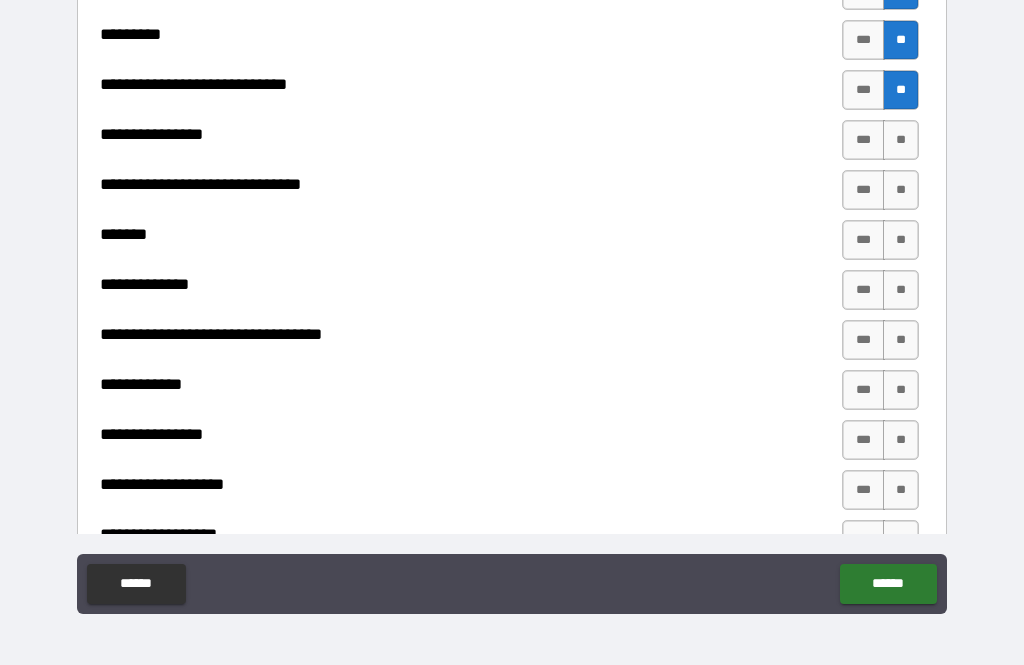 scroll, scrollTop: 4328, scrollLeft: 0, axis: vertical 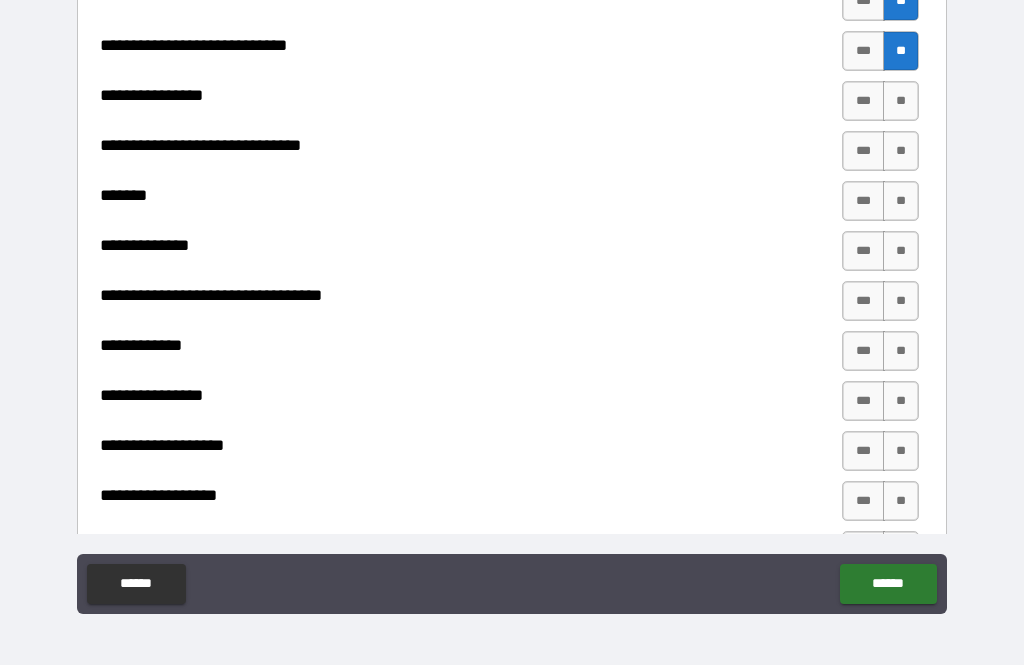 click on "**" at bounding box center (901, 101) 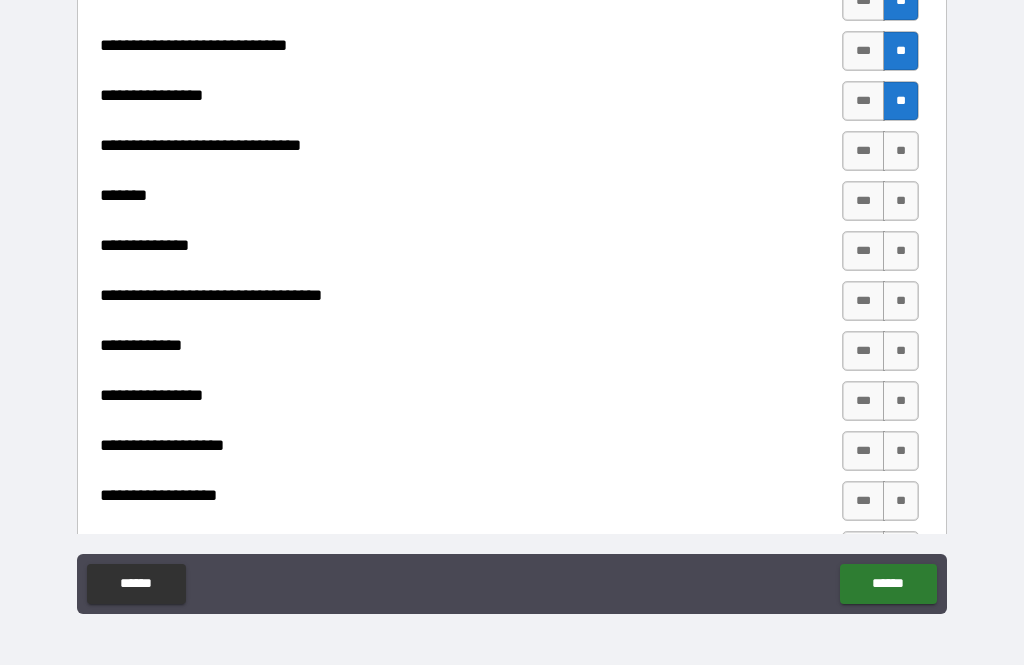 click on "**" at bounding box center [901, 151] 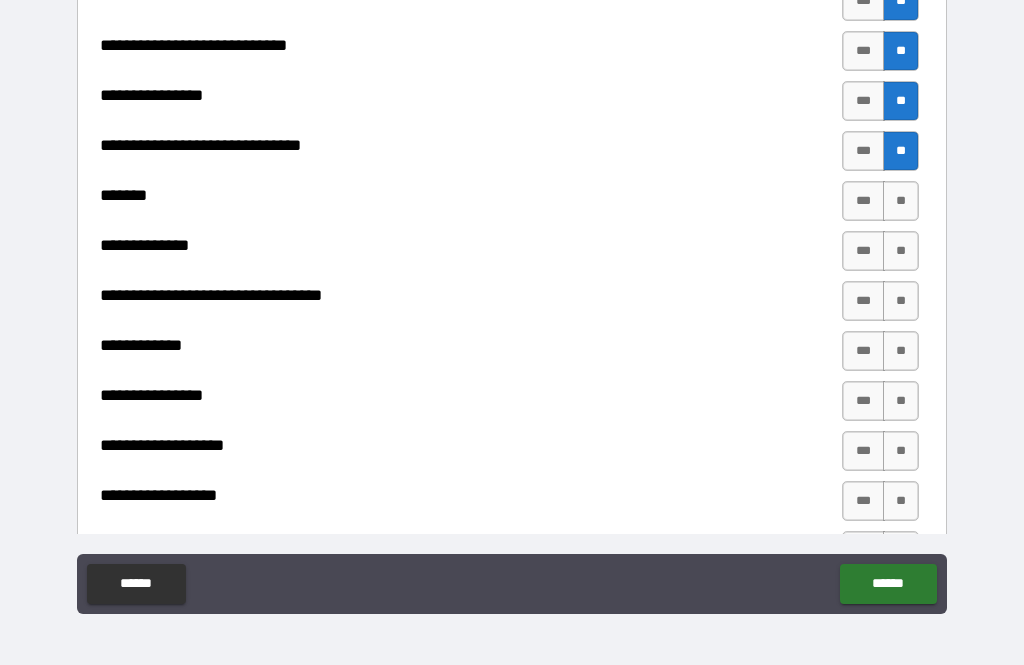 click on "**" at bounding box center (901, 201) 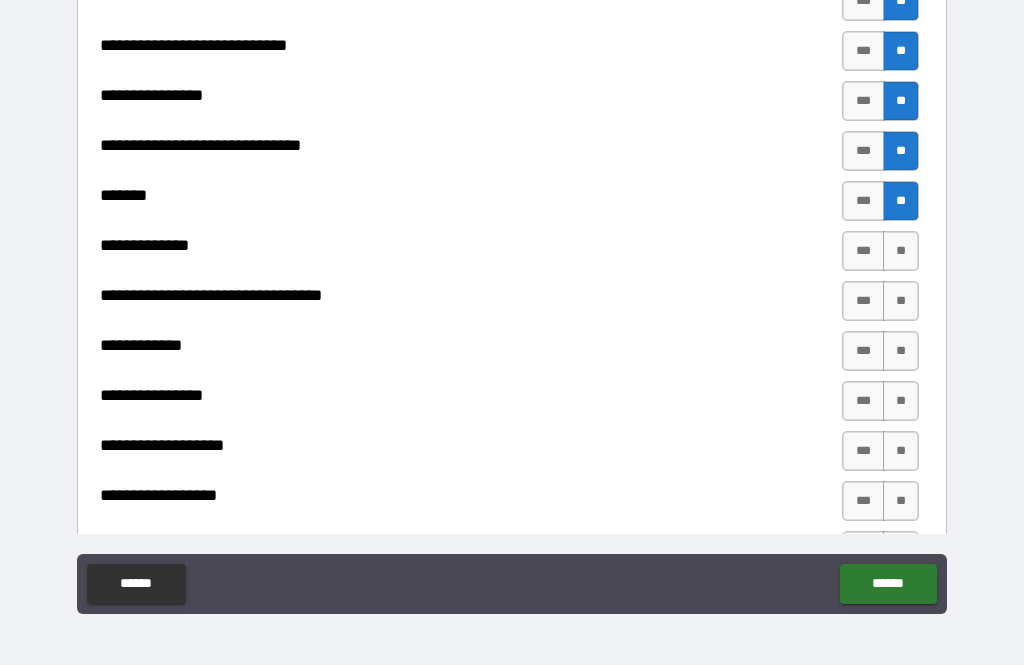 click on "**" at bounding box center (901, 251) 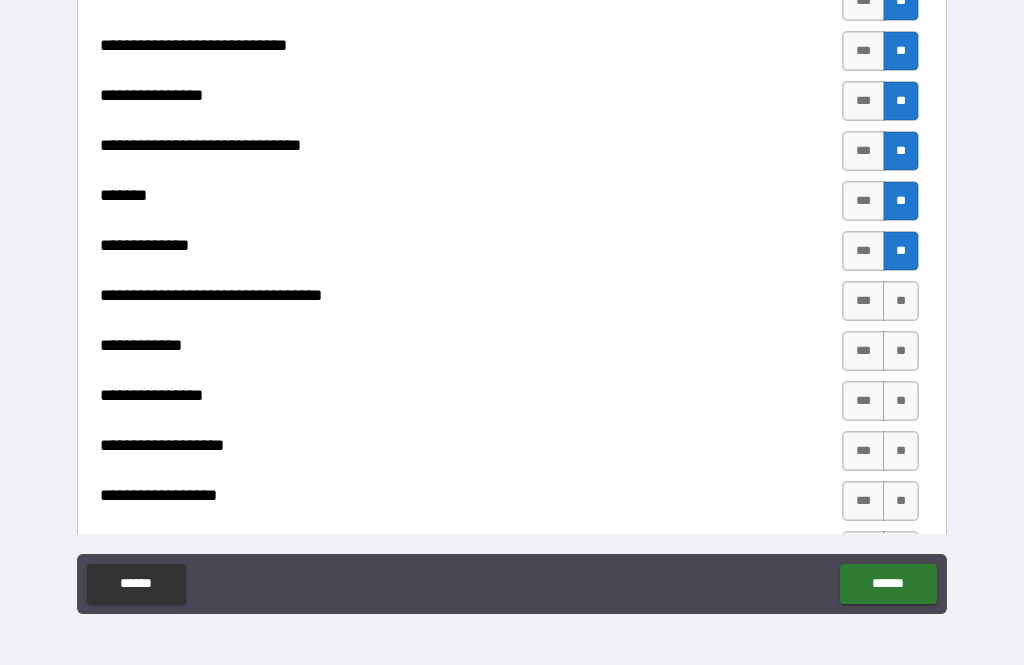click on "**" at bounding box center (901, 301) 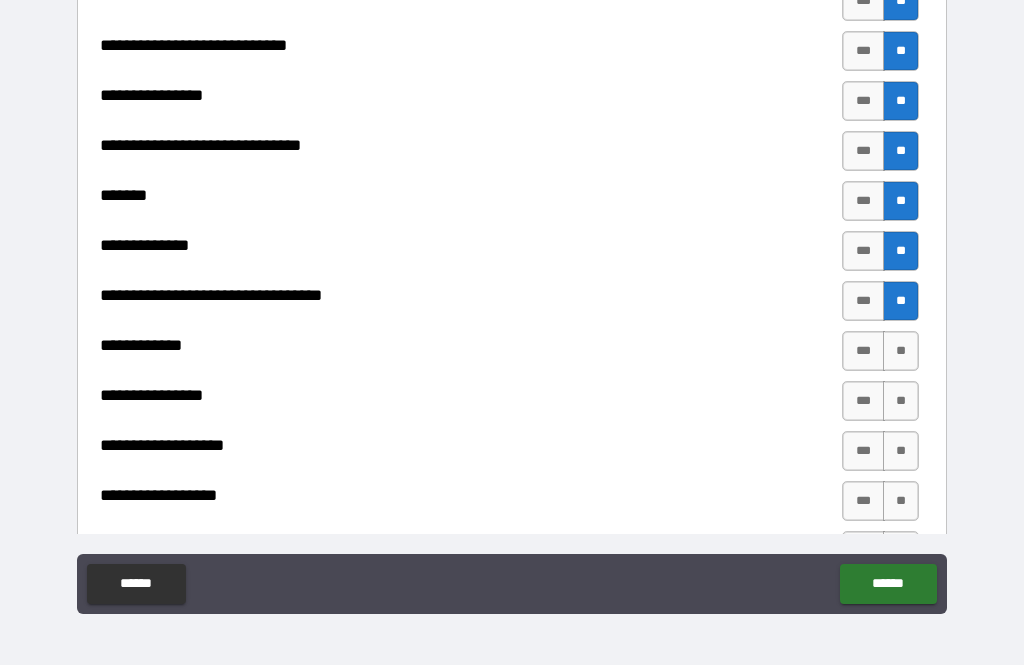 click on "**" at bounding box center [901, 351] 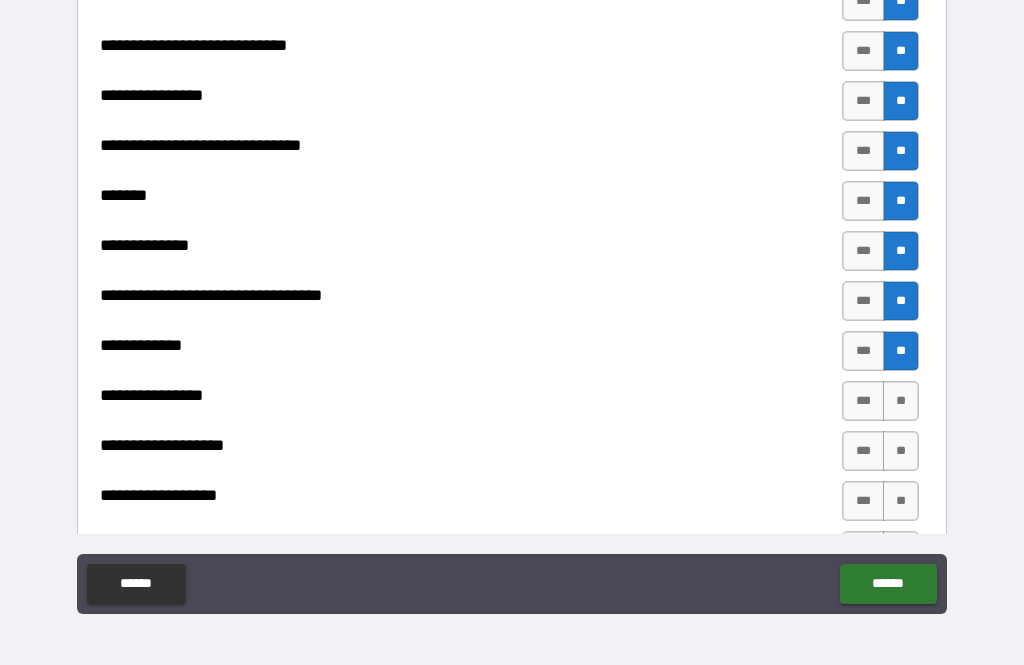 click on "**" at bounding box center (901, 401) 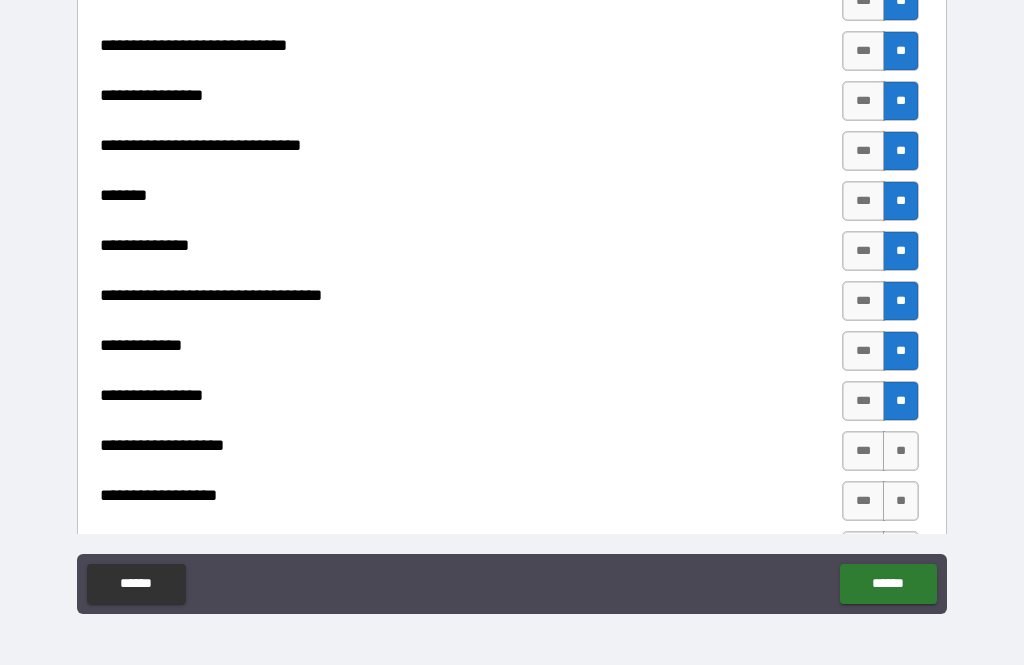 click on "***" at bounding box center (863, 451) 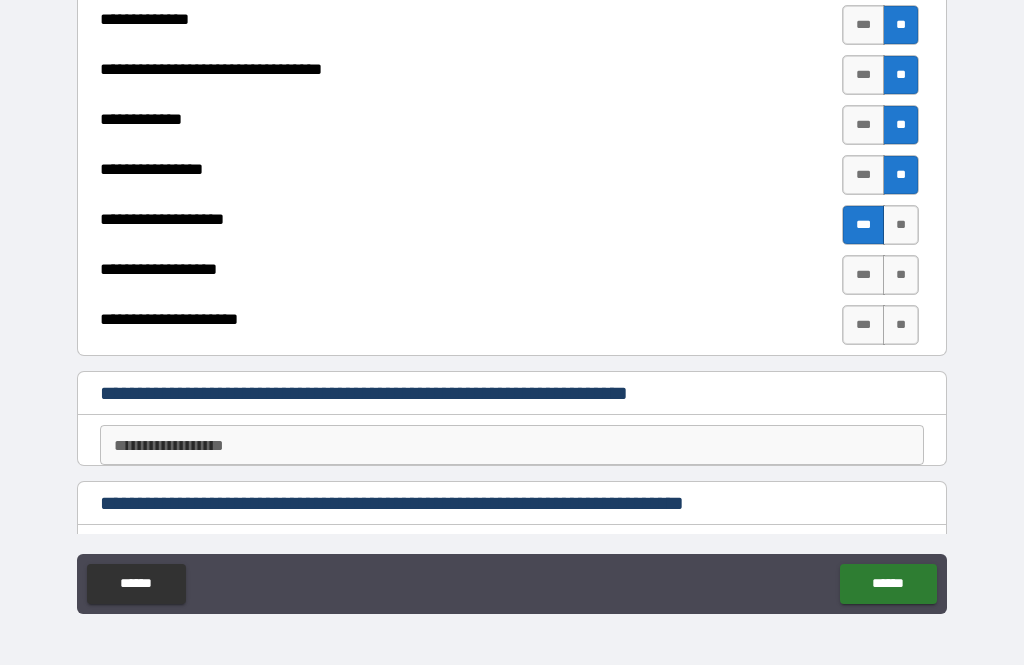 scroll, scrollTop: 4591, scrollLeft: 0, axis: vertical 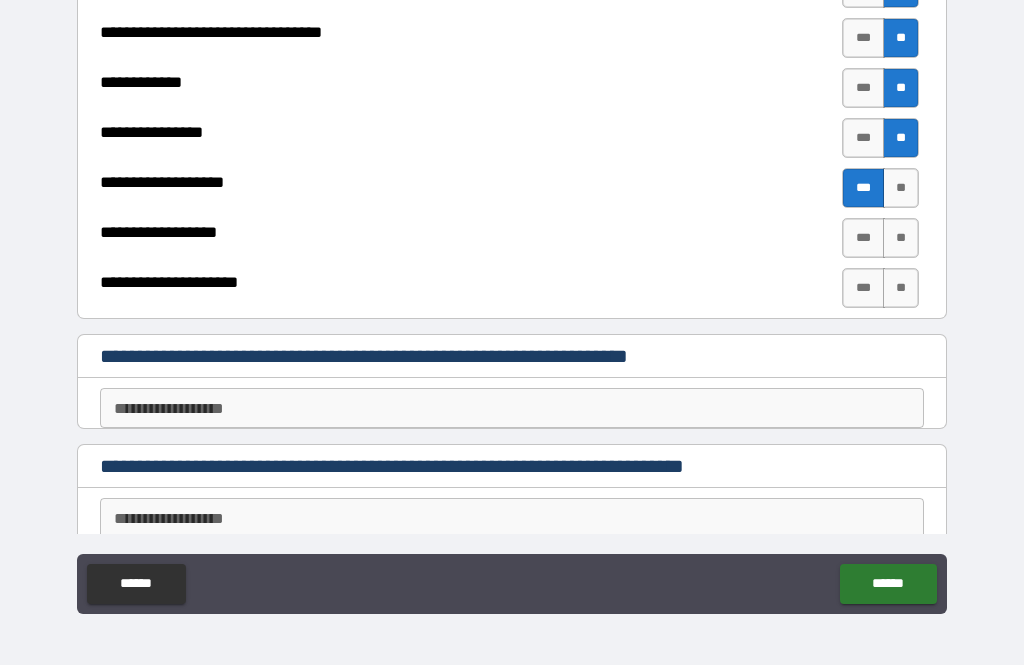 click on "***" at bounding box center (863, 238) 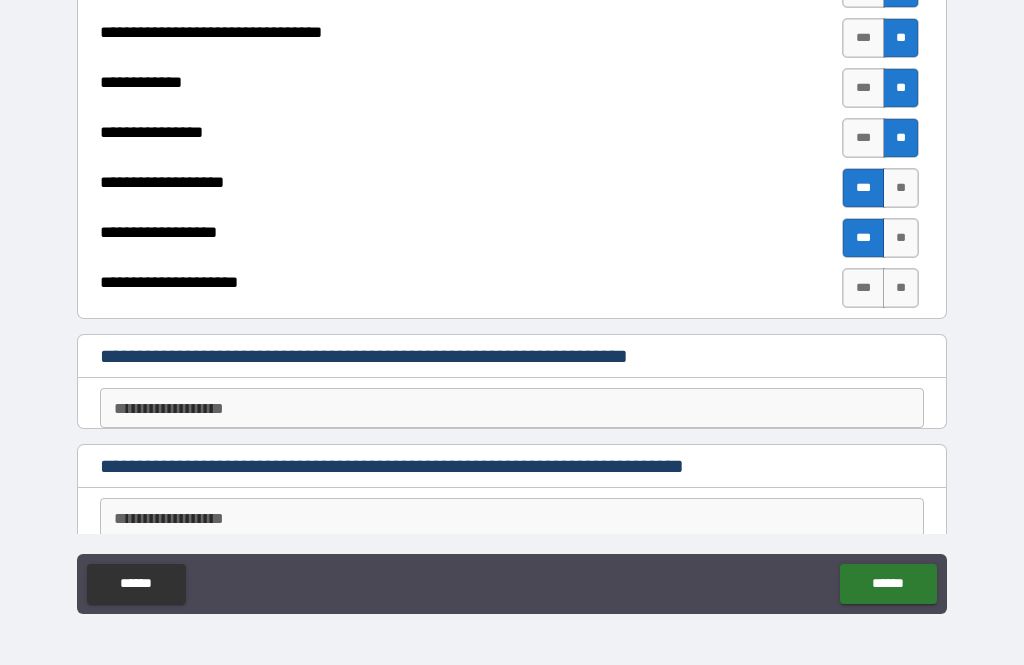click on "***" at bounding box center [863, 288] 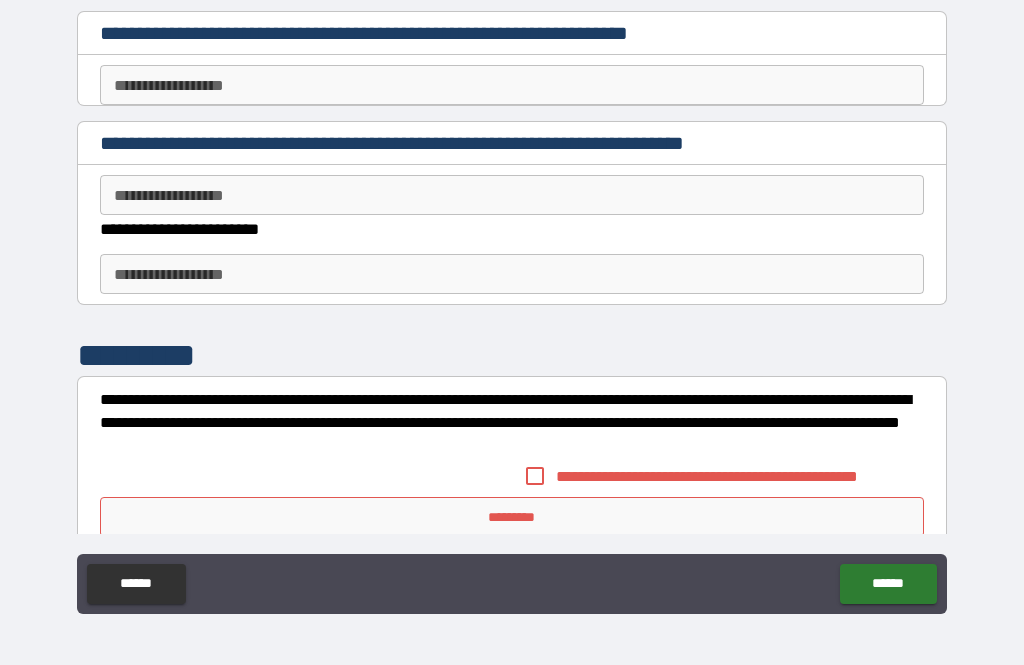 scroll, scrollTop: 4918, scrollLeft: 0, axis: vertical 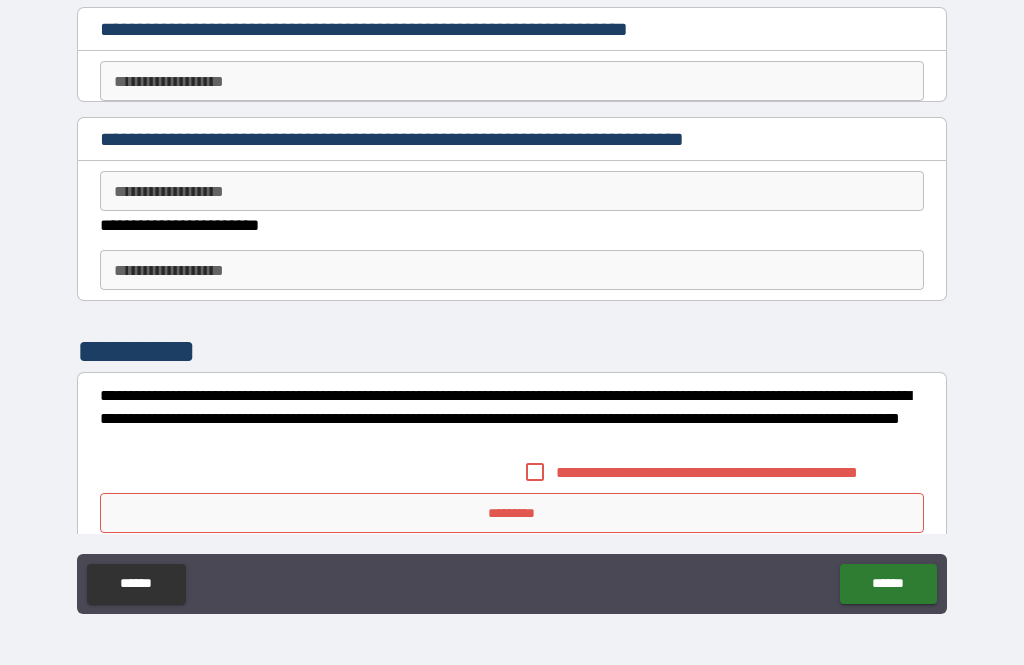 click on "**********" at bounding box center [512, 191] 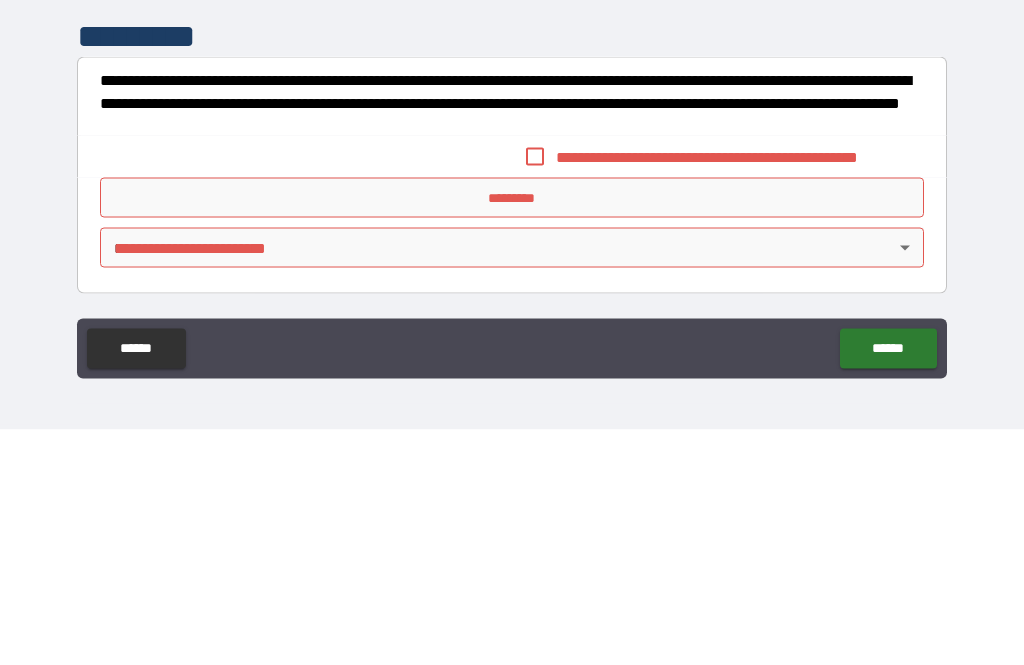 scroll, scrollTop: 5018, scrollLeft: 0, axis: vertical 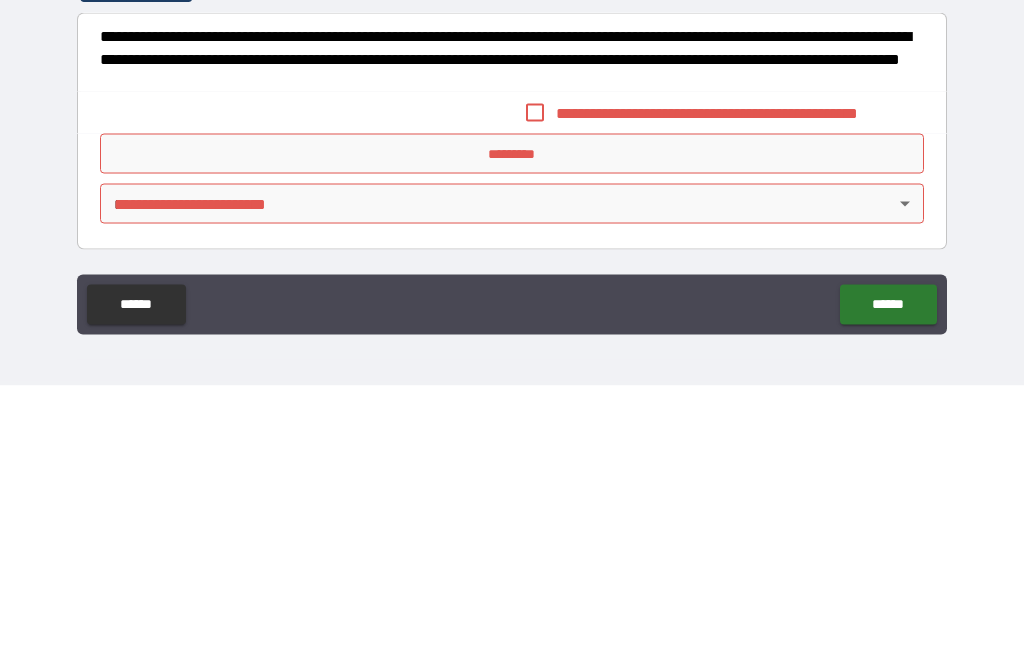 type on "**" 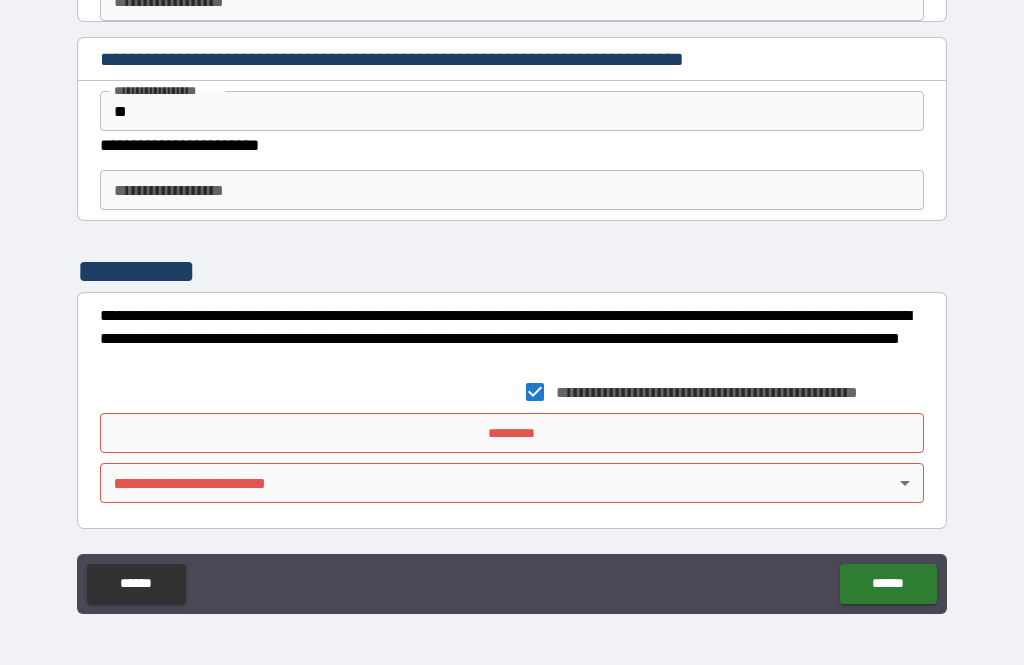 click on "**********" at bounding box center [512, 300] 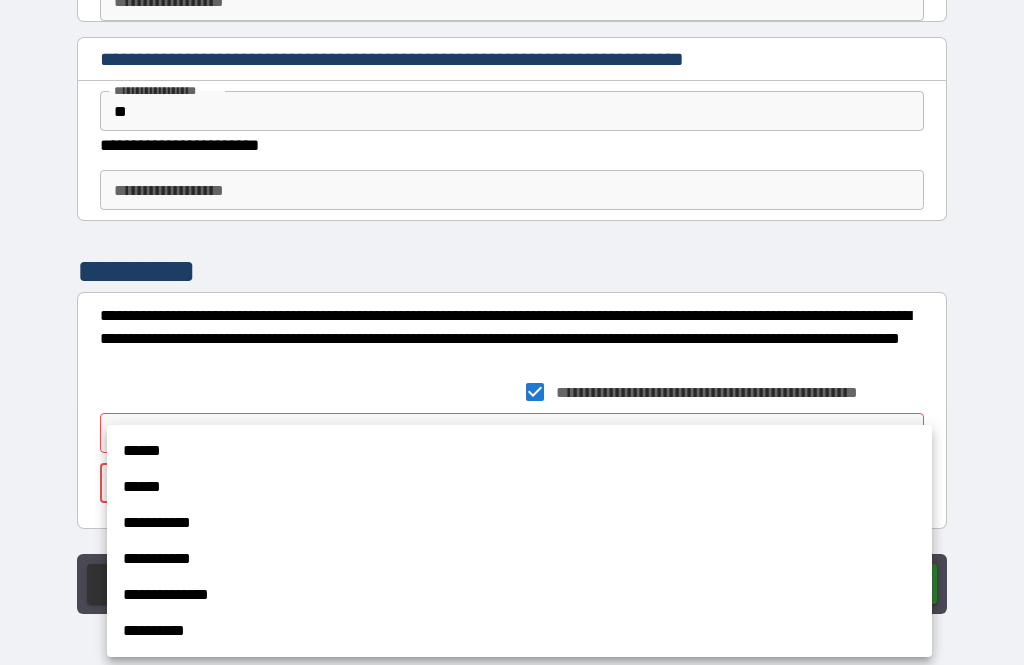 click on "******" at bounding box center (519, 451) 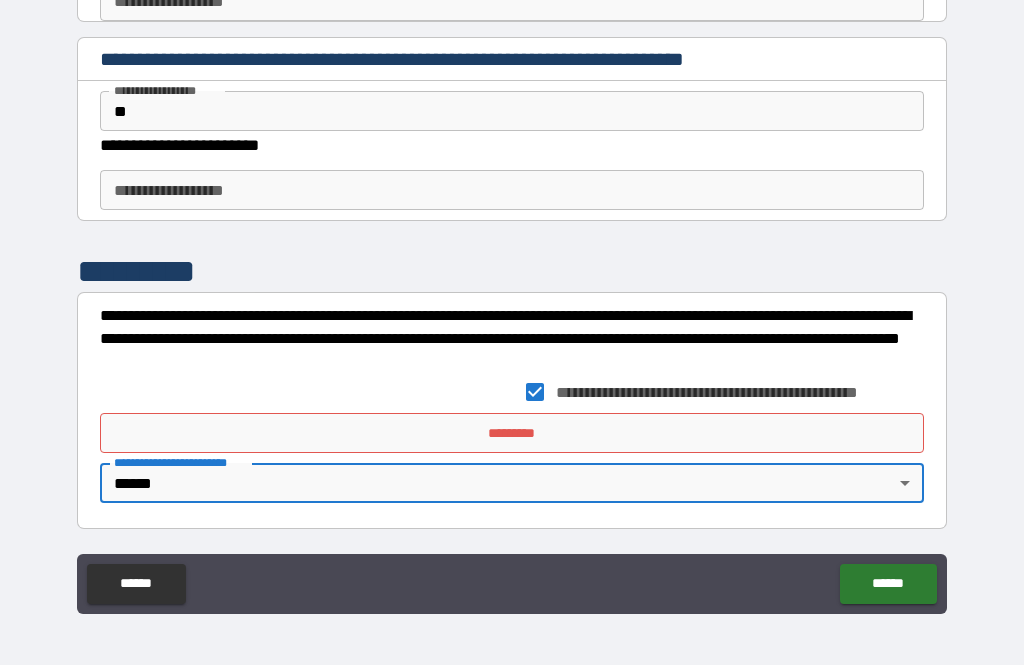 type on "******" 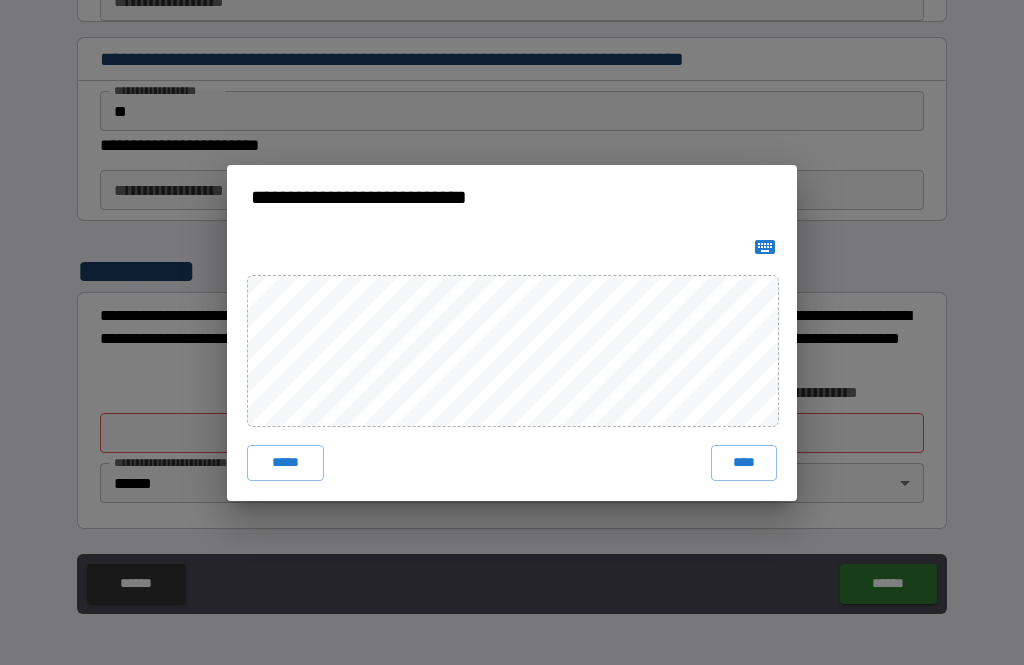 click on "****" at bounding box center (744, 463) 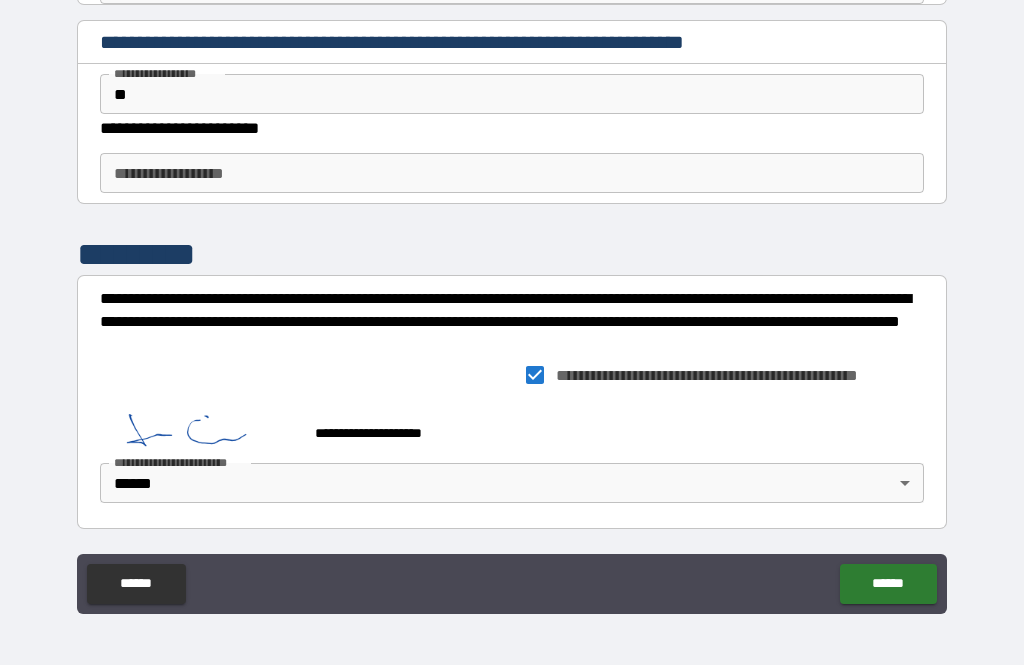 click on "******" at bounding box center [888, 584] 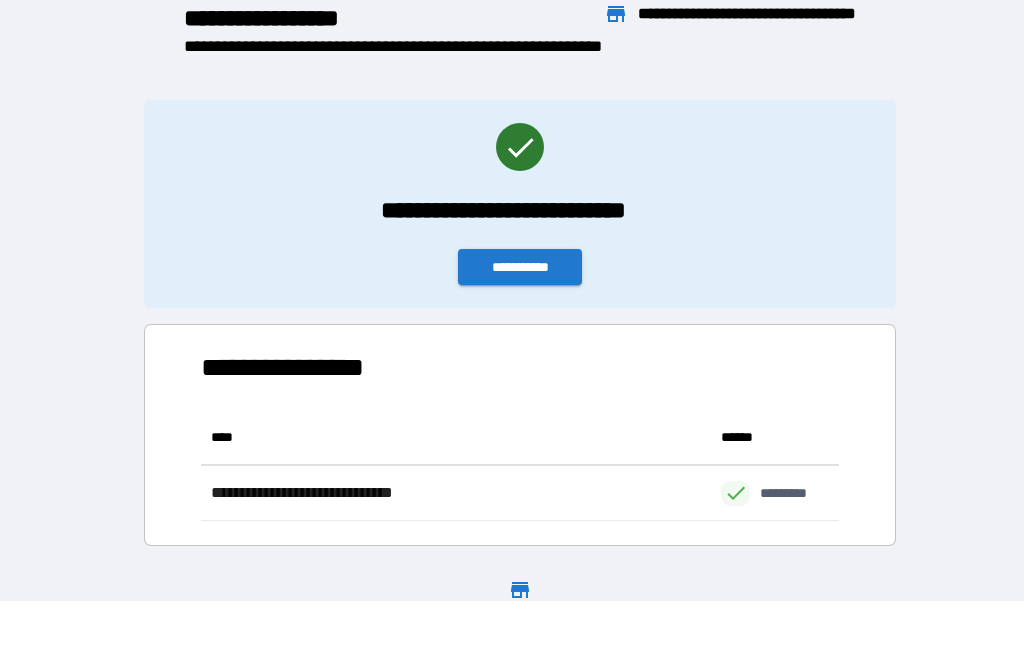 scroll, scrollTop: 111, scrollLeft: 638, axis: both 